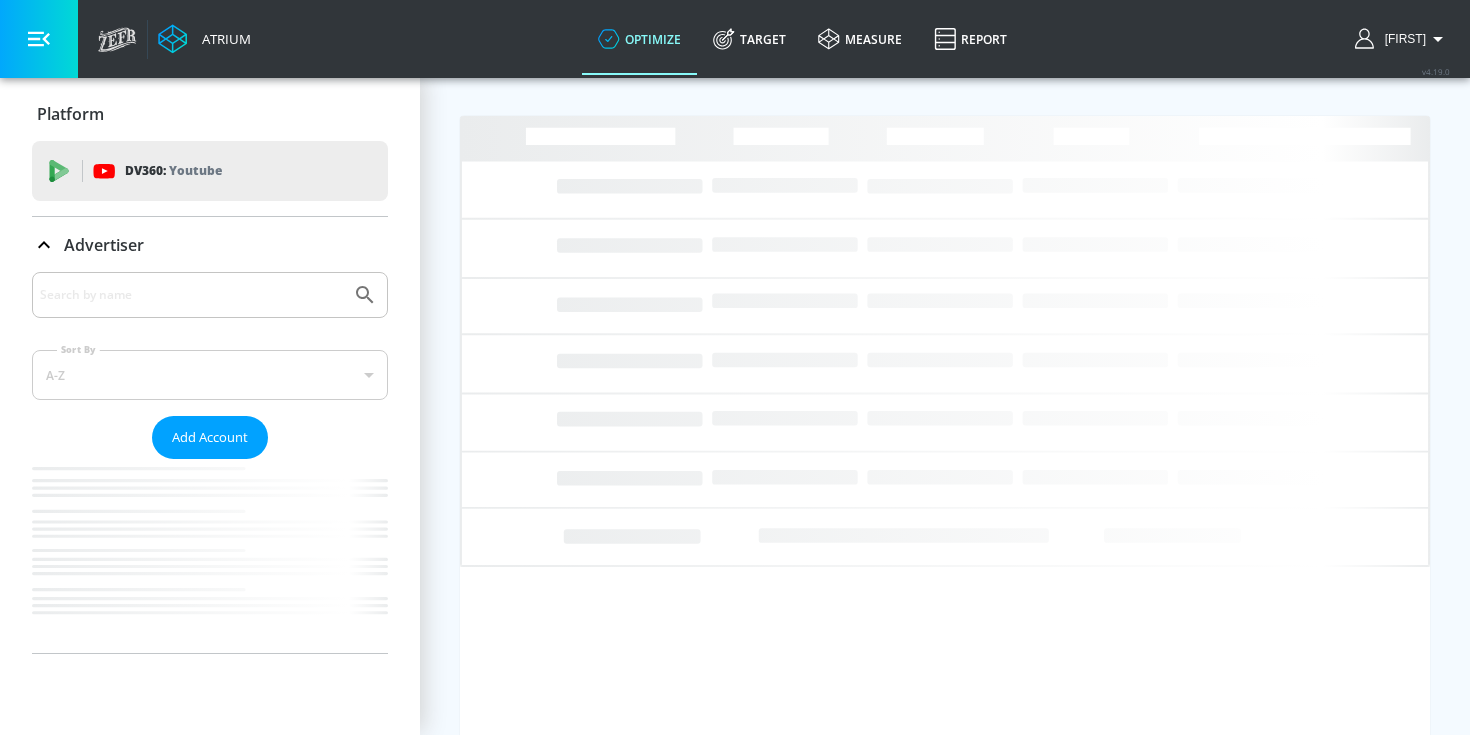 scroll, scrollTop: 0, scrollLeft: 0, axis: both 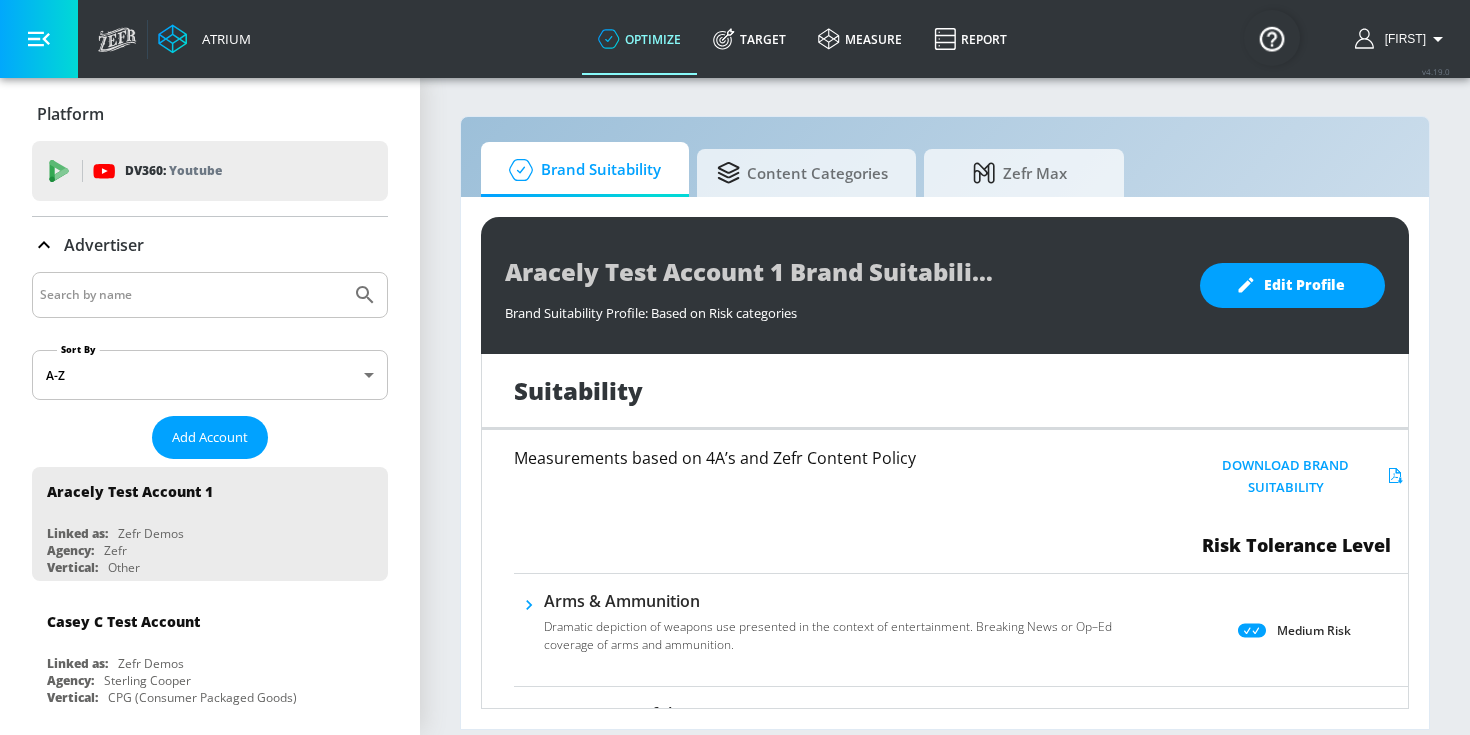click at bounding box center (191, 295) 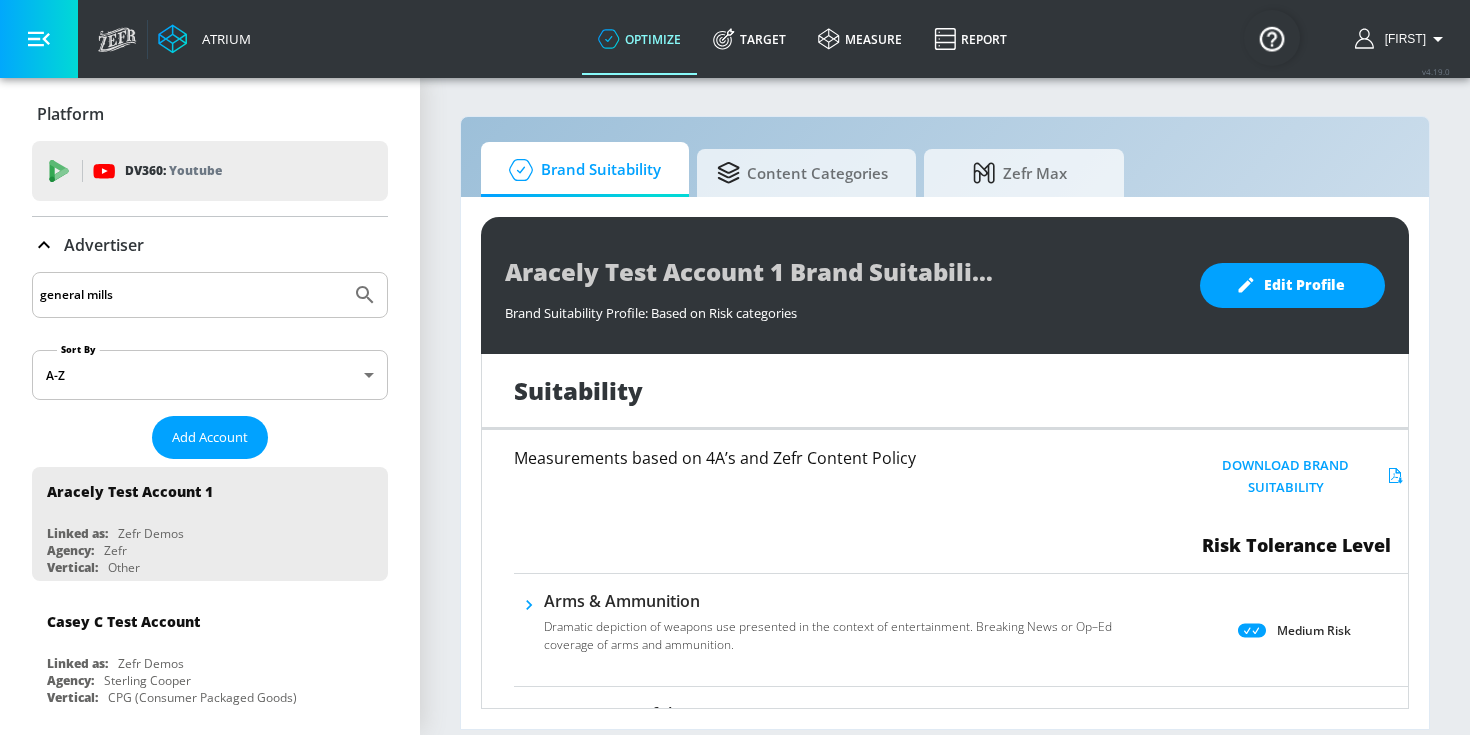 type on "general mills" 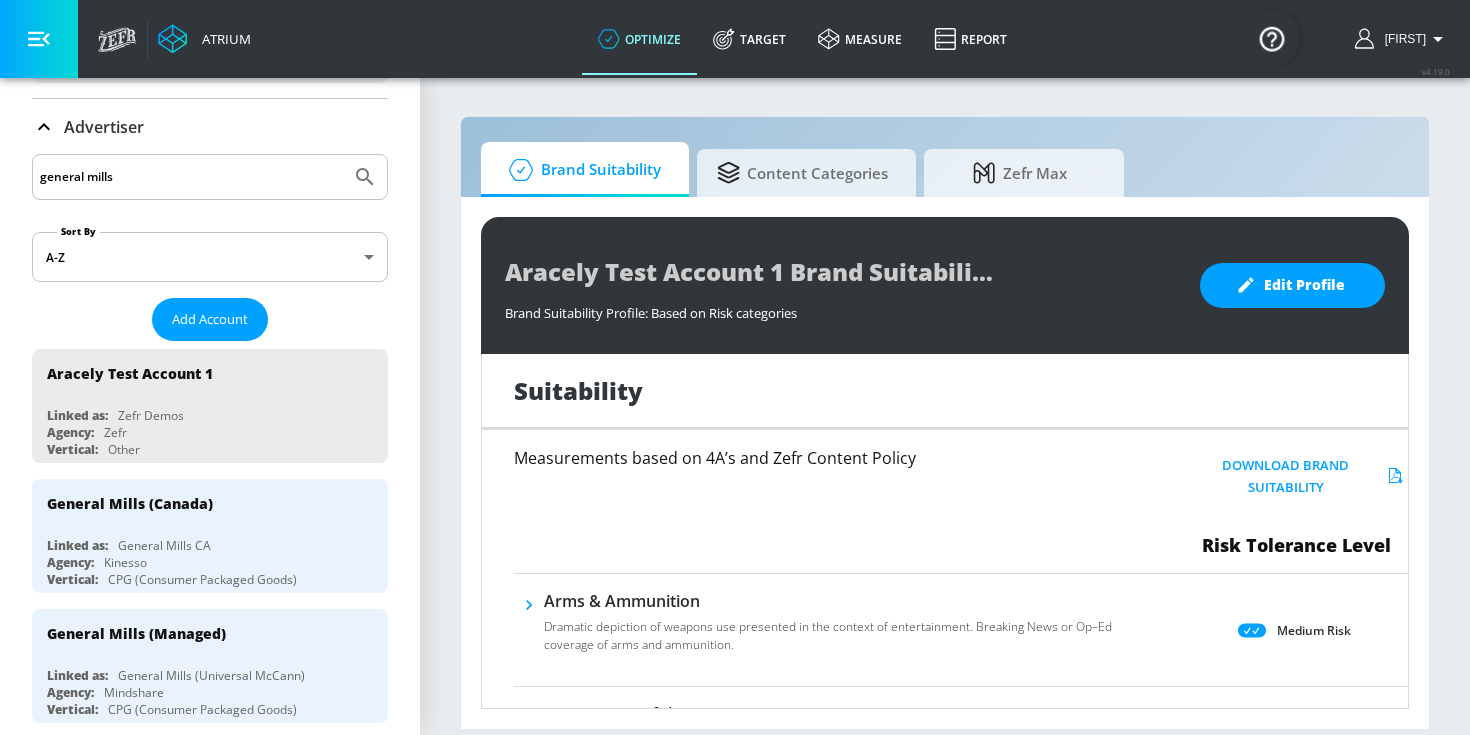 scroll, scrollTop: 129, scrollLeft: 0, axis: vertical 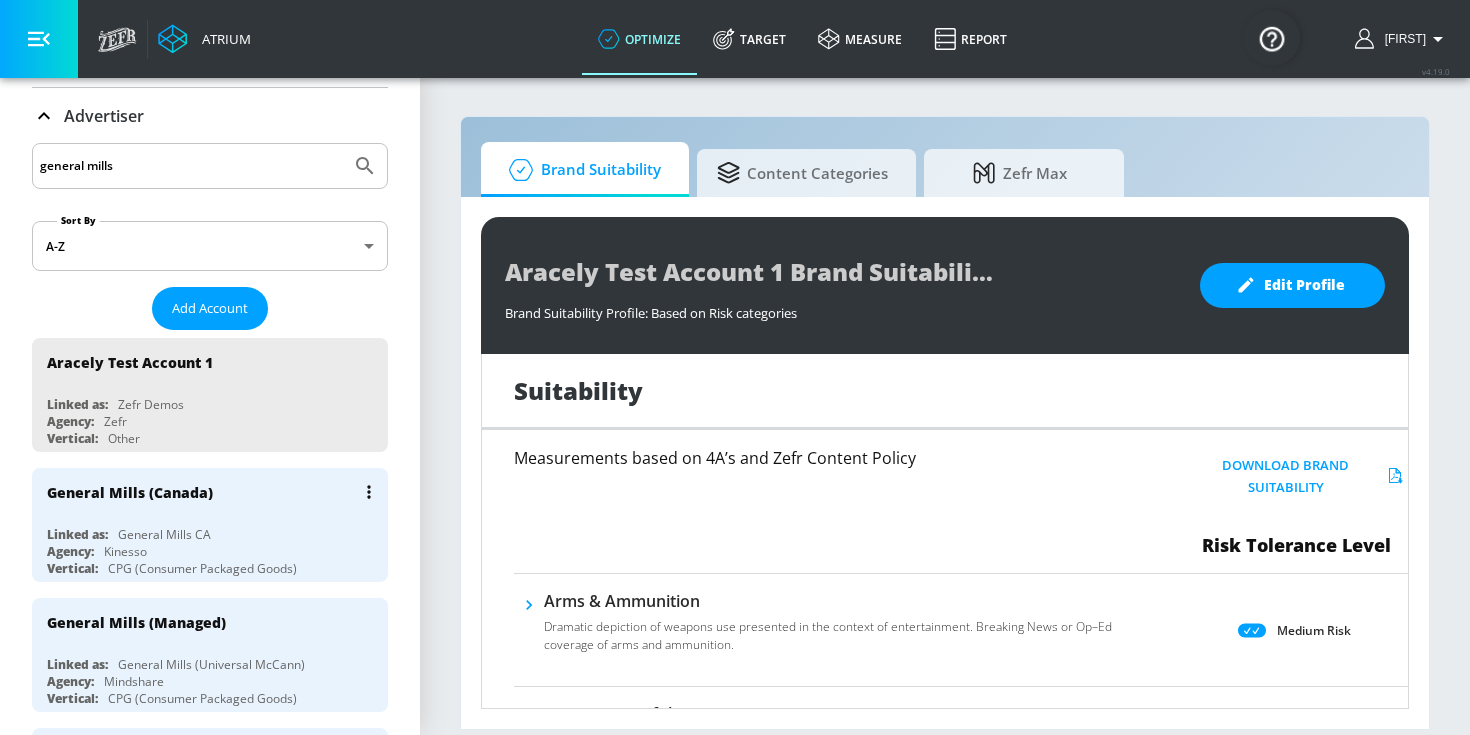 click on "Linked as:" at bounding box center [77, 534] 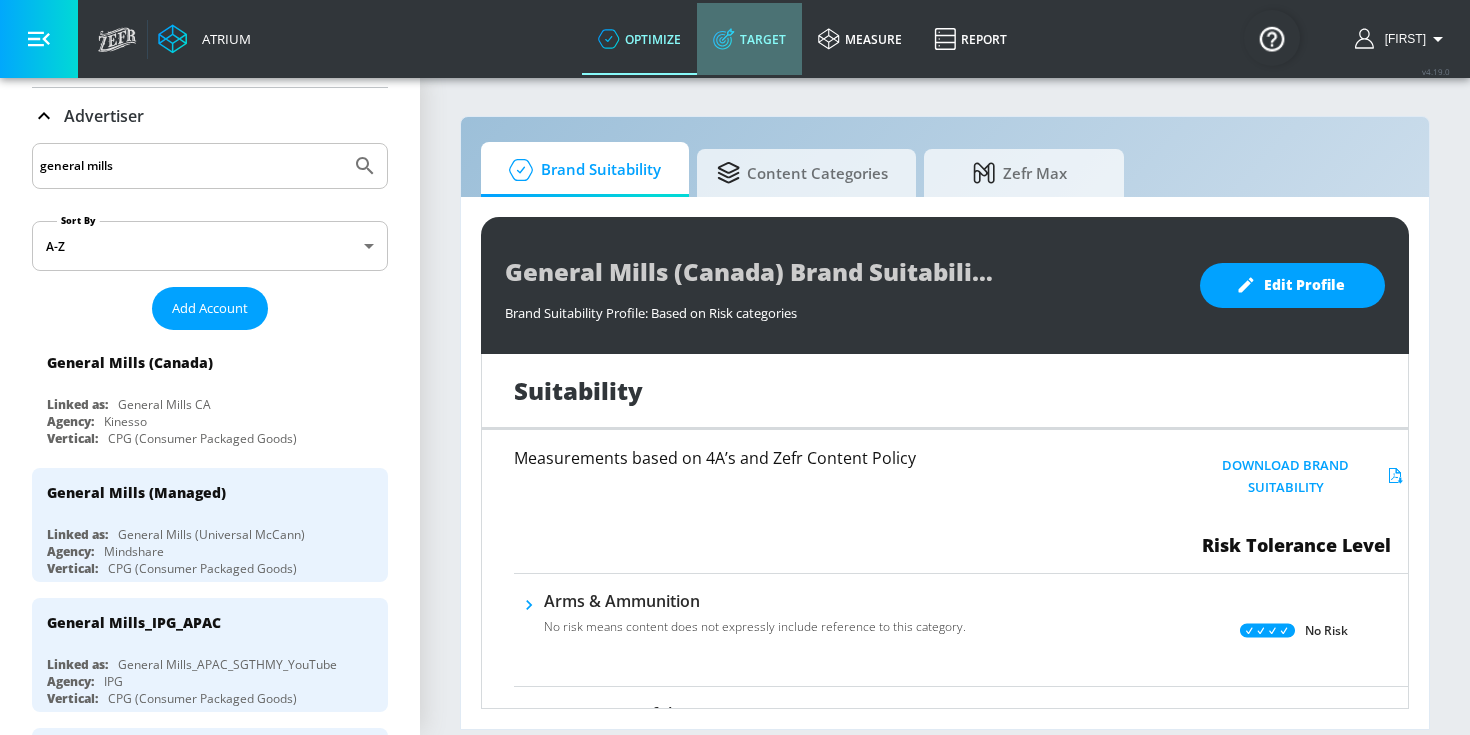 click on "Target" at bounding box center (749, 39) 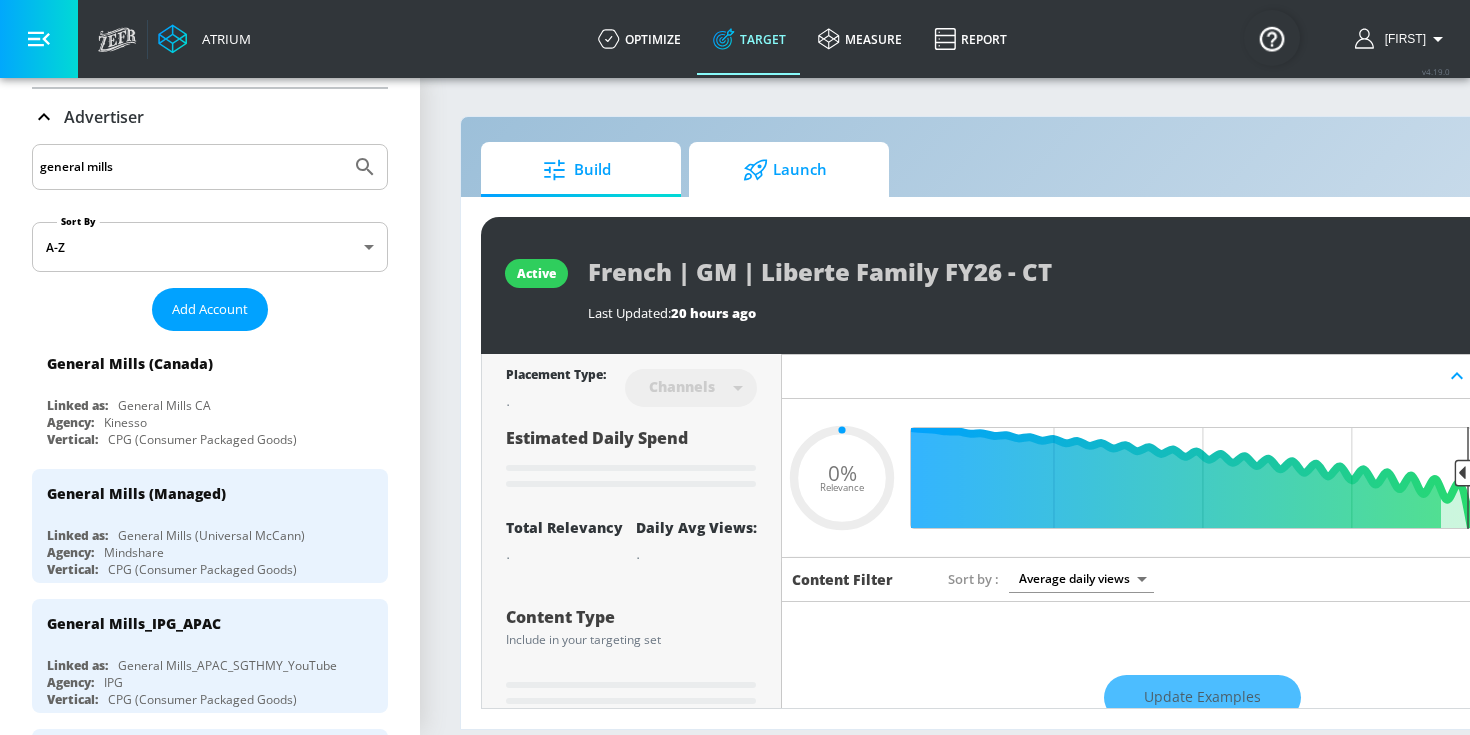 type on "0.05" 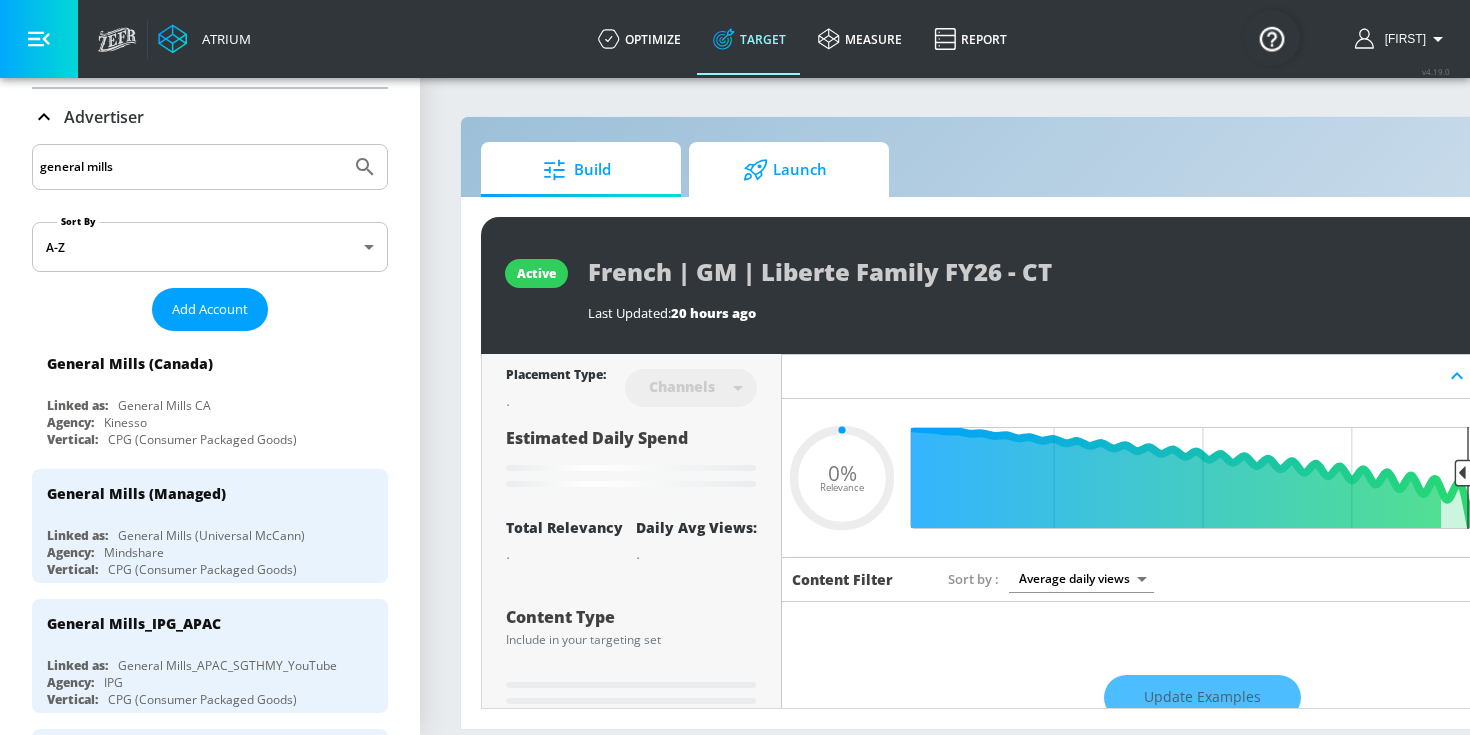 click 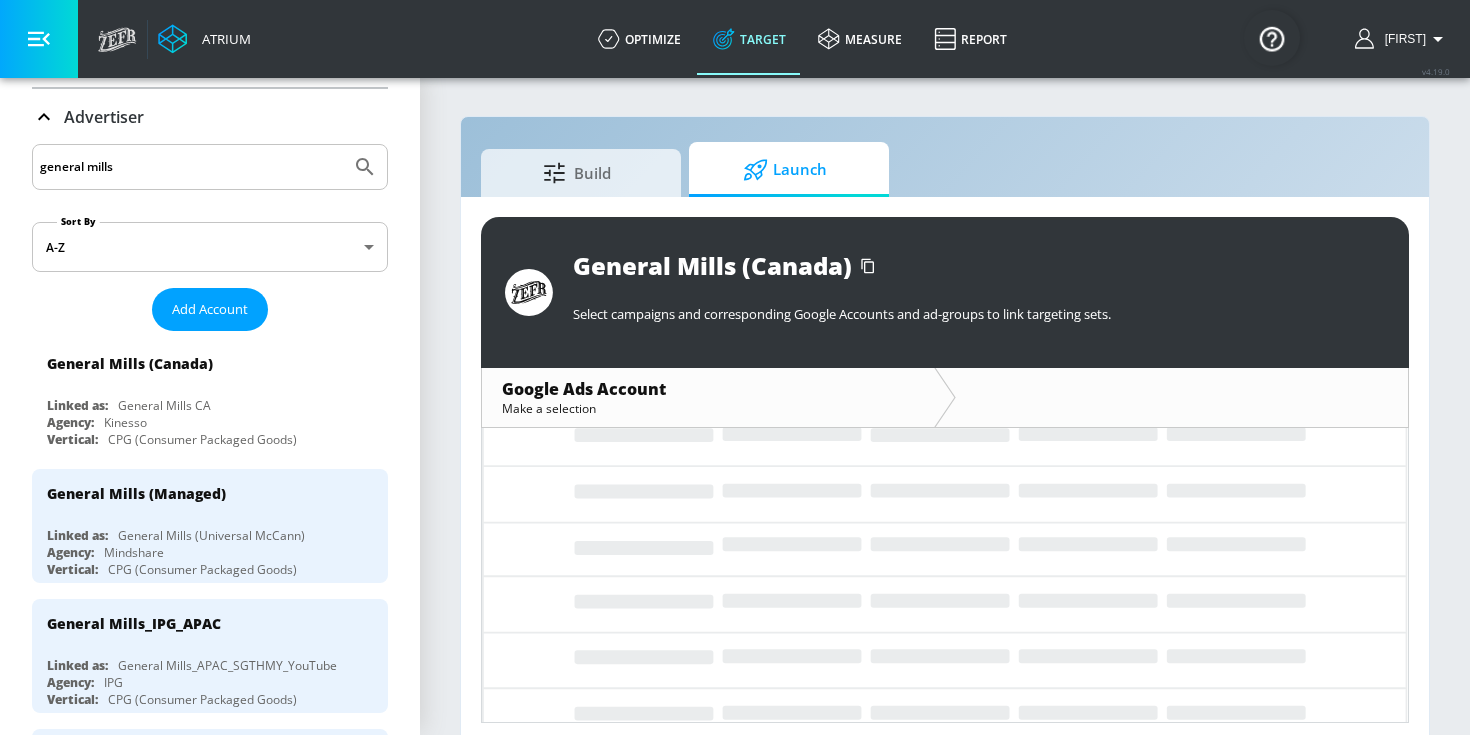 scroll, scrollTop: 0, scrollLeft: 0, axis: both 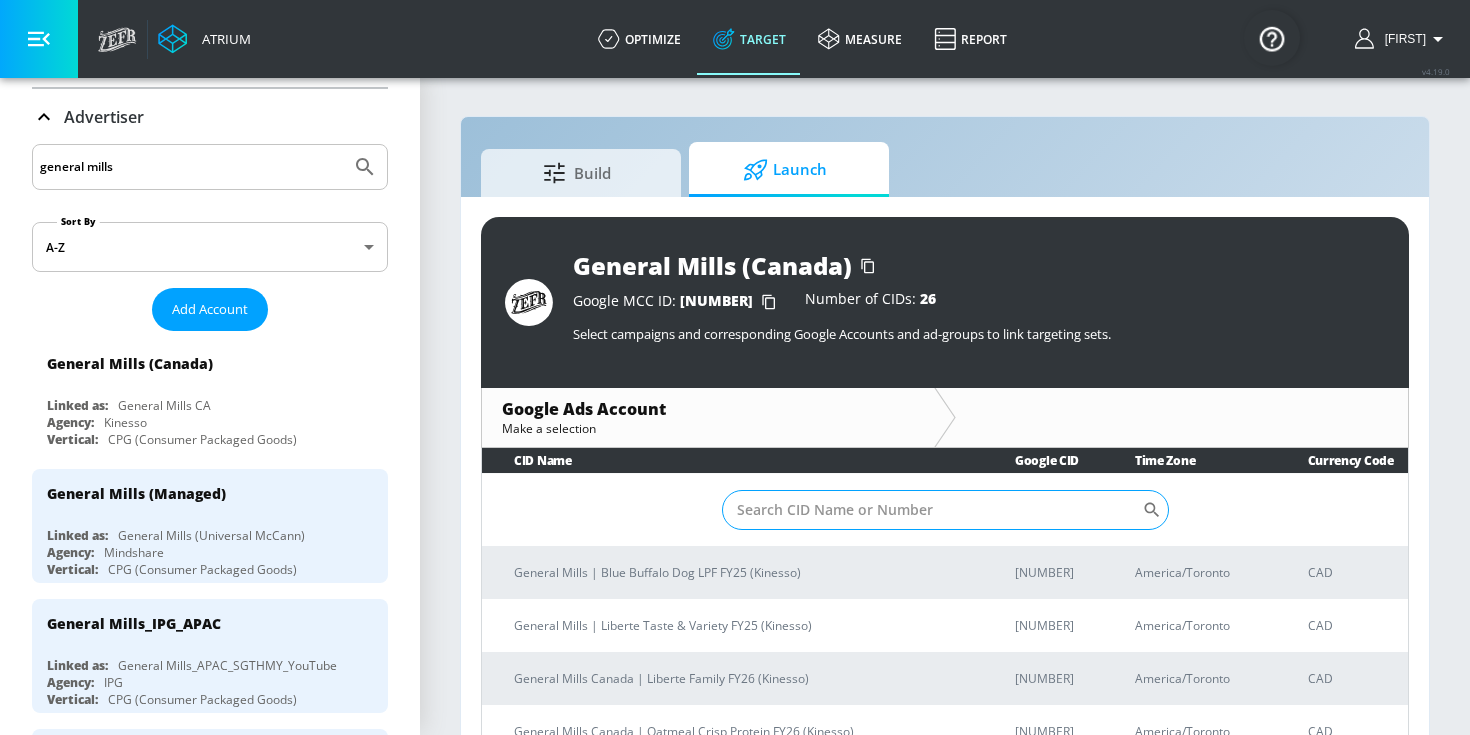 click on "Sort By" at bounding box center (932, 510) 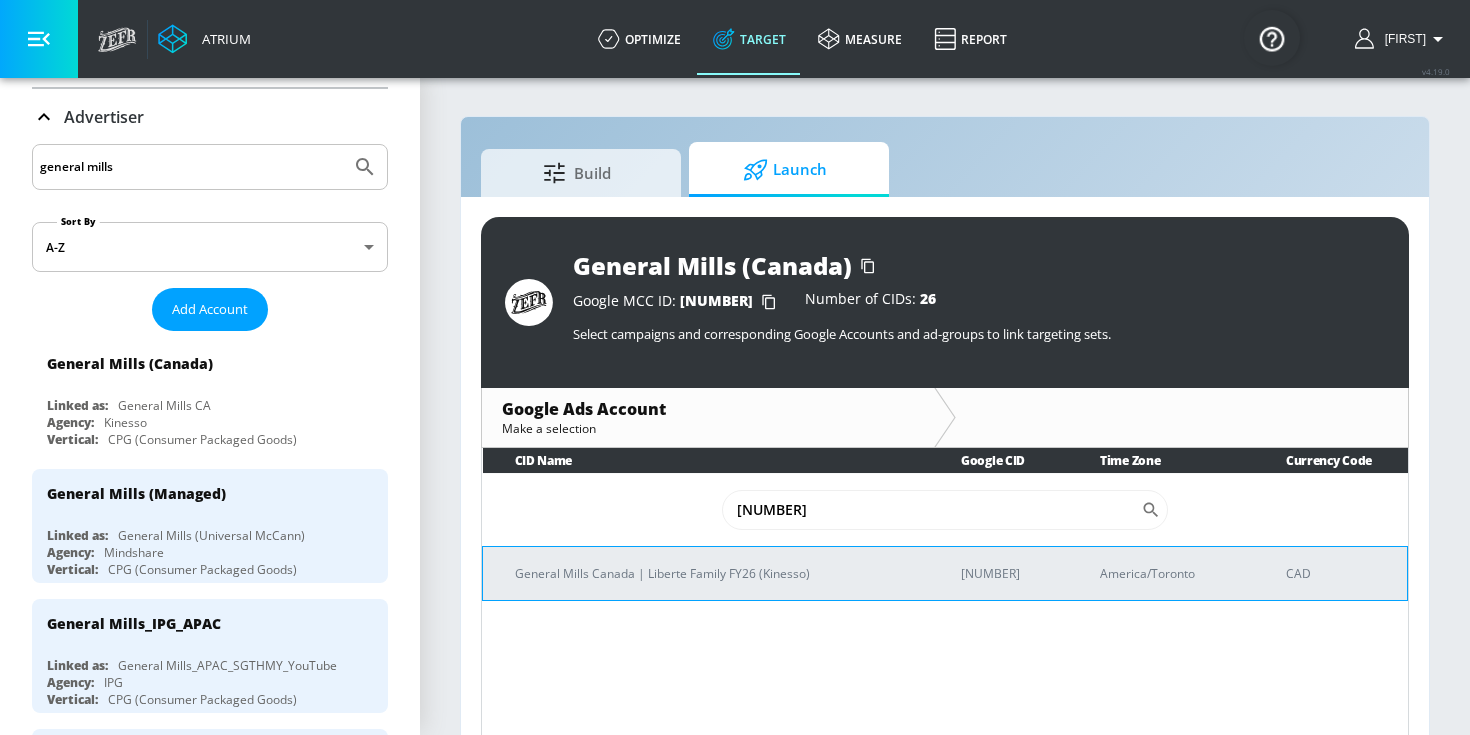 type on "[NUMBER]" 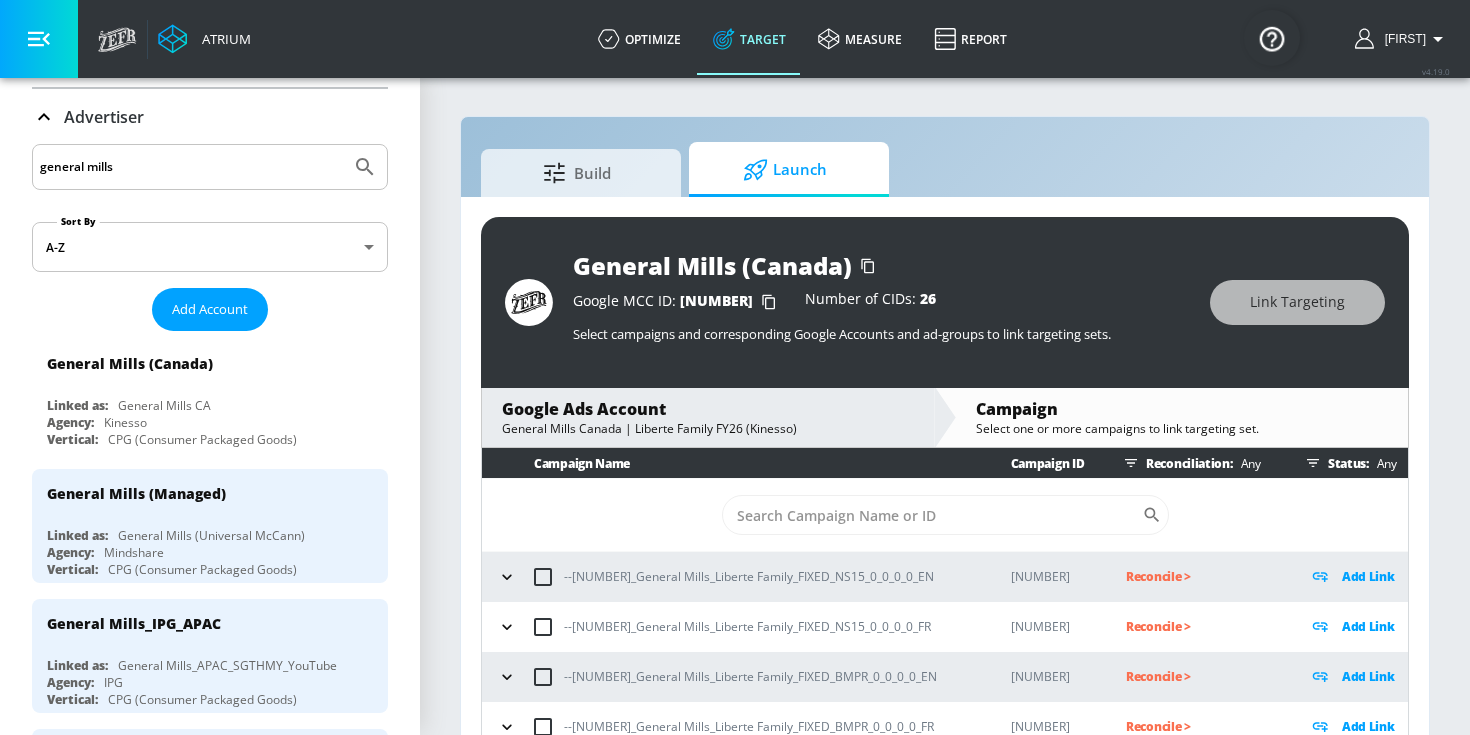scroll, scrollTop: 9, scrollLeft: 0, axis: vertical 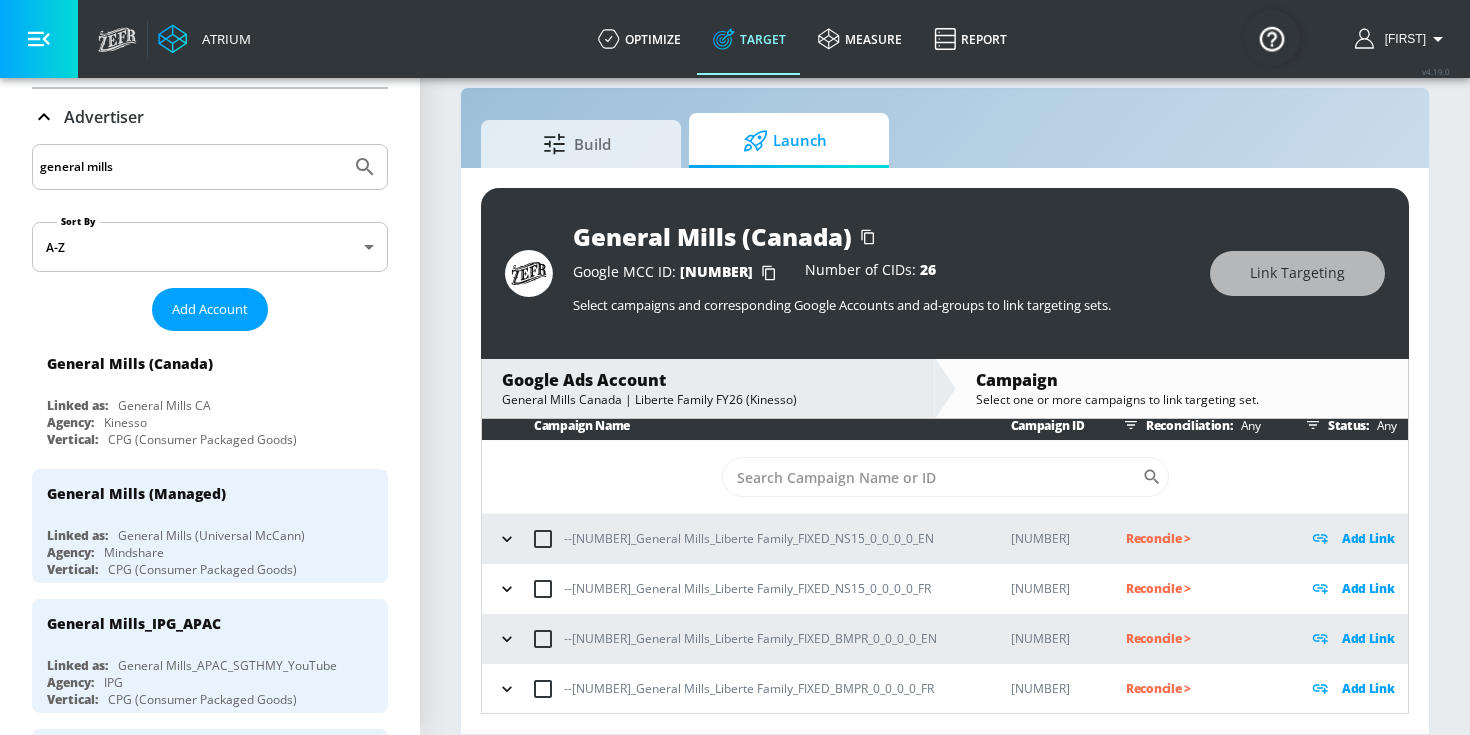 click 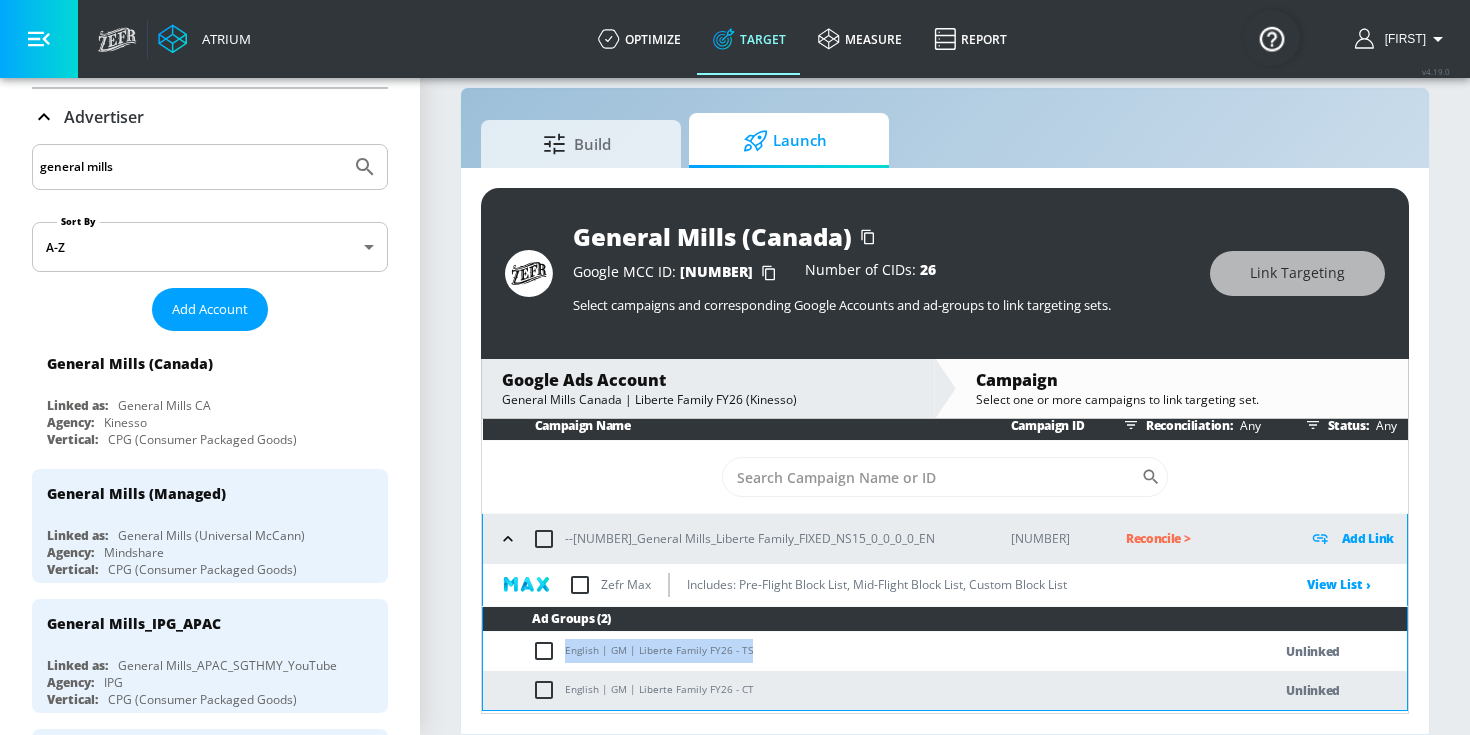 drag, startPoint x: 566, startPoint y: 649, endPoint x: 753, endPoint y: 658, distance: 187.21645 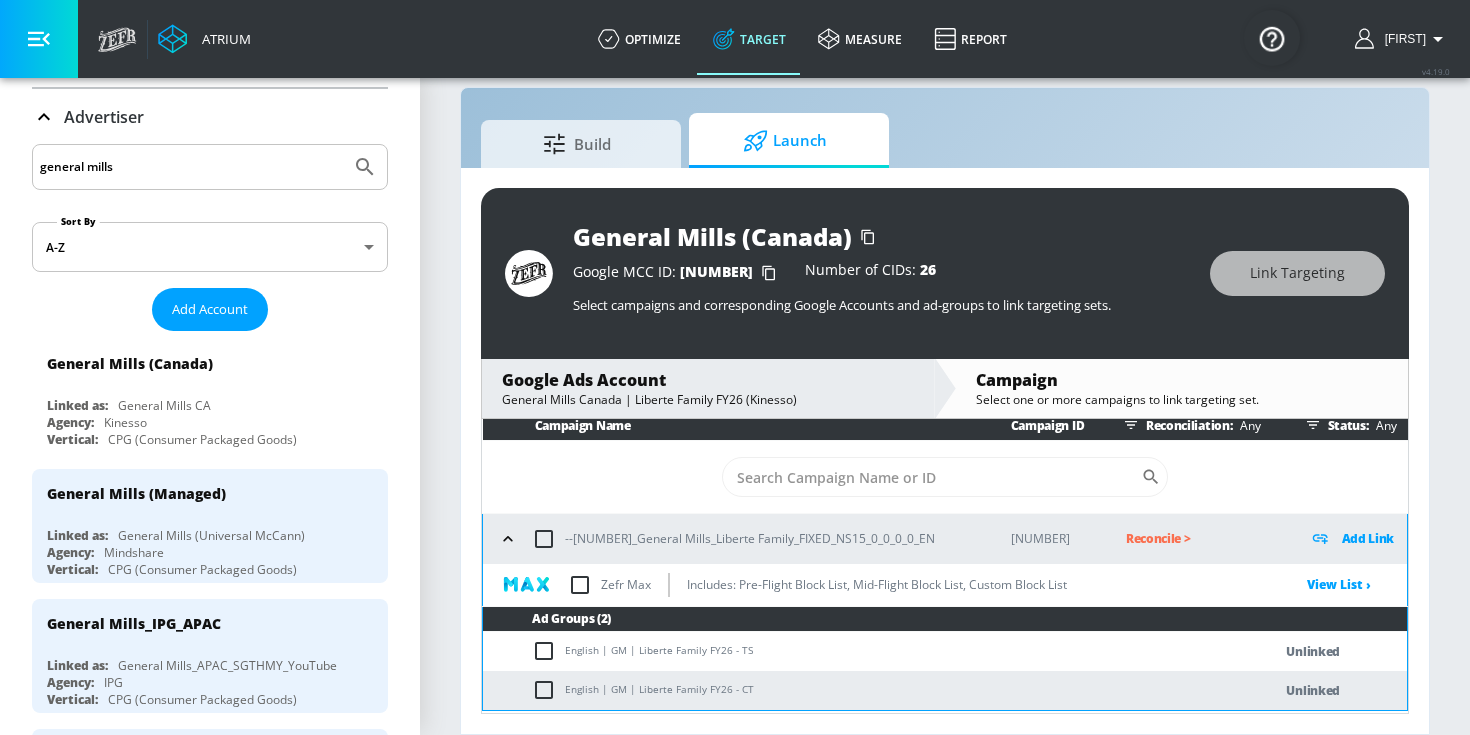 click on "English | GM | Liberte Family FY26 - TS" at bounding box center [857, 651] 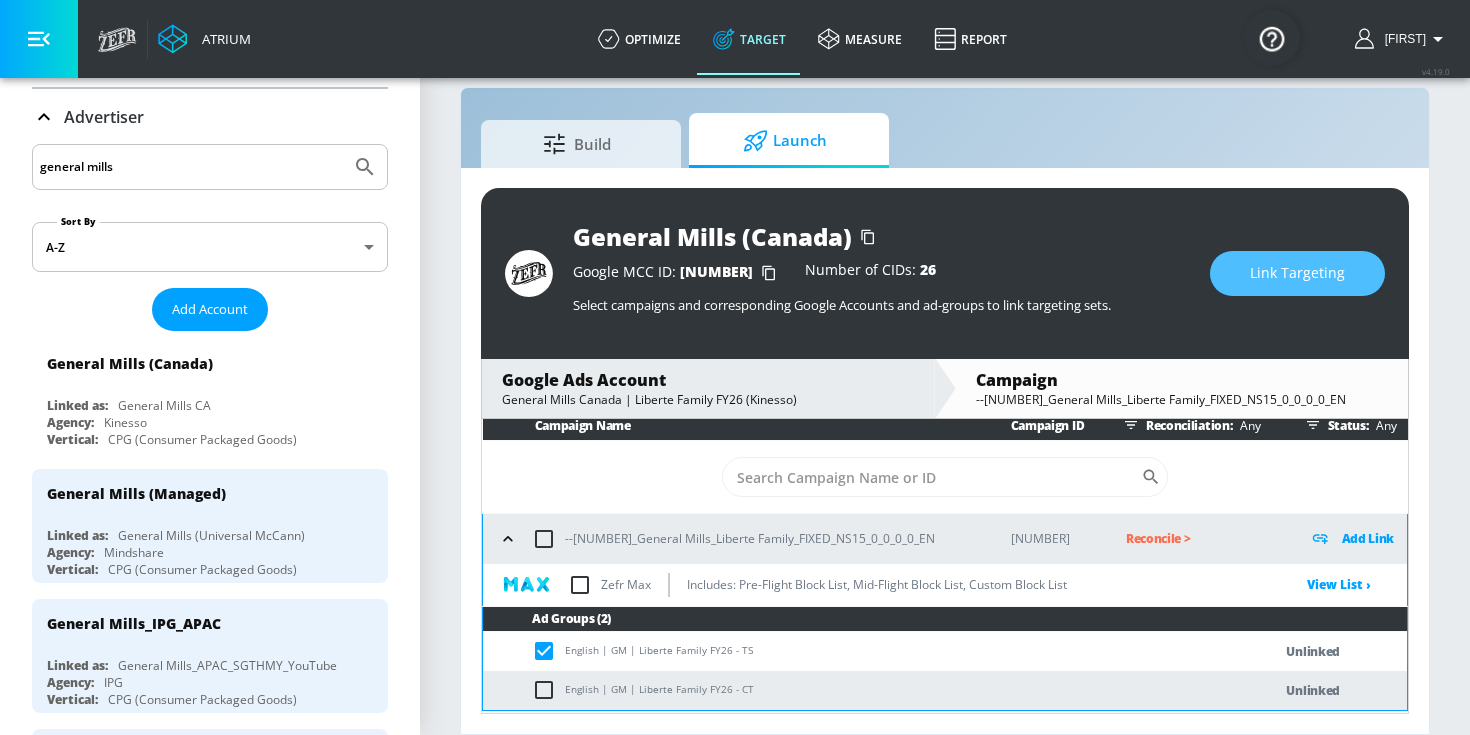 click on "Link Targeting" at bounding box center (1297, 273) 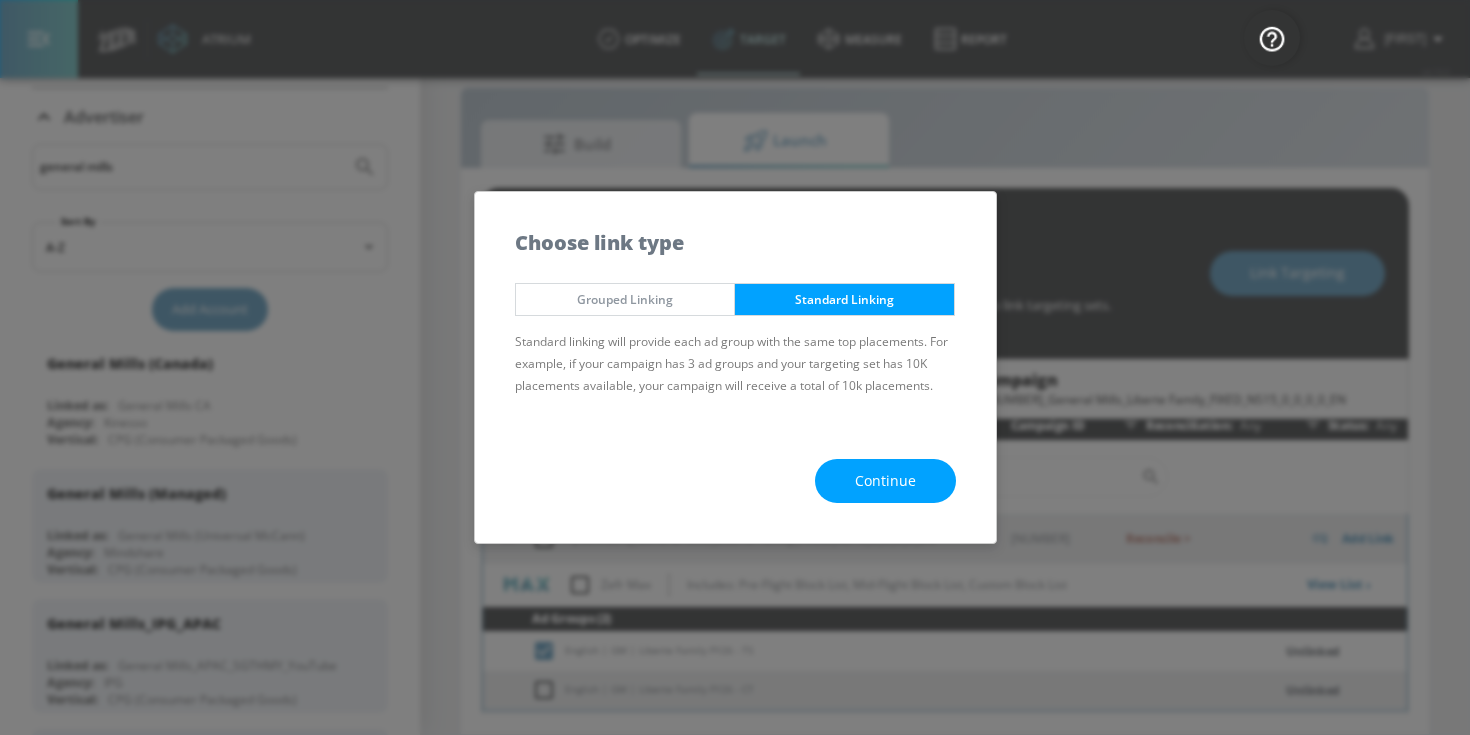 click on "Continue" at bounding box center [885, 481] 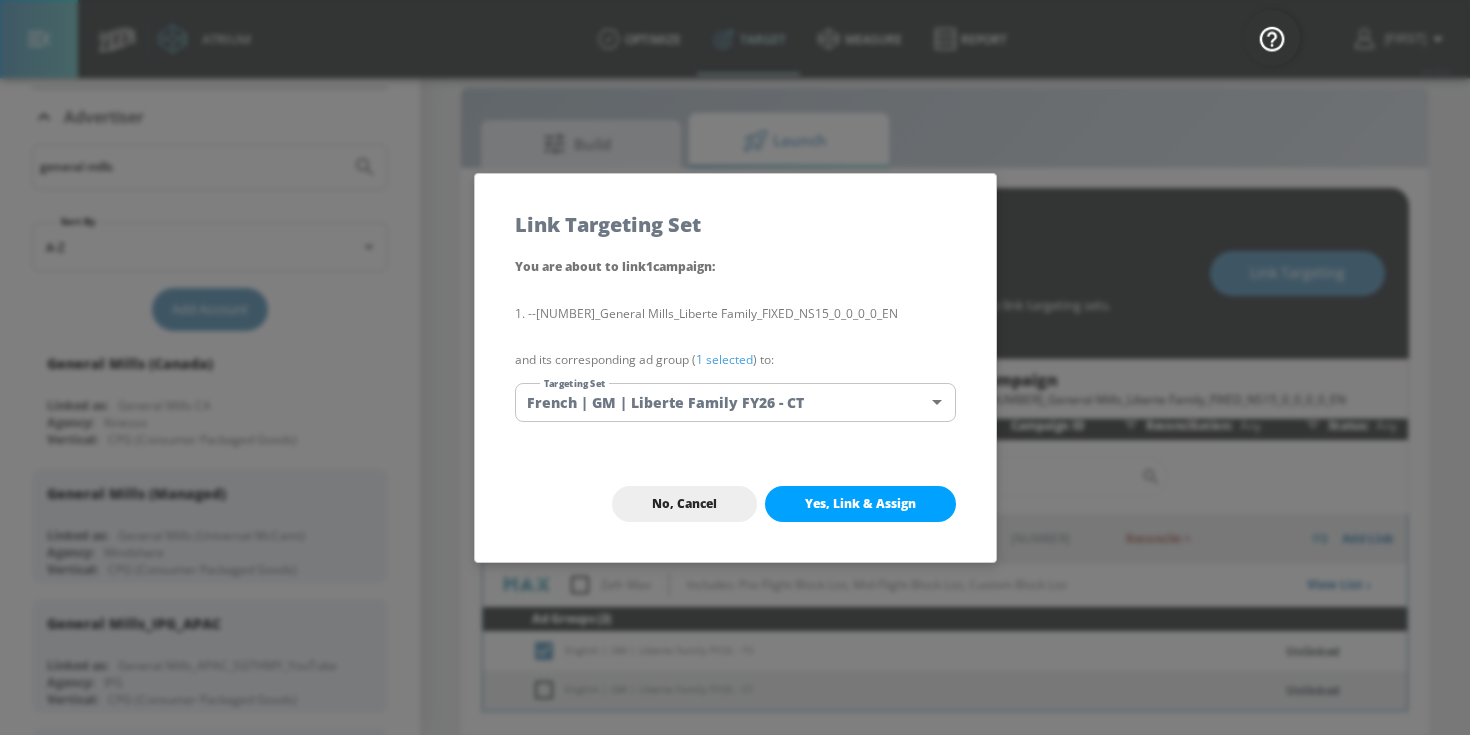 click on "1 selected" at bounding box center [724, 359] 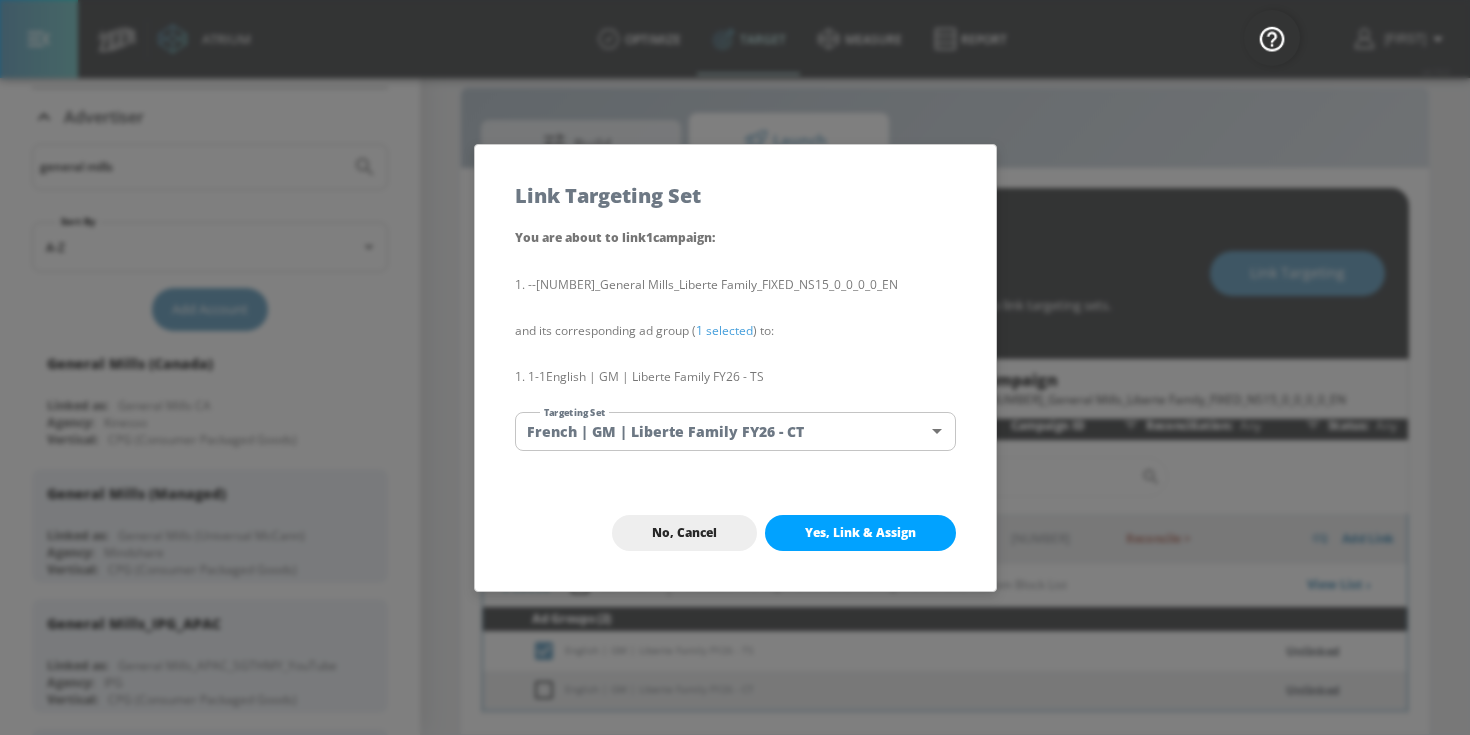 click on "Atrium optimize Target measure Report optimize Target measure Report v 4.19.0 [FIRST] Platform DV360:  Youtube DV360:  Youtube Advertiser general mills Sort By A-Z asc  Add Account General Mills (Canada) Linked as: General Mills CA Agency: Kinesso Vertical: CPG (Consumer Packaged Goods) General Mills (Managed) Linked as: General Mills (Universal McCann) Agency: Mindshare Vertical: CPG (Consumer Packaged Goods) General Mills_IPG_APAC Linked as: General Mills_APAC_SGTHMY_YouTube Agency: IPG Vertical: CPG (Consumer Packaged Goods) General Mills Canada (Self-service) Linked as: General Mills Canada (Self-Service) Agency: Mindshare Canada Vertical: Food General Mills  F25  Linked as: Zefr Demos Agency: IPG  Vertical: CPG (Consumer Packaged Goods) General Mills - US (Meta) Linked as: General Mills - US (Measurement) Agency: MindShare Vertical: CPG (Consumer Packaged Goods) General Mills Linked as: Zefr Demos Agency: Ovative Group Vertical: CPG (Consumer Packaged Goods) General Mills US (Self-service) Agency:" at bounding box center (735, 353) 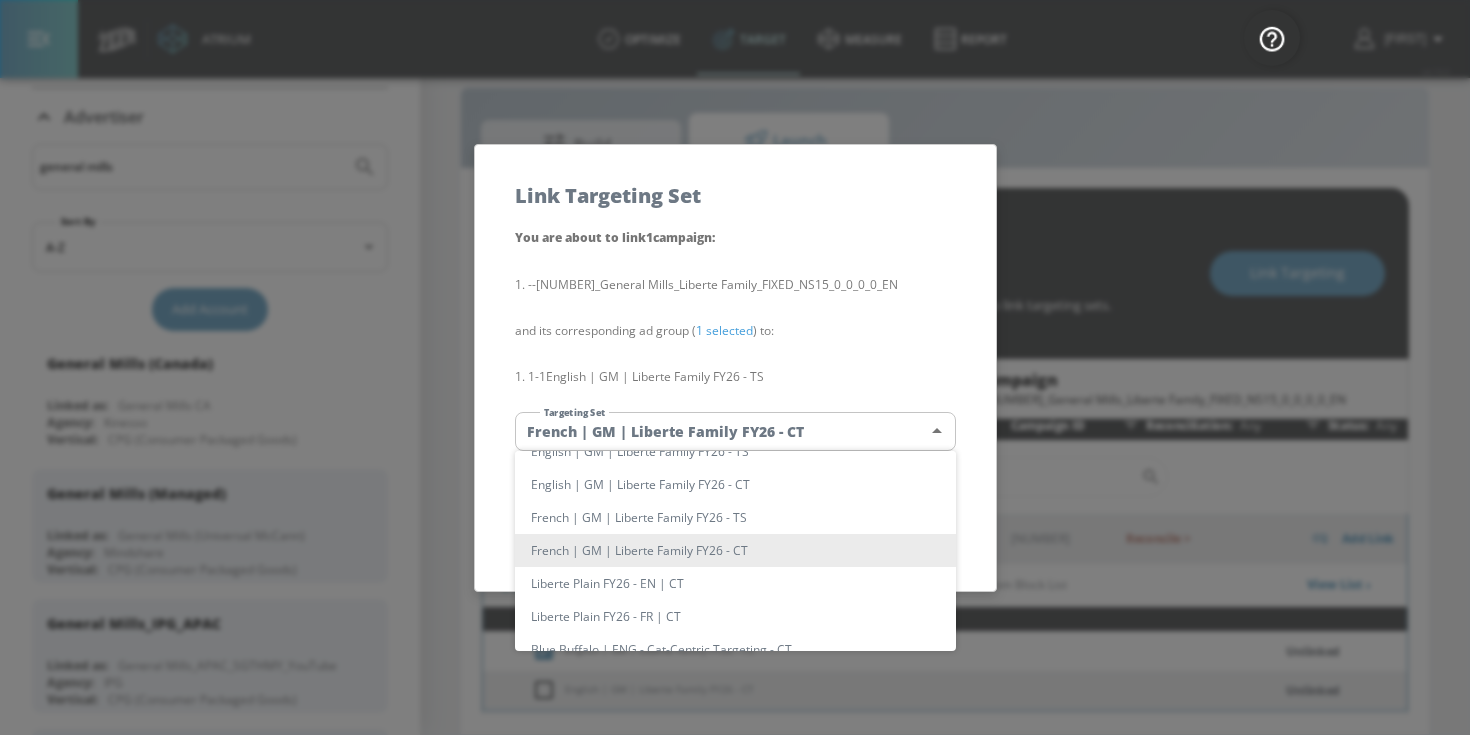 type 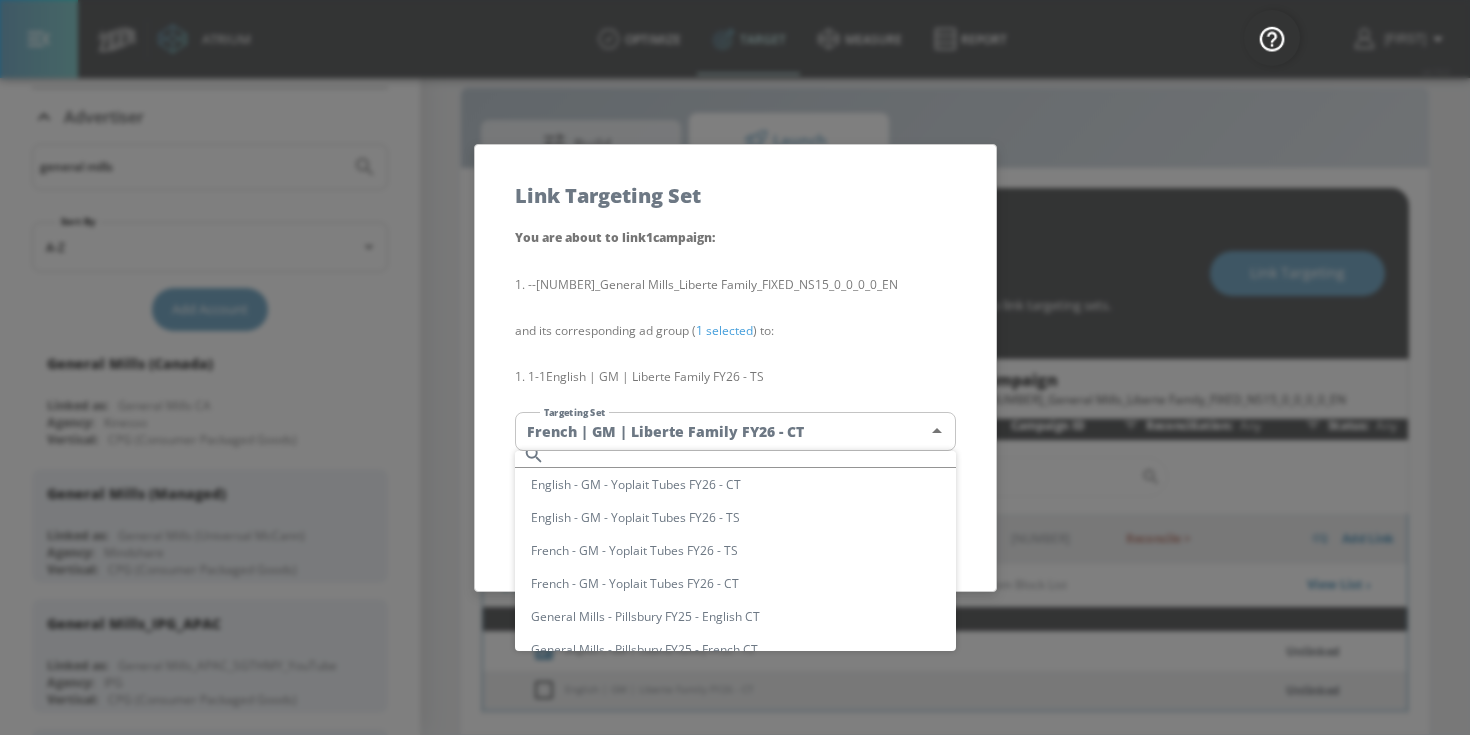 scroll, scrollTop: 3383, scrollLeft: 0, axis: vertical 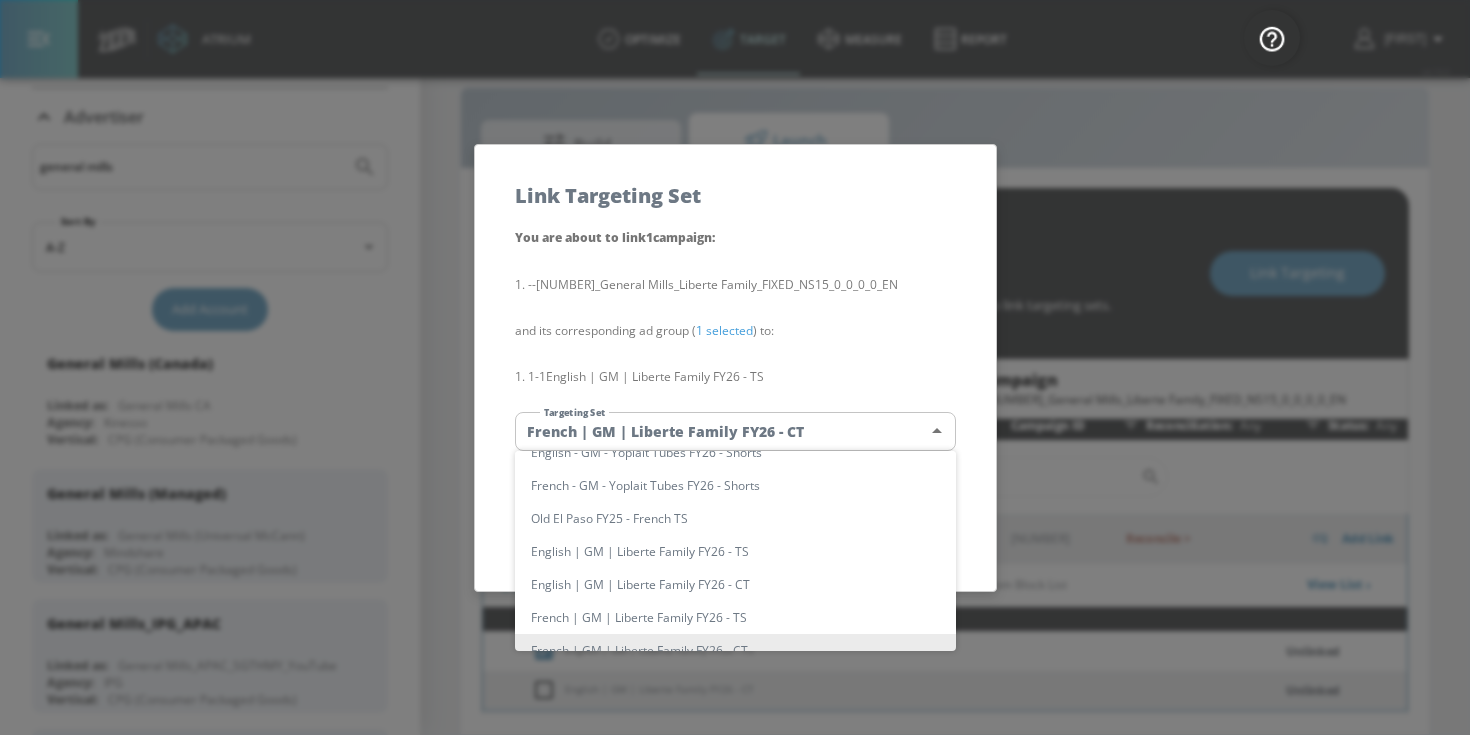 click on "English | GM | Liberte Family FY26 - TS" at bounding box center [735, 551] 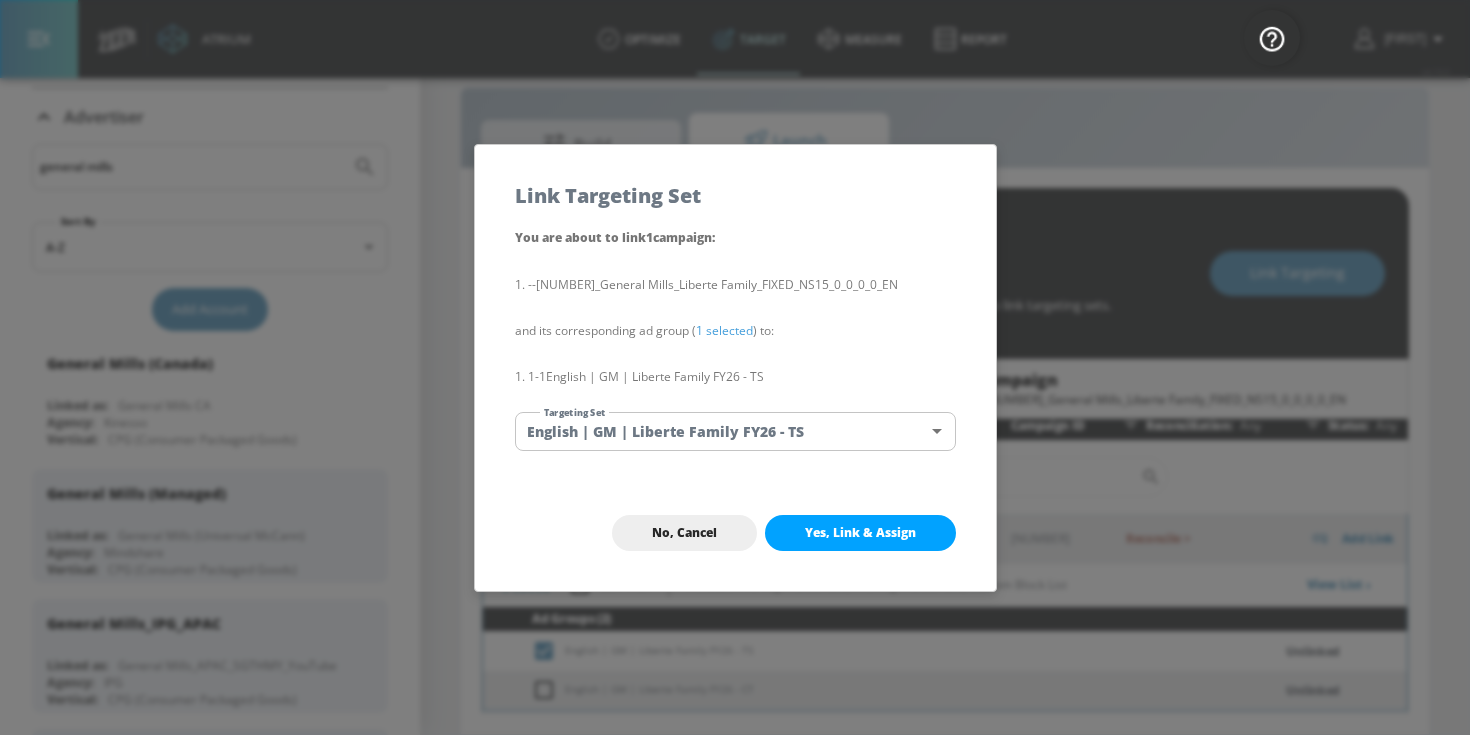 click on "Yes, Link & Assign" at bounding box center [860, 533] 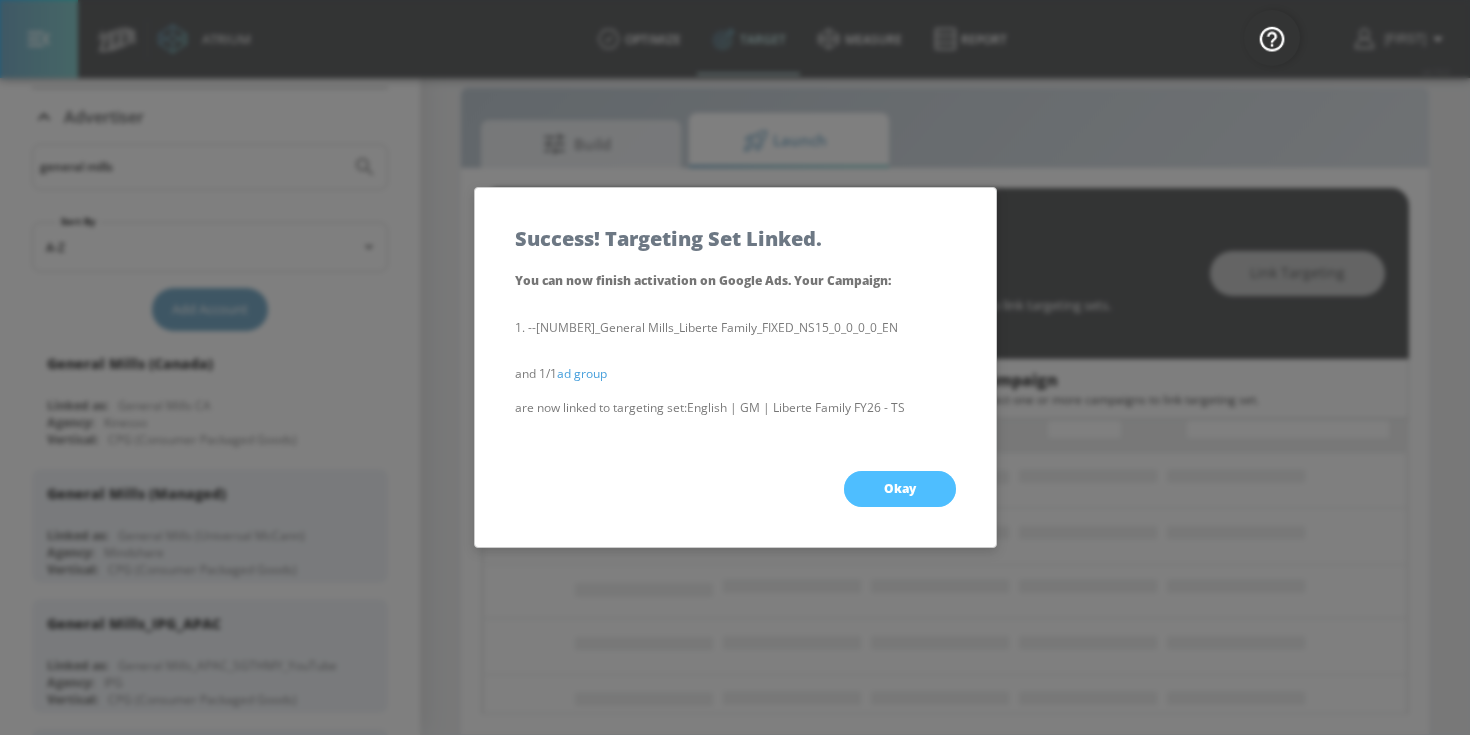 click on "Okay" at bounding box center [900, 489] 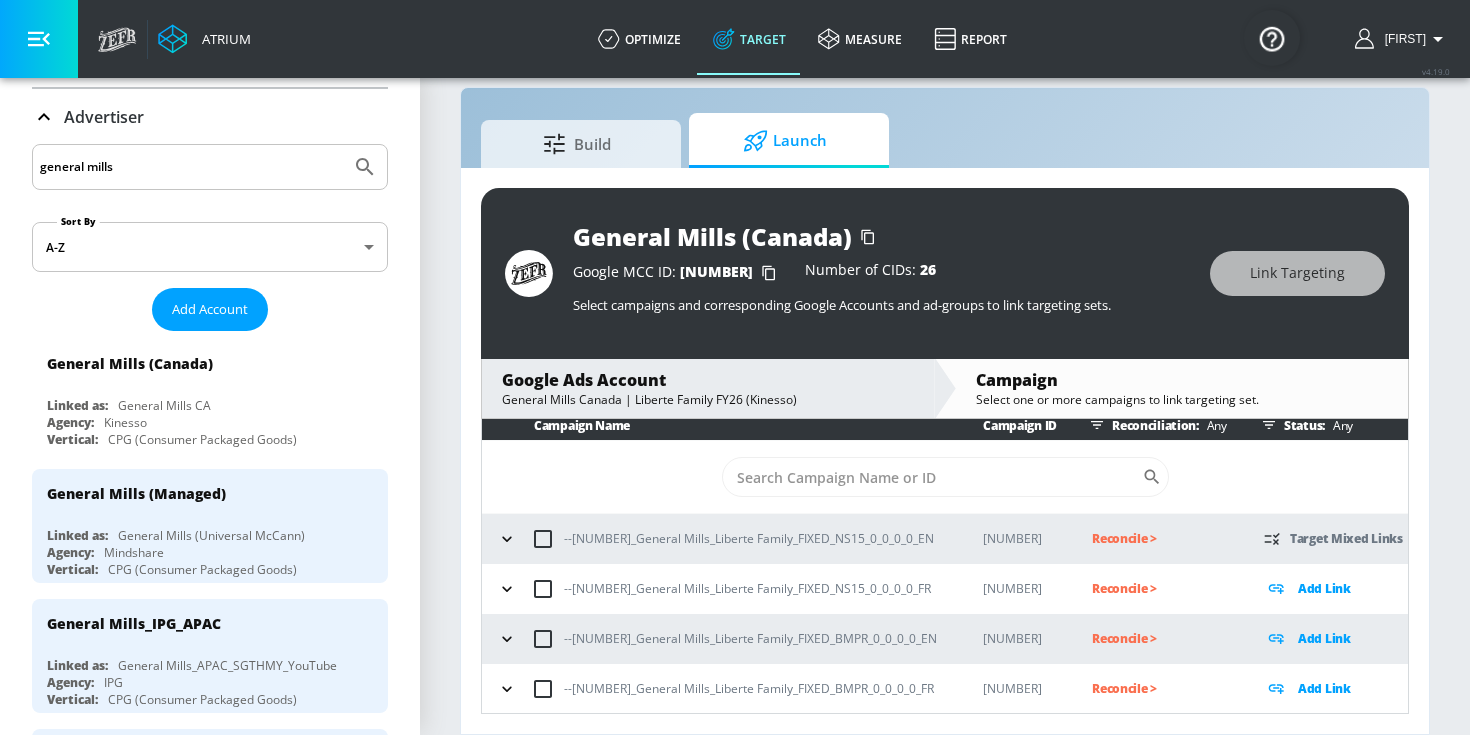 click 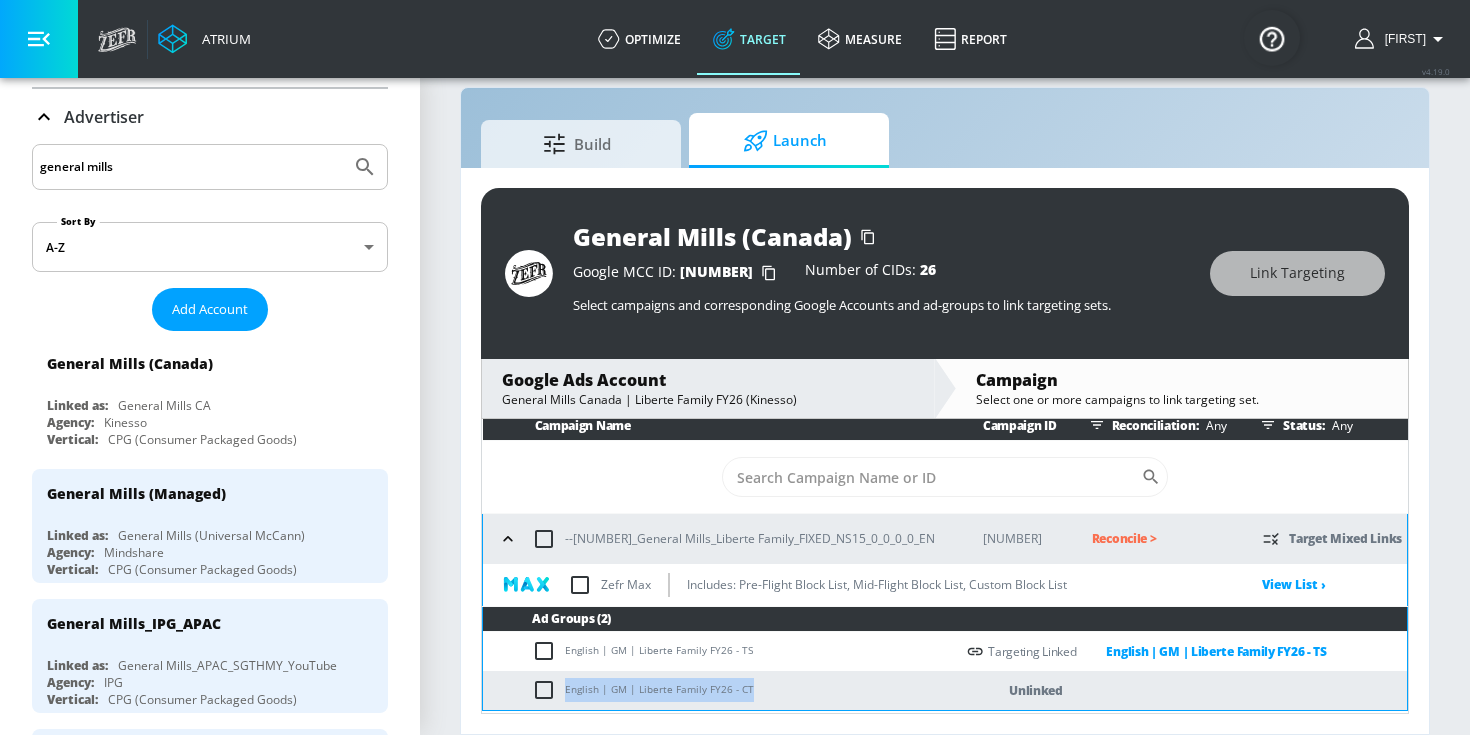 drag, startPoint x: 759, startPoint y: 687, endPoint x: 564, endPoint y: 694, distance: 195.1256 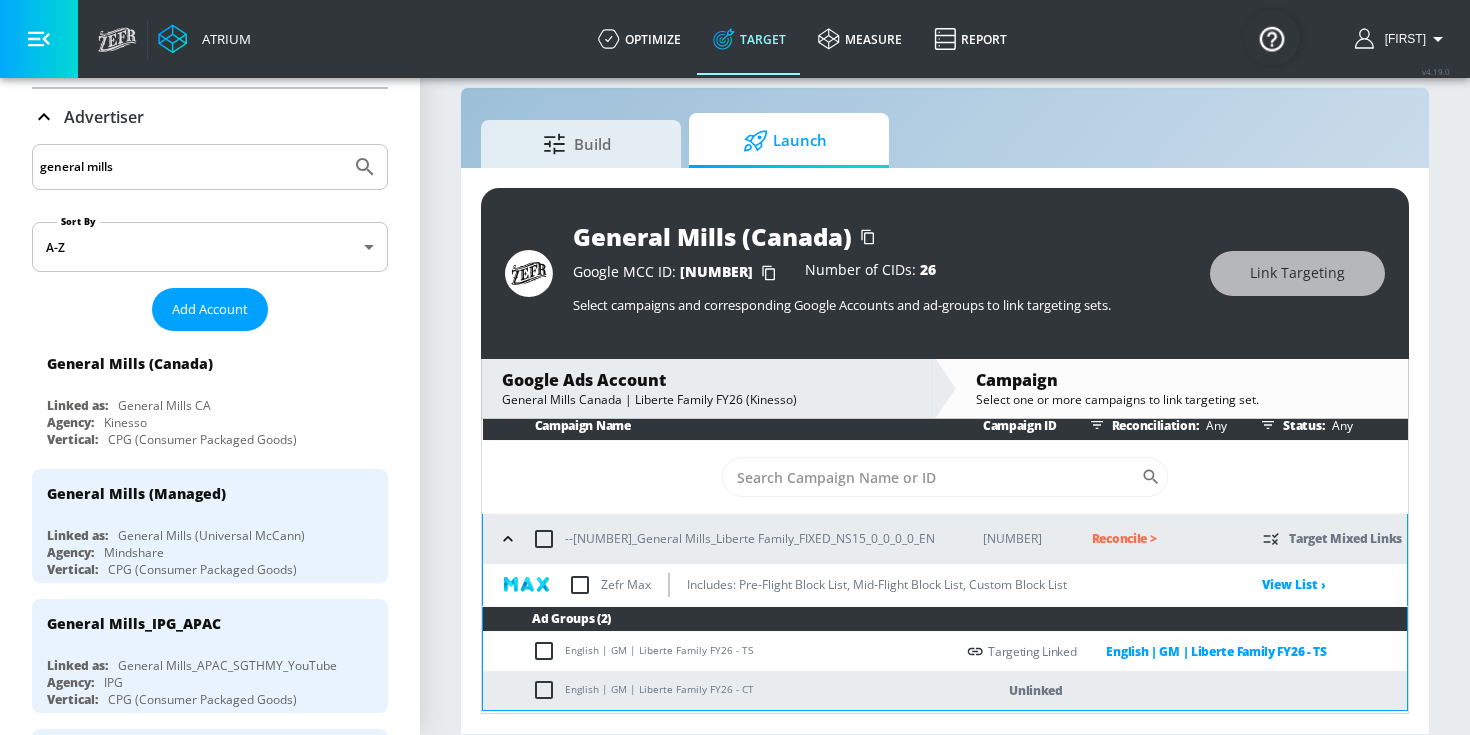 click on "English | GM | Liberte Family FY26 - CT" at bounding box center [718, 690] 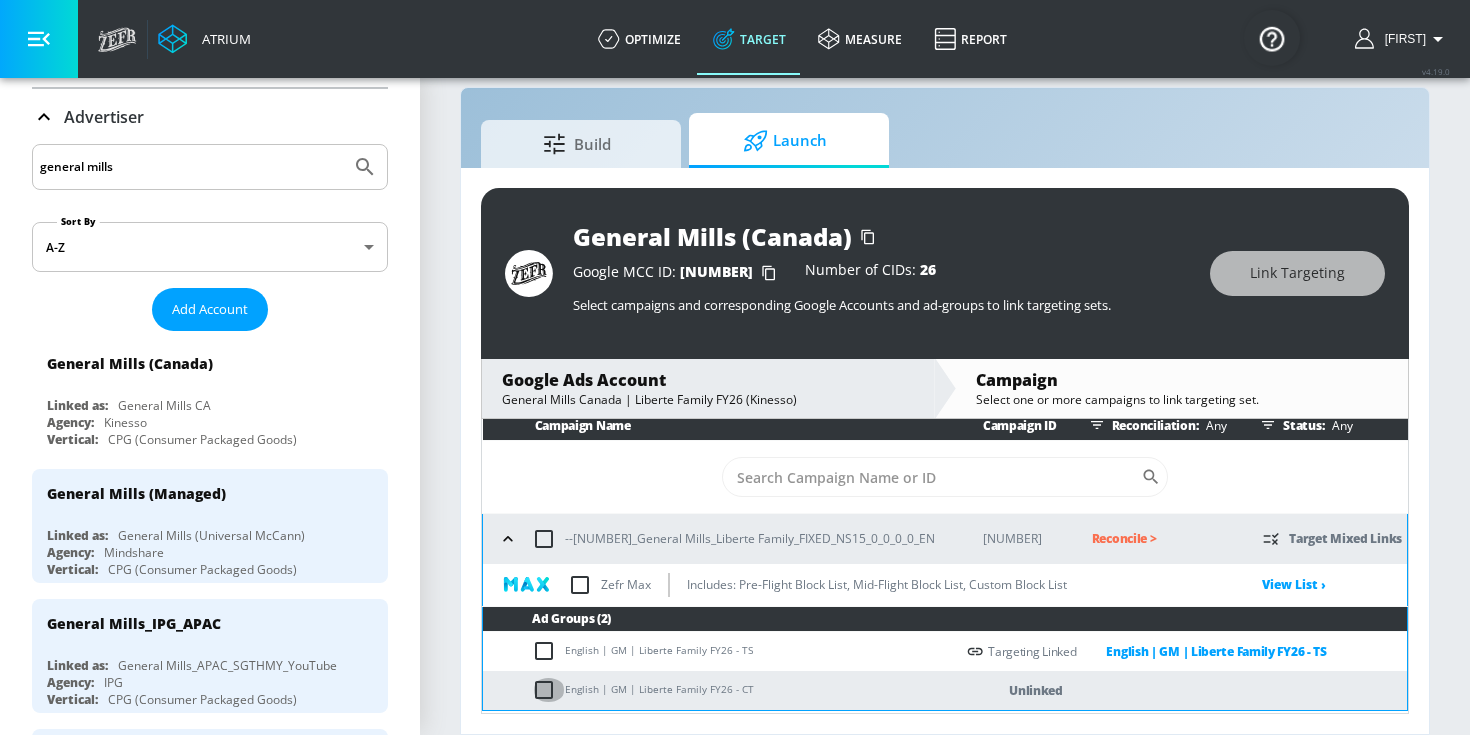 click at bounding box center (548, 690) 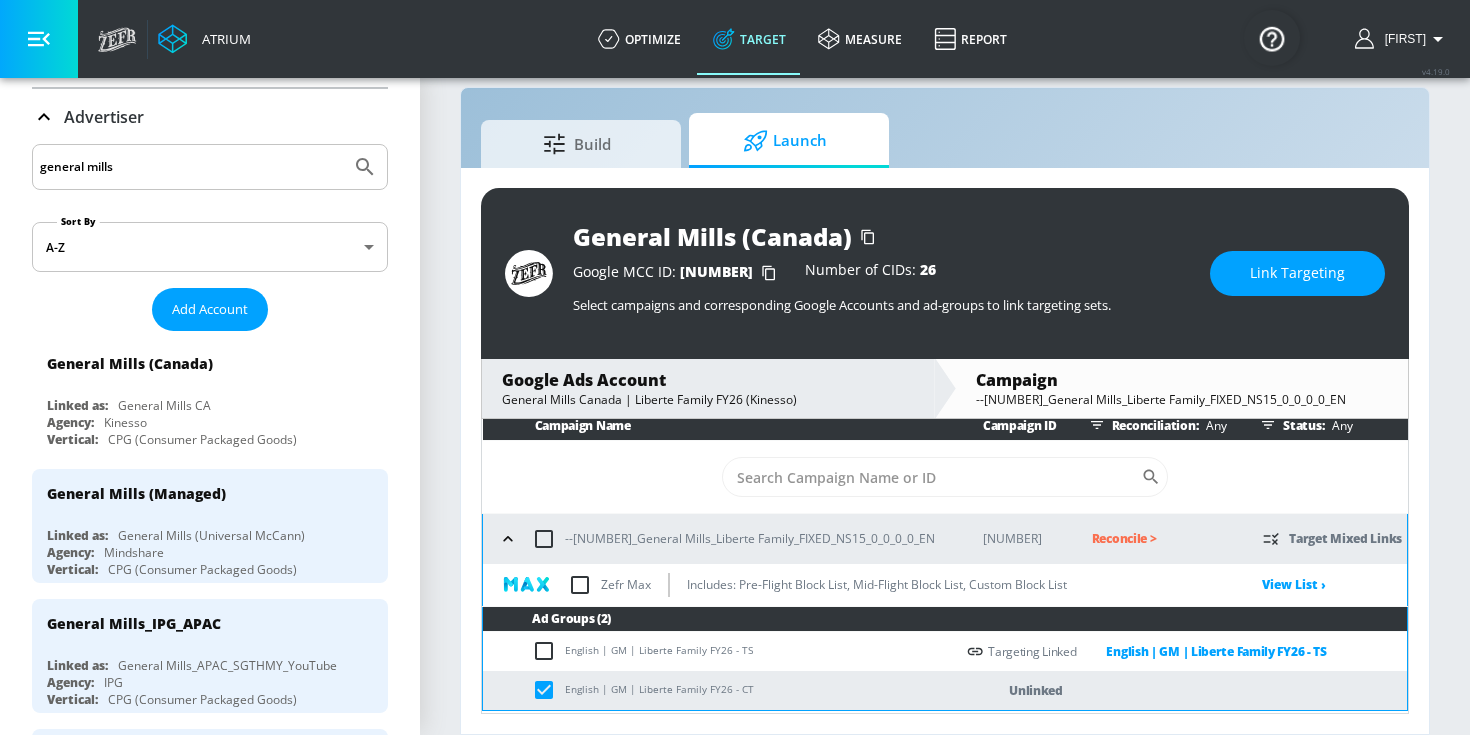 click on "Link Targeting" at bounding box center [1297, 273] 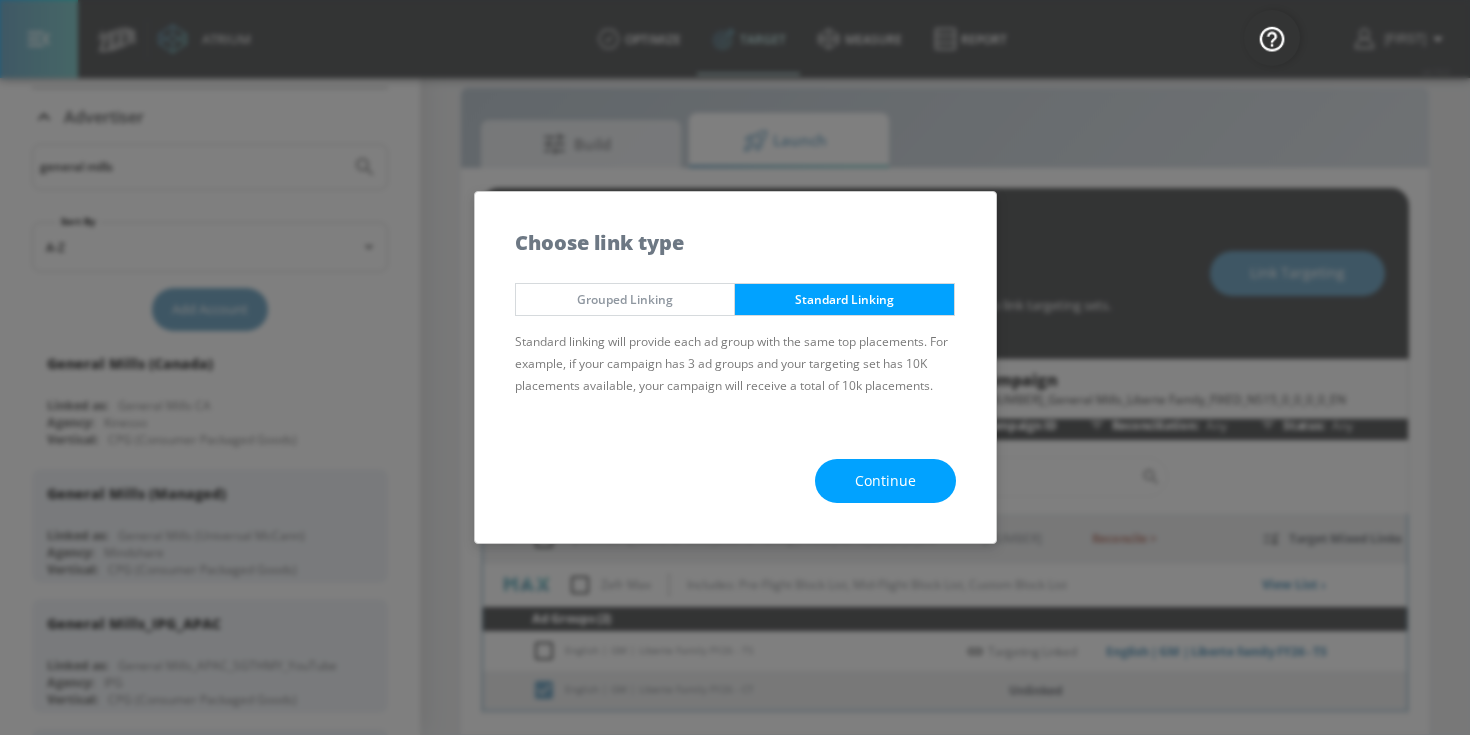 click on "Continue" at bounding box center [885, 481] 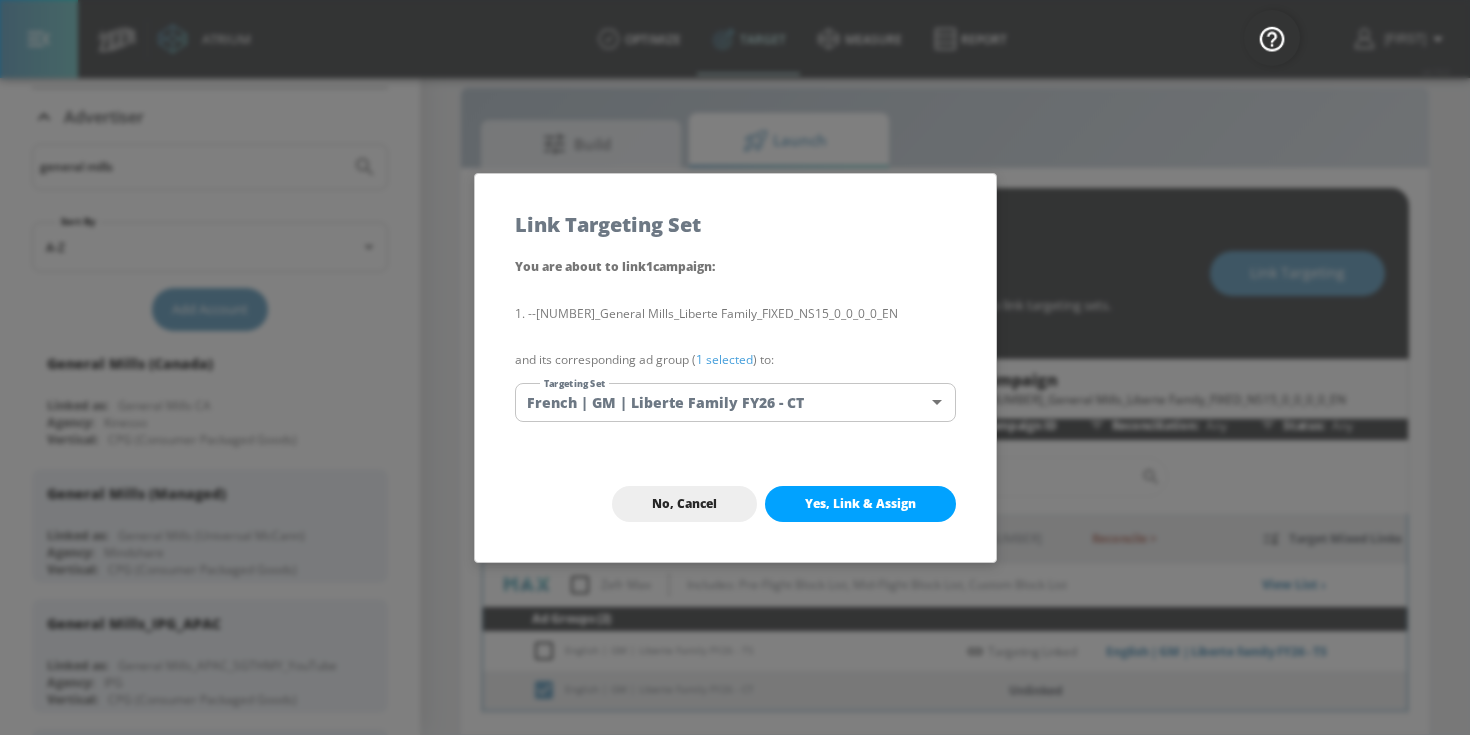 click on "1 selected" at bounding box center [724, 359] 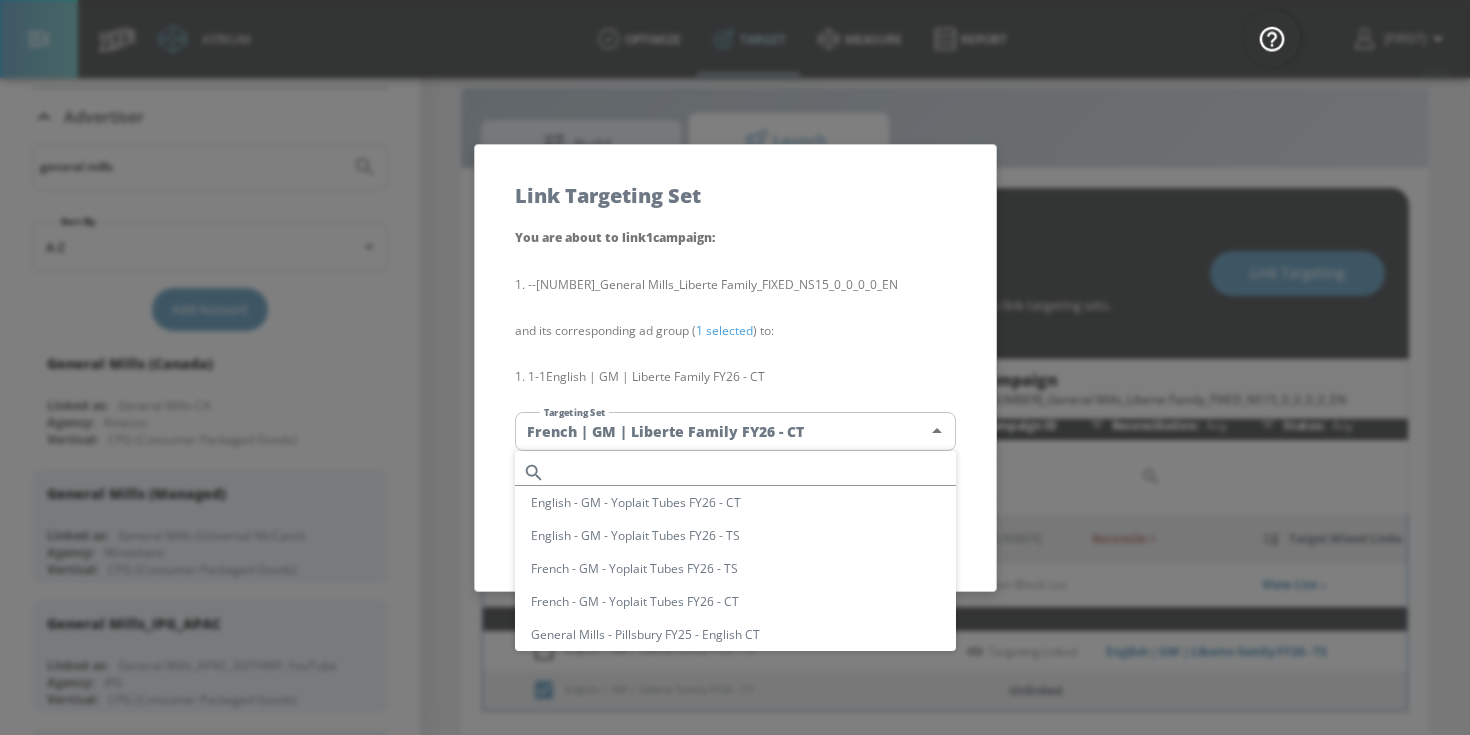 click on "Atrium optimize Target measure Report optimize Target measure Report v 4.19.0 [FIRST] Platform DV360:  Youtube DV360:  Youtube Advertiser general mills Sort By A-Z asc  Add Account General Mills (Canada) Linked as: General Mills CA Agency: Kinesso Vertical: CPG (Consumer Packaged Goods) General Mills (Managed) Linked as: General Mills (Universal McCann) Agency: Mindshare Vertical: CPG (Consumer Packaged Goods) General Mills_IPG_APAC Linked as: General Mills_APAC_SGTHMY_YouTube Agency: IPG Vertical: CPG (Consumer Packaged Goods) General Mills Canada (Self-service) Linked as: General Mills Canada (Self-Service) Agency: Mindshare Canada Vertical: Food General Mills  F25  Linked as: Zefr Demos Agency: IPG  Vertical: CPG (Consumer Packaged Goods) General Mills - US (Meta) Linked as: General Mills - US (Measurement) Agency: MindShare Vertical: CPG (Consumer Packaged Goods) General Mills Linked as: Zefr Demos Agency: Ovative Group Vertical: CPG (Consumer Packaged Goods) General Mills US (Self-service) Agency:" at bounding box center (735, 353) 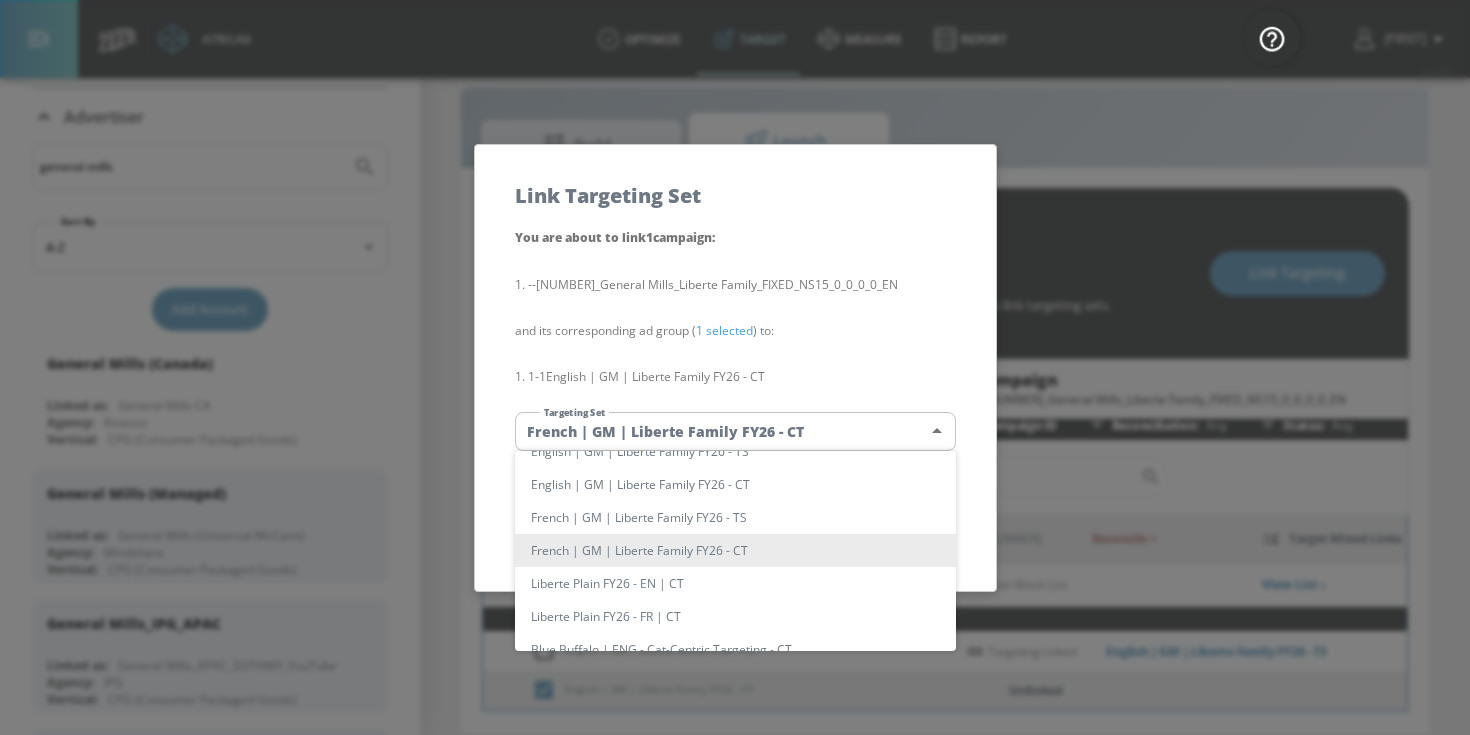 type 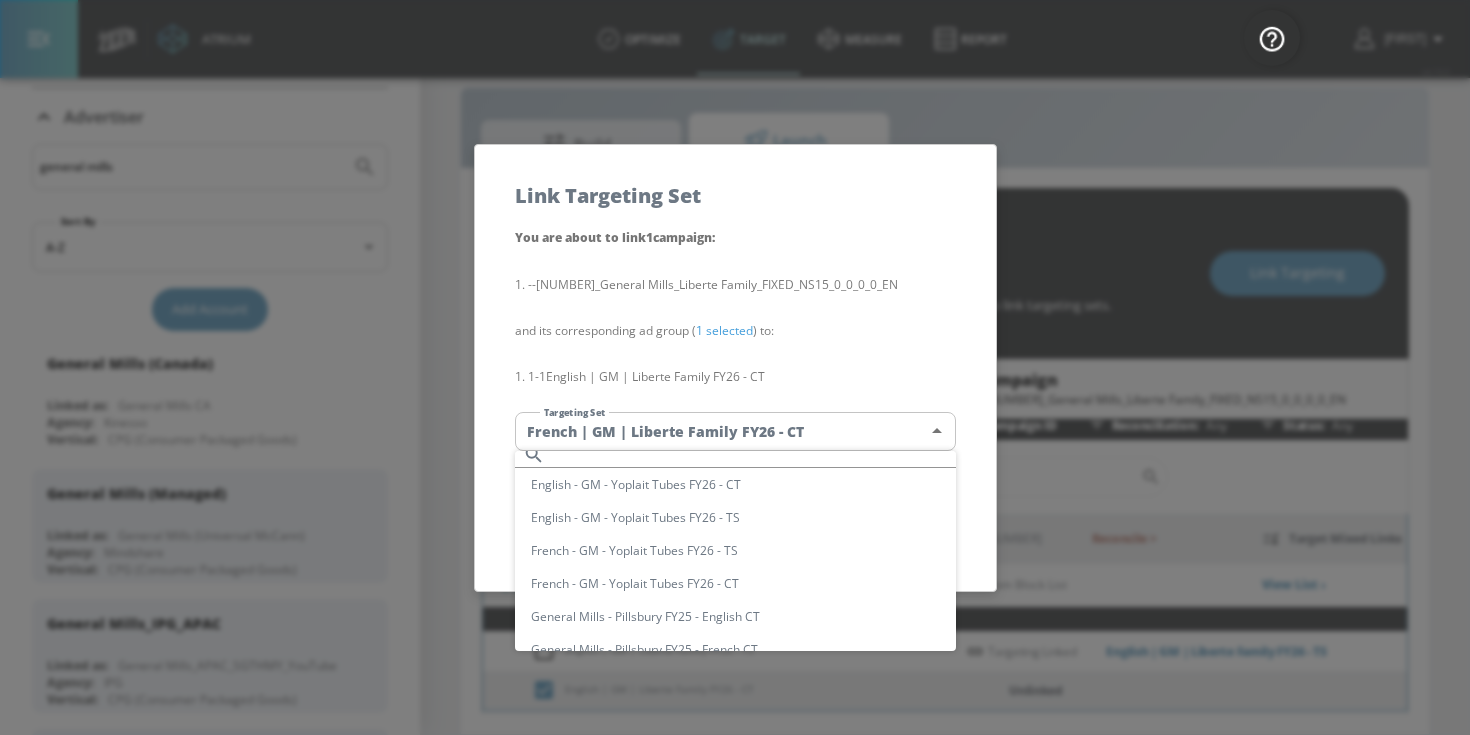 scroll, scrollTop: 3416, scrollLeft: 0, axis: vertical 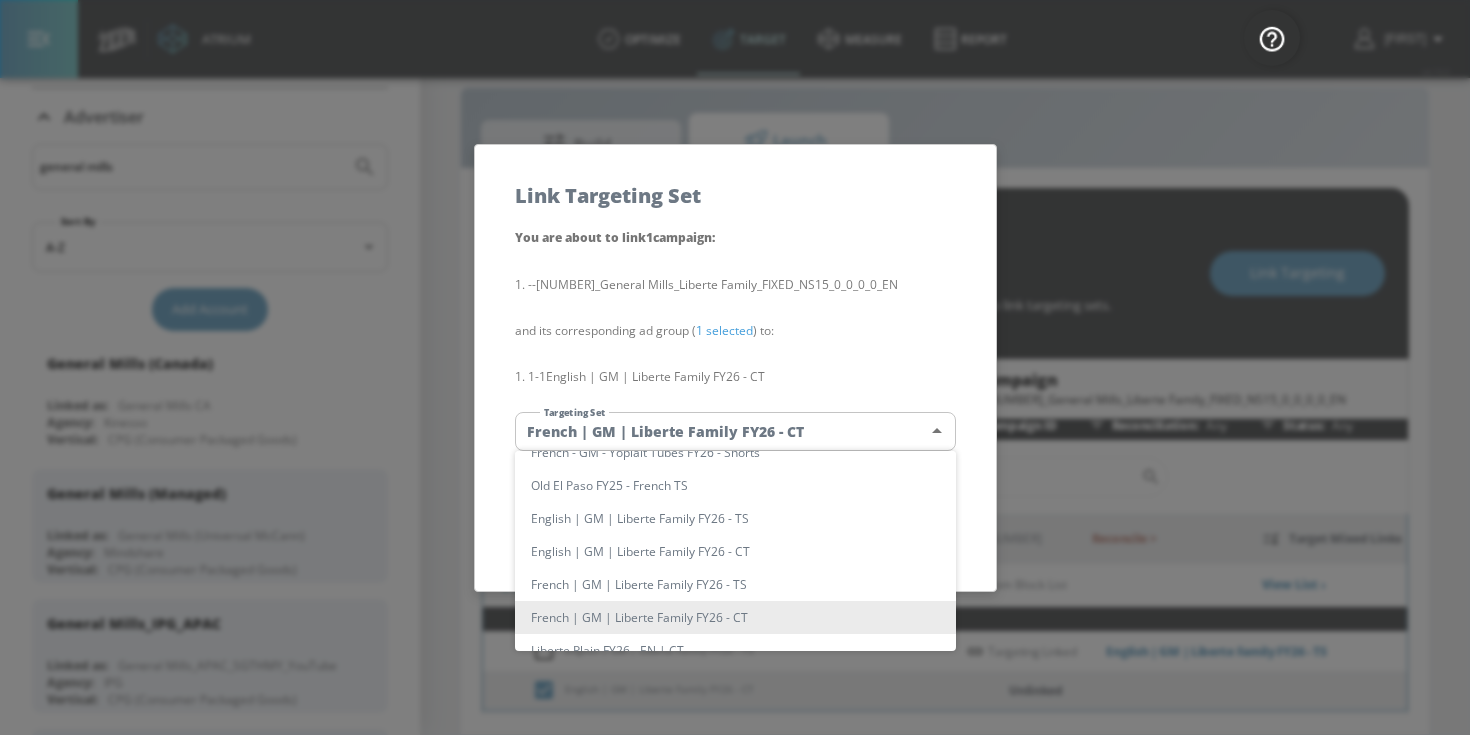 click on "English | GM | Liberte Family FY26 - CT" at bounding box center (735, 551) 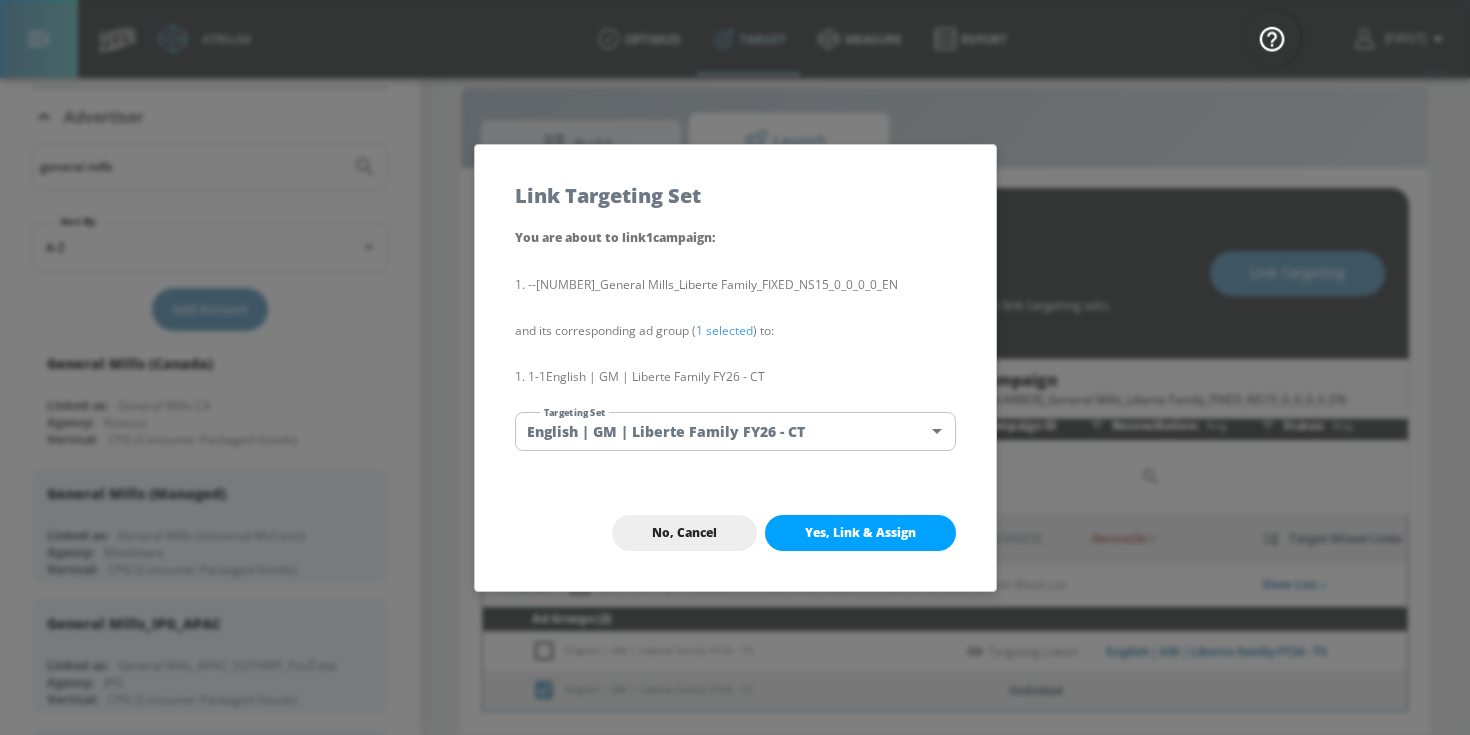 click on "Yes, Link & Assign" at bounding box center (860, 533) 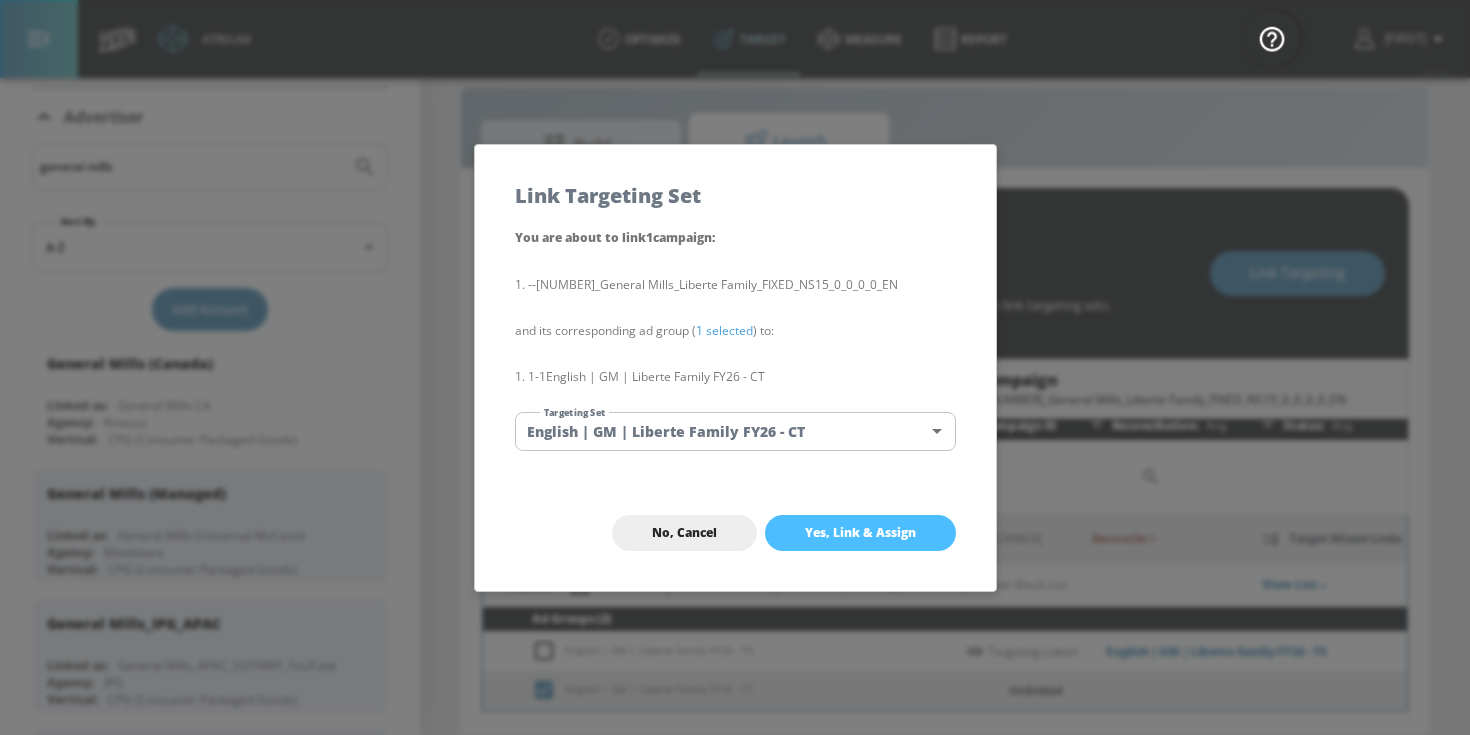checkbox on "false" 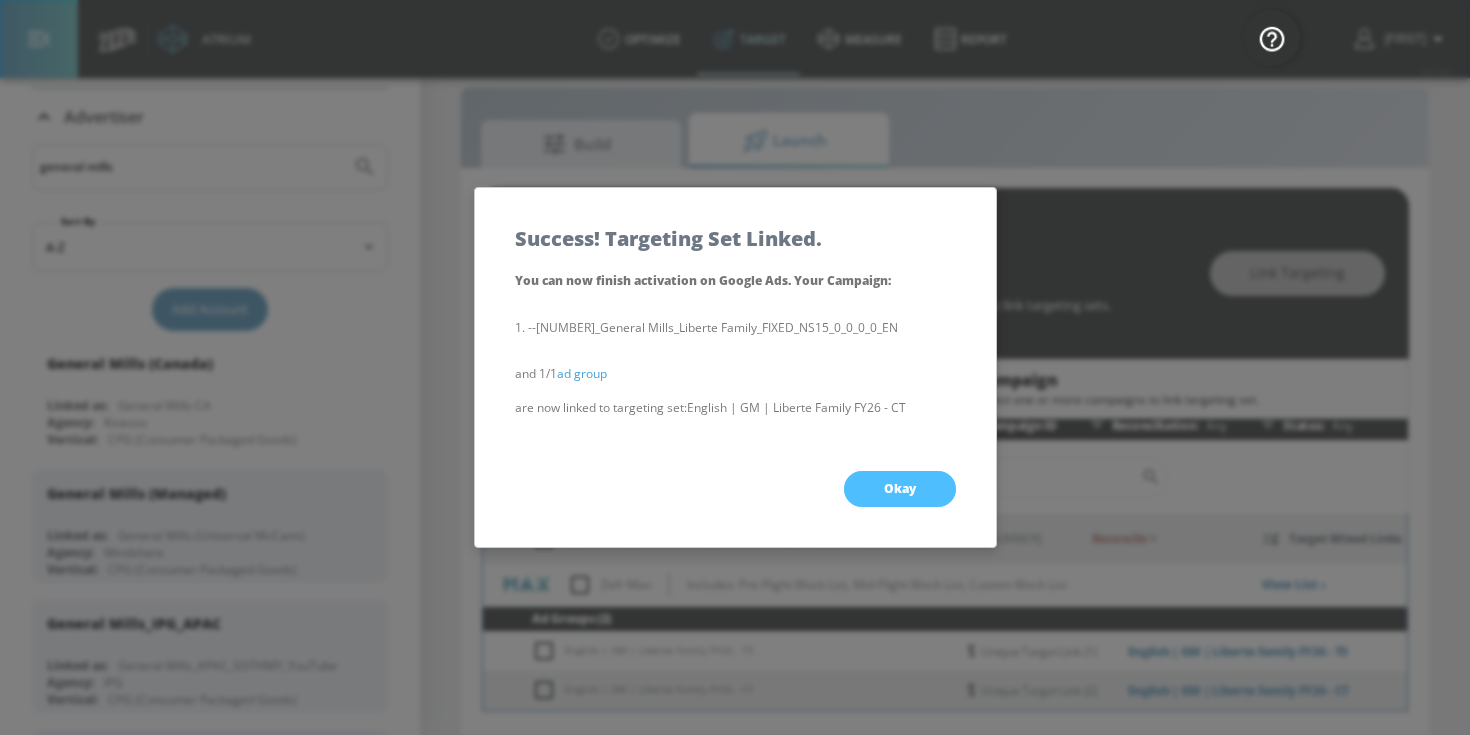click on "Okay" at bounding box center [900, 489] 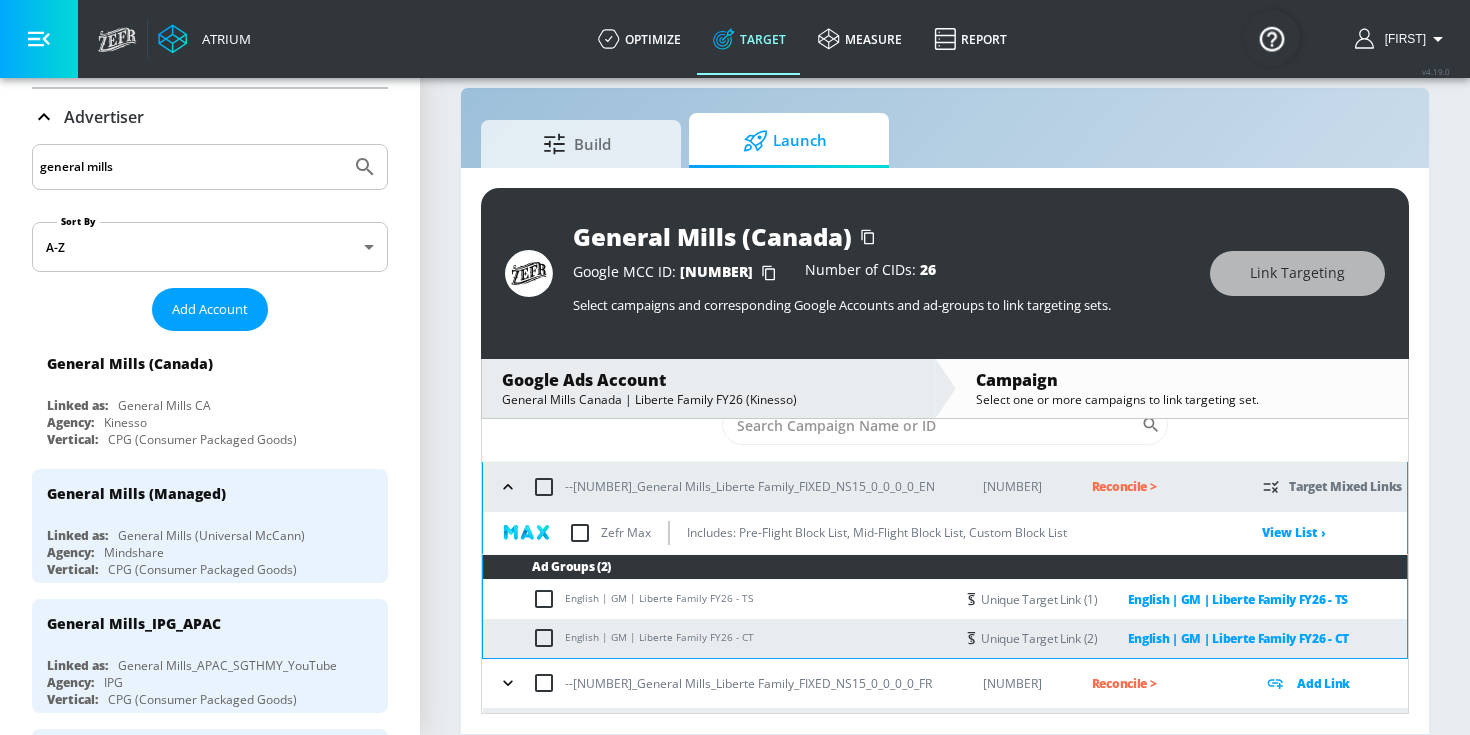 scroll, scrollTop: 69, scrollLeft: 0, axis: vertical 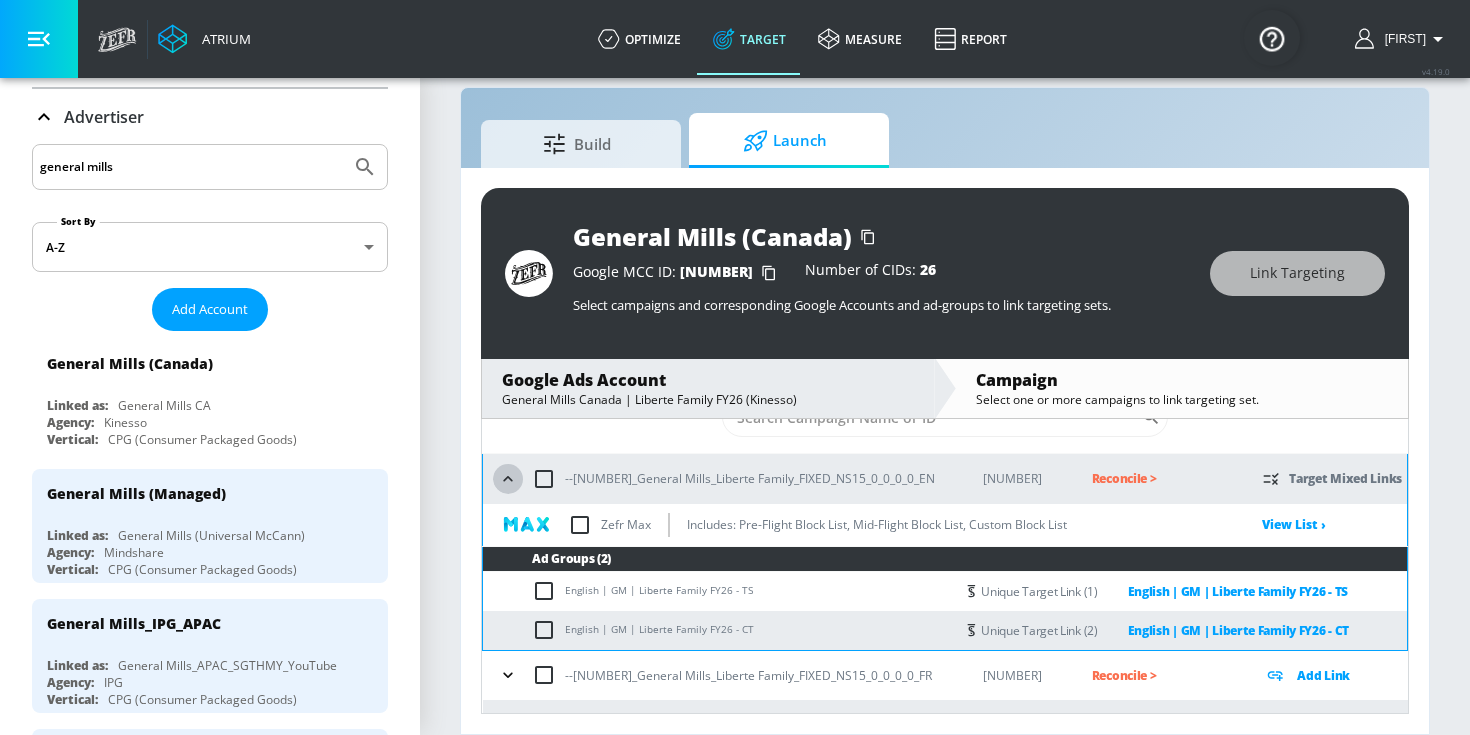 click 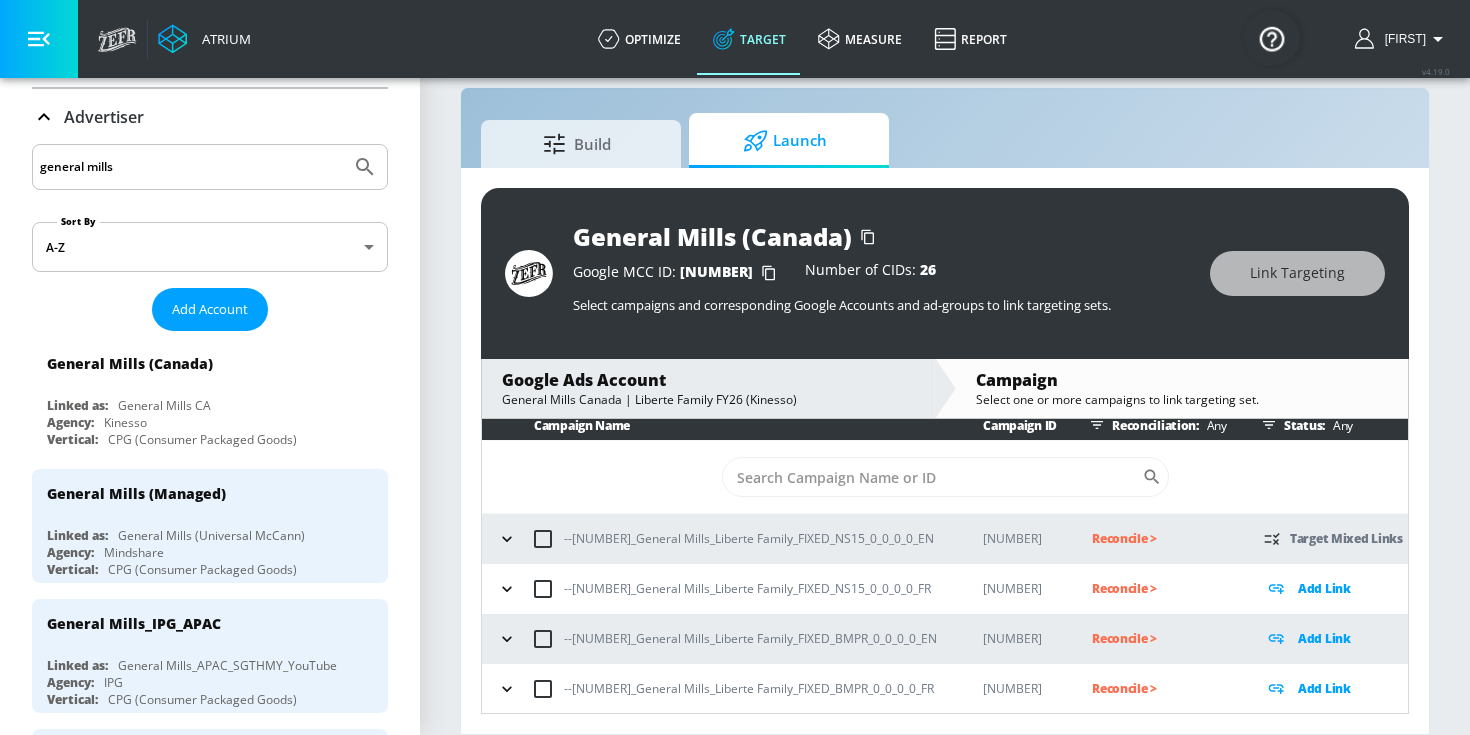 click 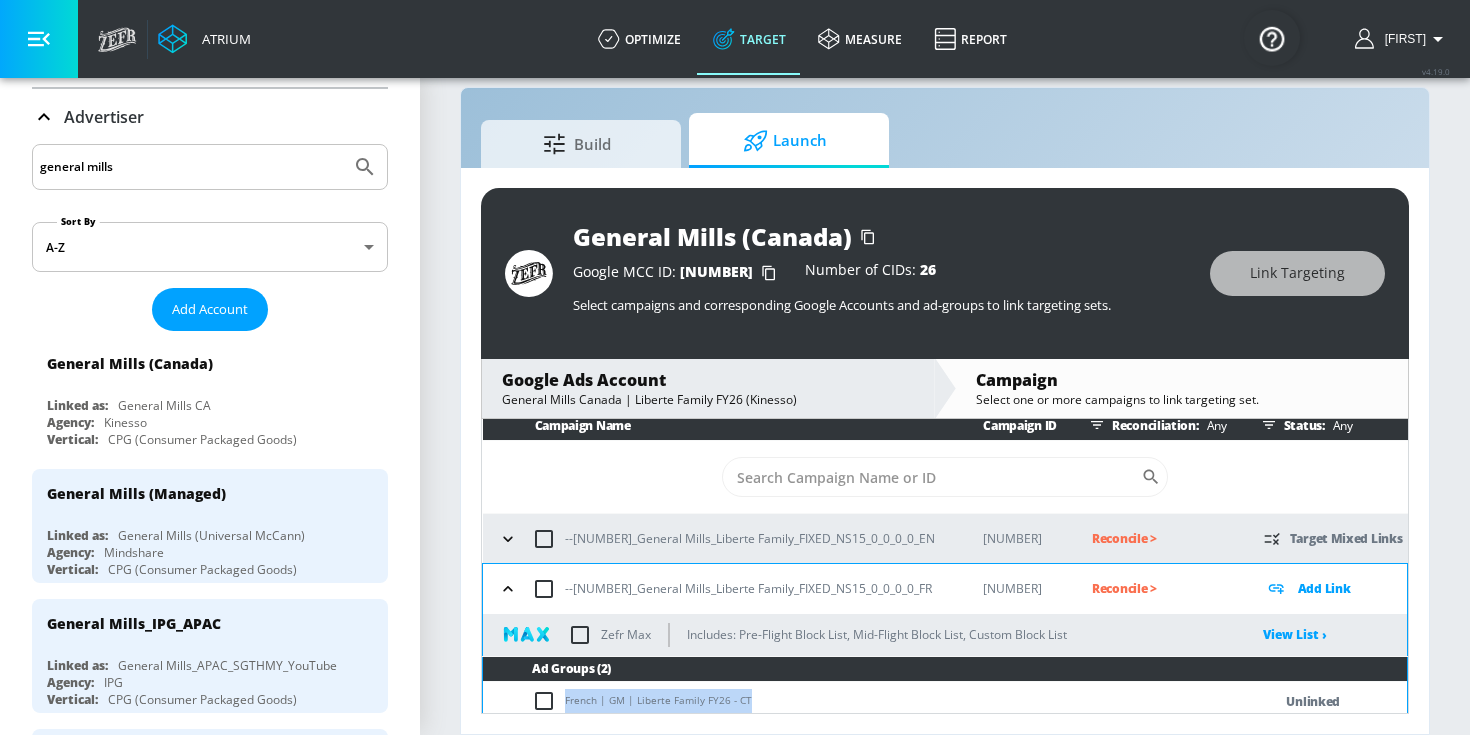 drag, startPoint x: 763, startPoint y: 695, endPoint x: 563, endPoint y: 696, distance: 200.0025 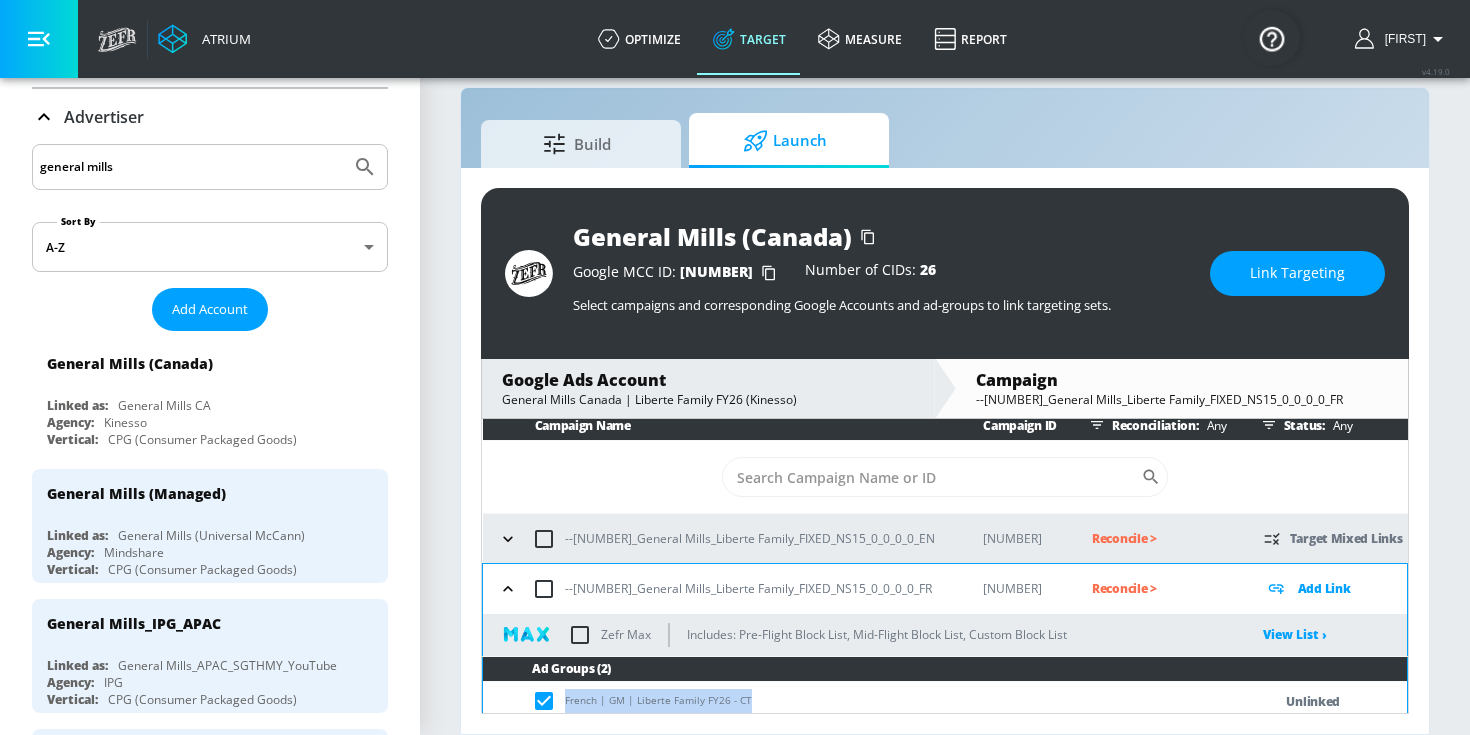 click on "Link Targeting" at bounding box center (1297, 273) 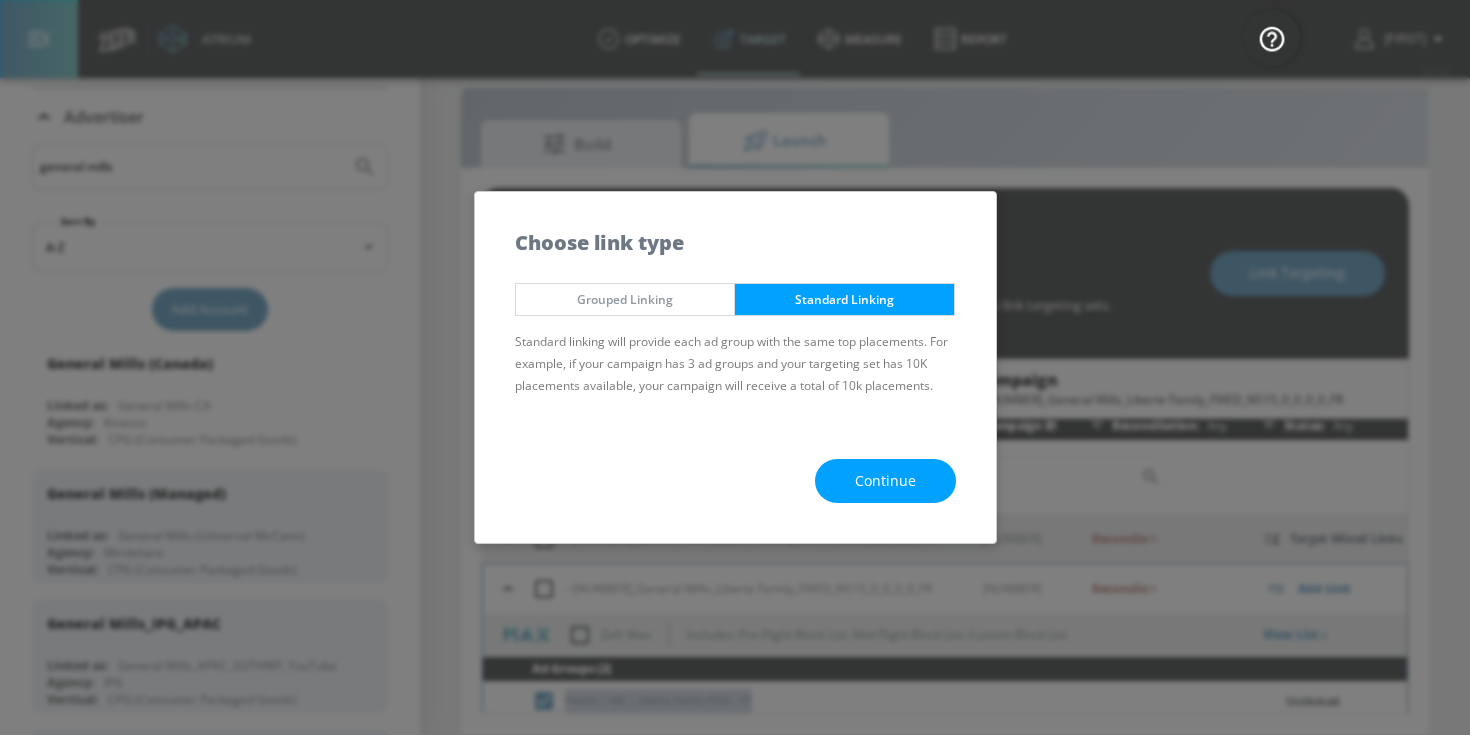 click on "Continue" at bounding box center (885, 481) 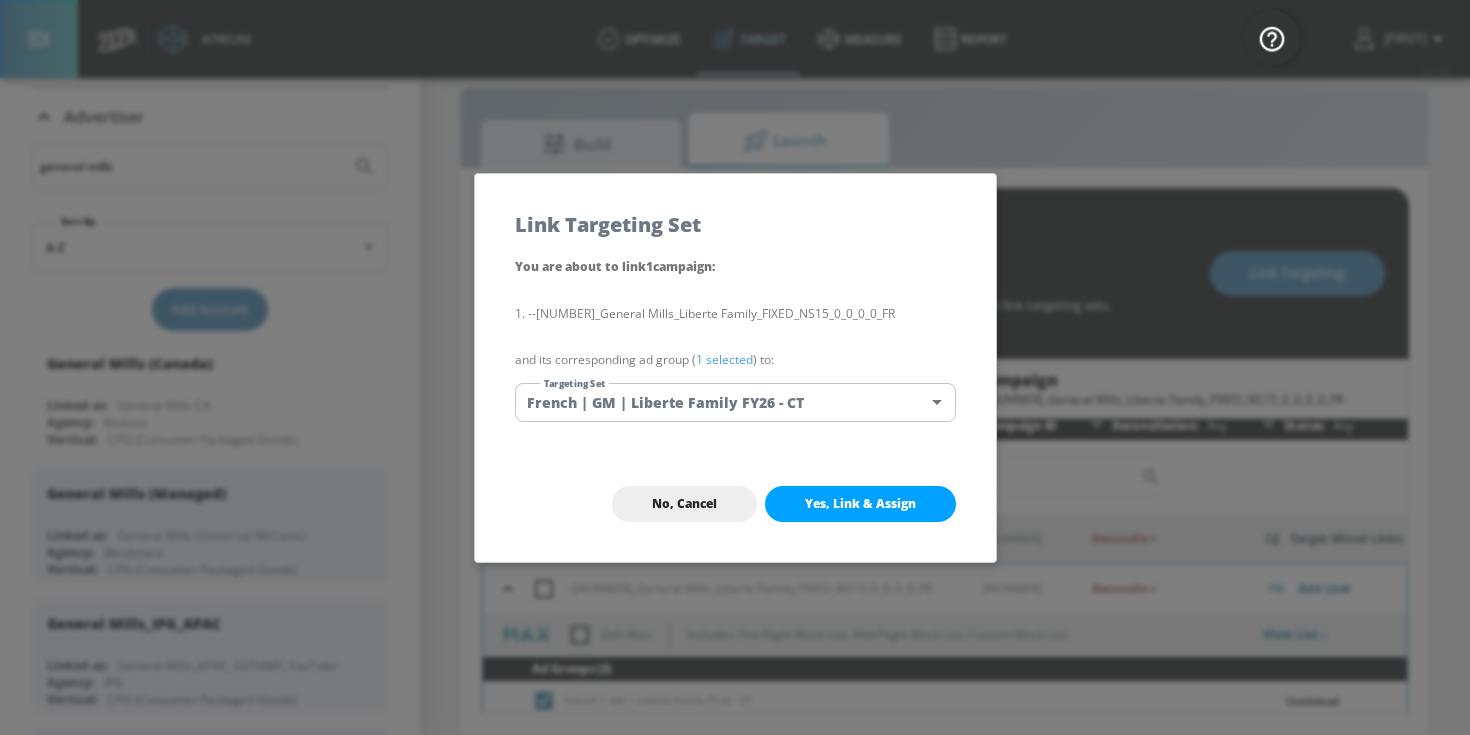 click on "1 selected" at bounding box center [724, 359] 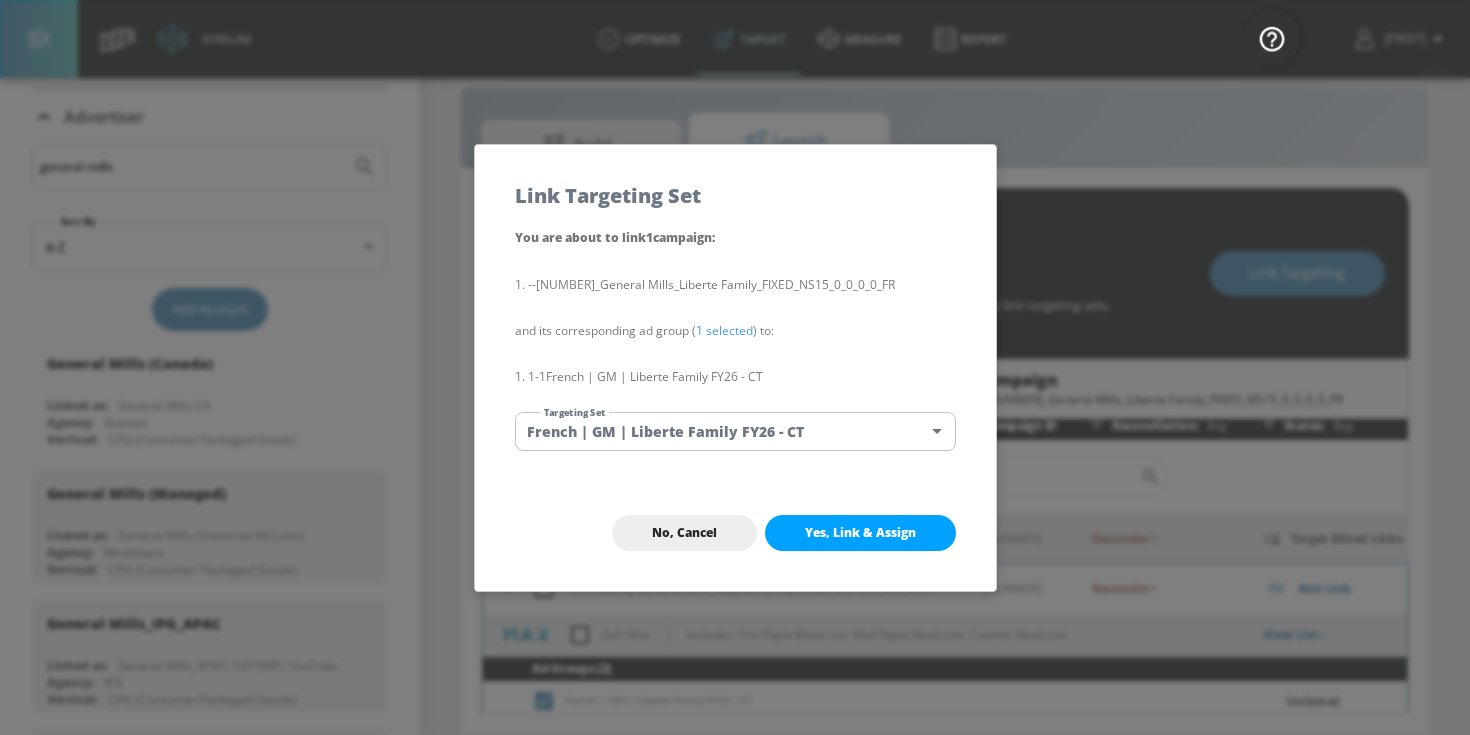 click on "Atrium optimize Target measure Report optimize Target measure Report v 4.19.0 [FIRST] Platform DV360:  Youtube DV360:  Youtube Advertiser general mills Sort By A-Z asc  Add Account General Mills (Canada) Linked as: General Mills CA Agency: Kinesso Vertical: CPG (Consumer Packaged Goods) General Mills (Managed) Linked as: General Mills (Universal McCann) Agency: Mindshare Vertical: CPG (Consumer Packaged Goods) General Mills_IPG_APAC Linked as: General Mills_APAC_SGTHMY_YouTube Agency: IPG Vertical: CPG (Consumer Packaged Goods) General Mills Canada (Self-service) Linked as: General Mills Canada (Self-Service) Agency: Mindshare Canada Vertical: Food General Mills  F25  Linked as: Zefr Demos Agency: IPG  Vertical: CPG (Consumer Packaged Goods) General Mills - US (Meta) Linked as: General Mills - US (Measurement) Agency: MindShare Vertical: CPG (Consumer Packaged Goods) General Mills Linked as: Zefr Demos Agency: Ovative Group Vertical: CPG (Consumer Packaged Goods) General Mills US (Self-service) Agency:" at bounding box center (735, 353) 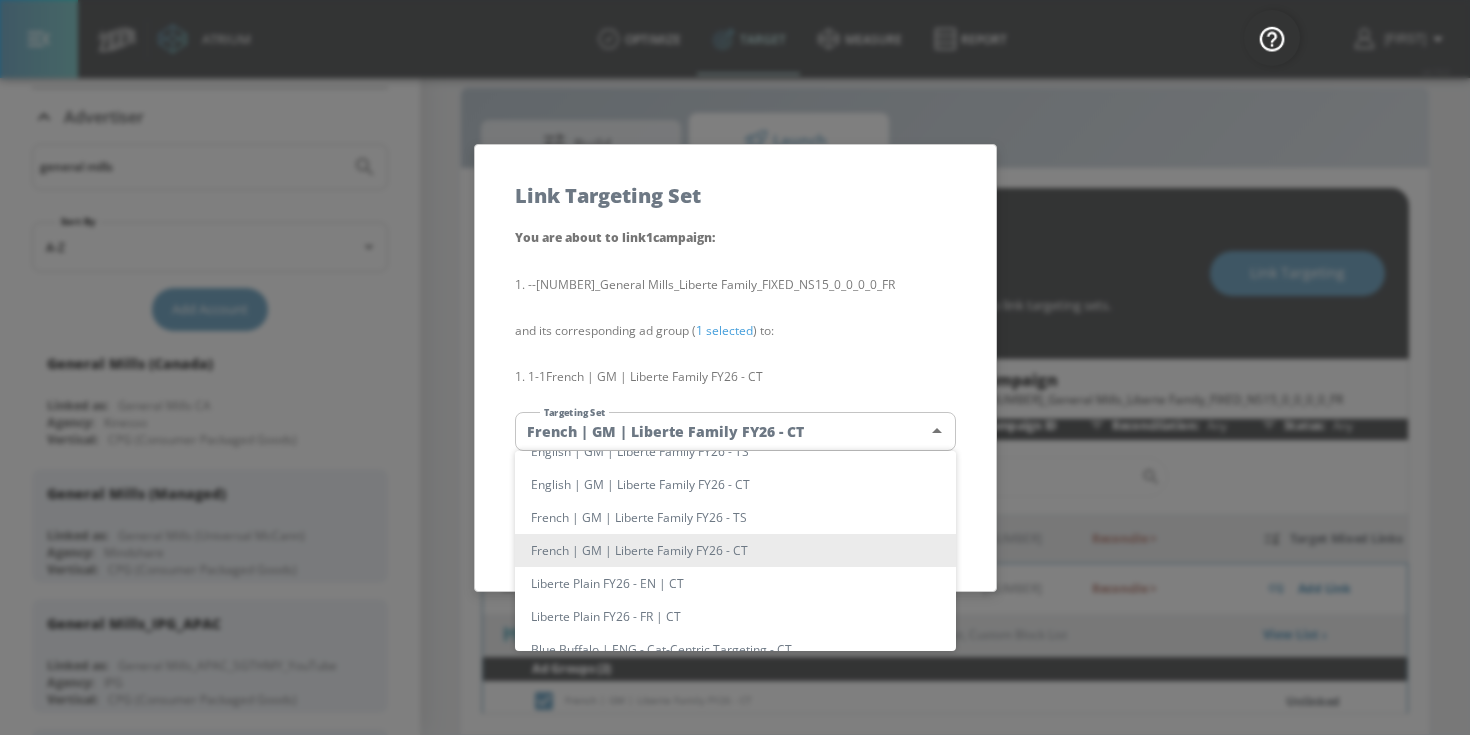 type 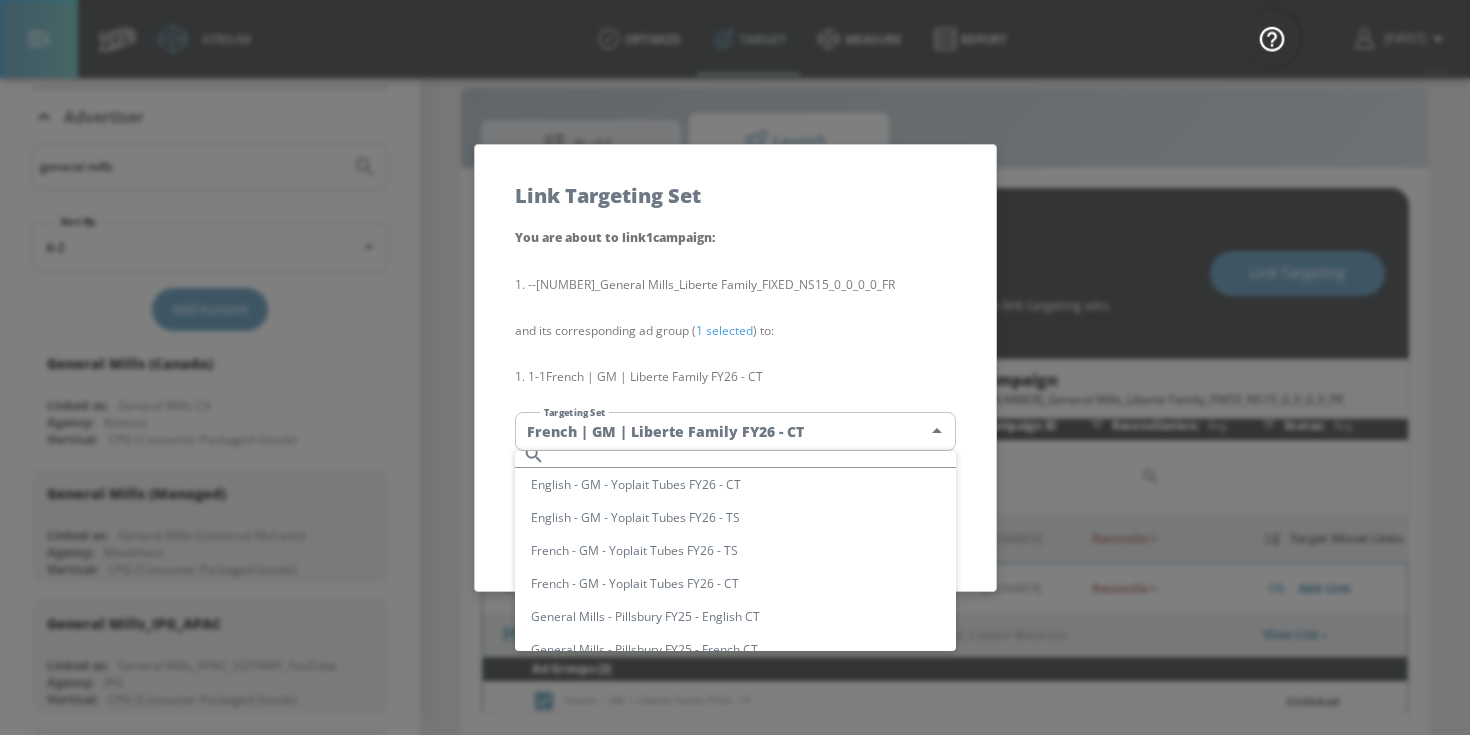 scroll, scrollTop: 3482, scrollLeft: 0, axis: vertical 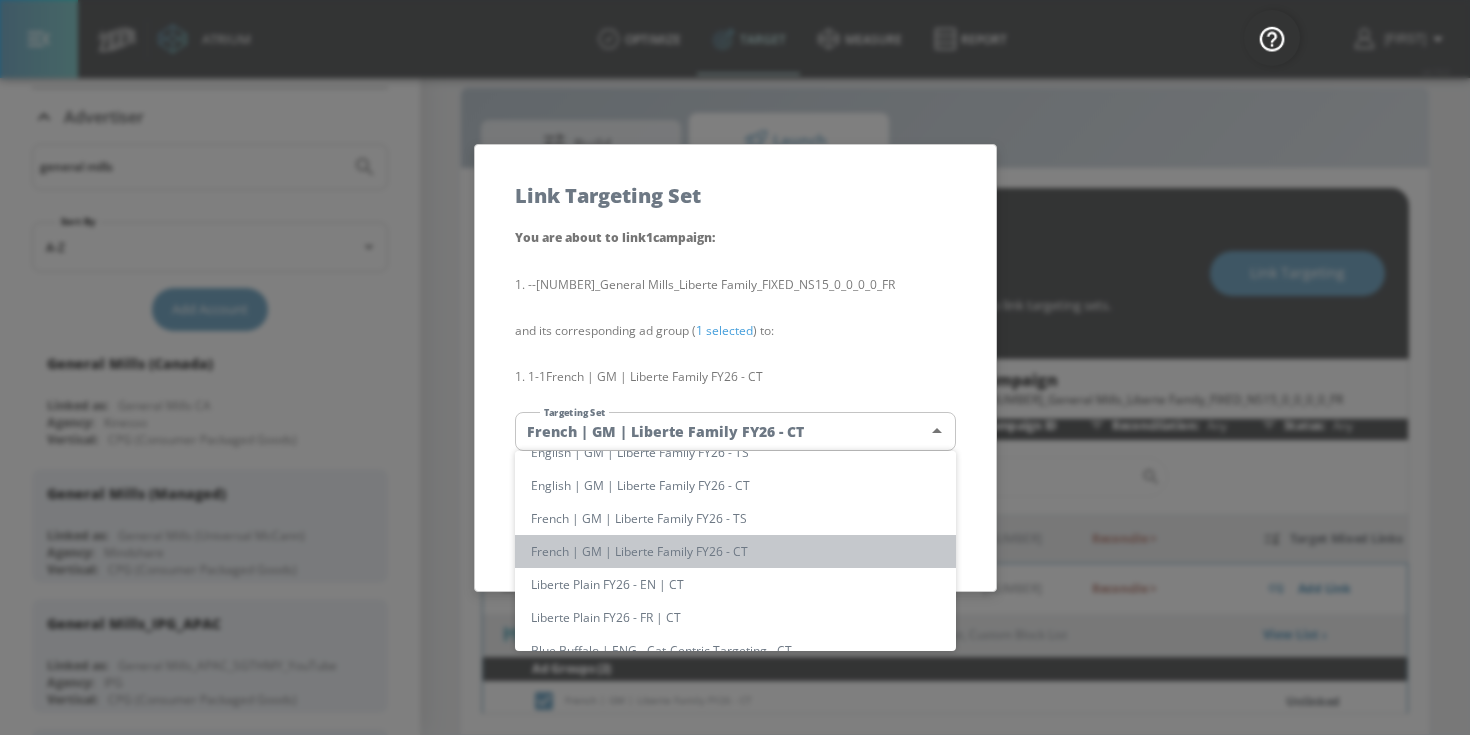 click on "French | GM | Liberte Family FY26 - CT" at bounding box center [735, 551] 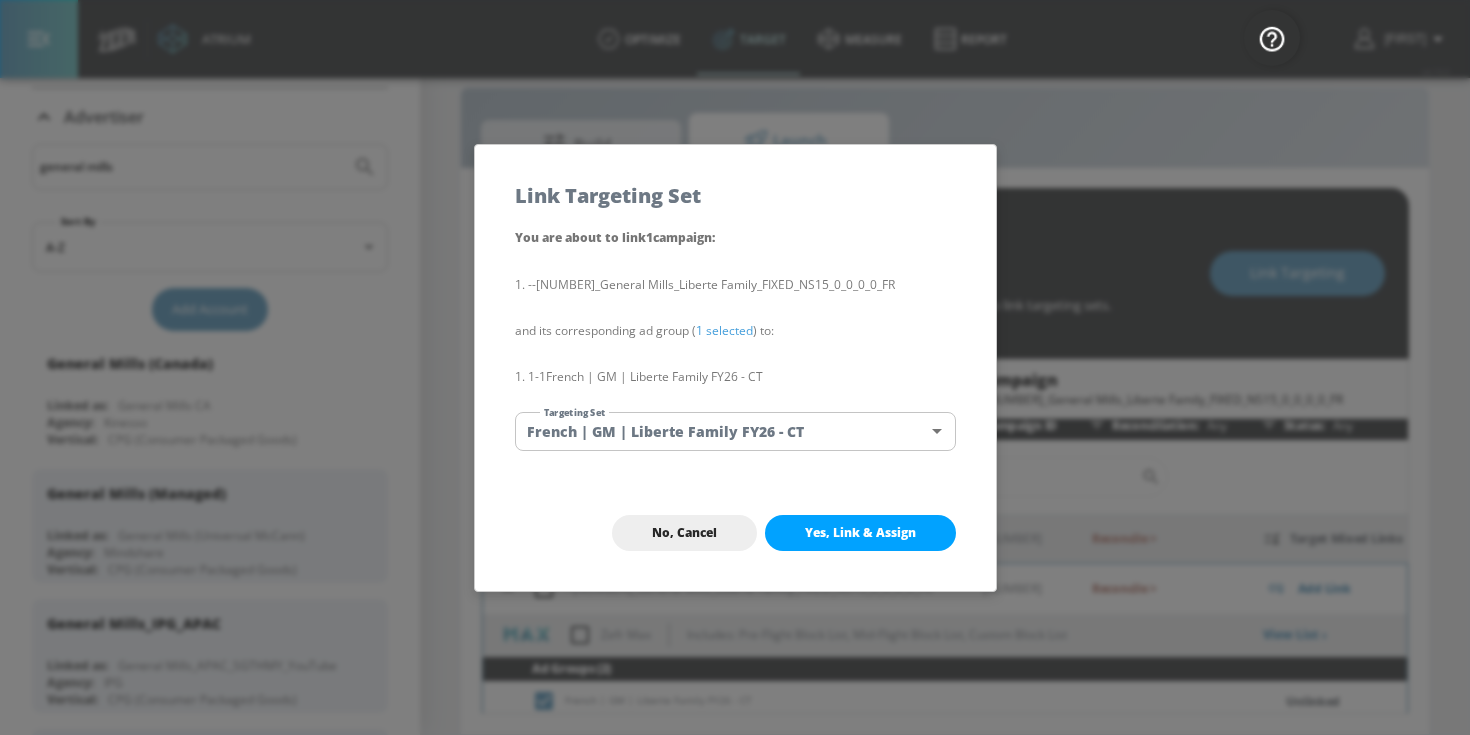 click on "Yes, Link & Assign" at bounding box center (860, 533) 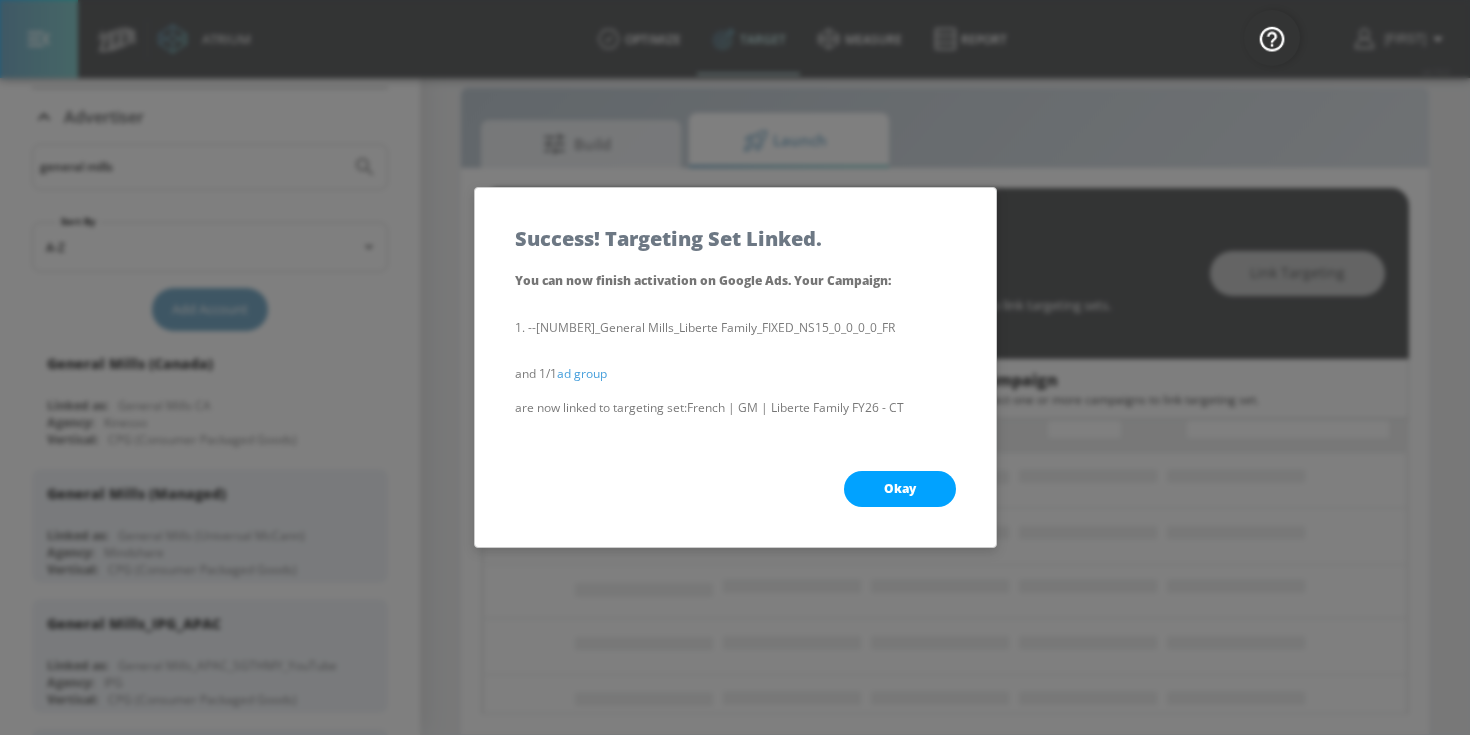 click on "Okay" at bounding box center (900, 489) 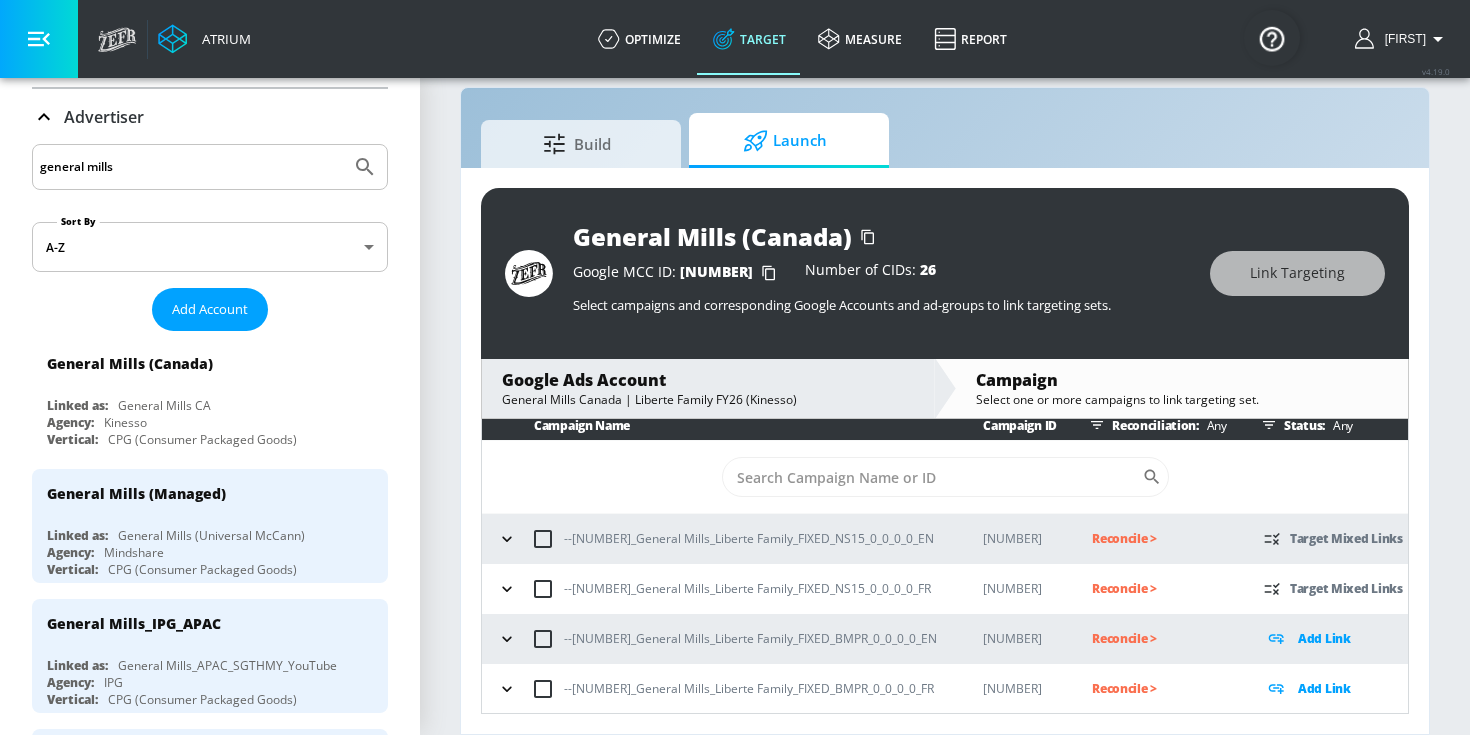 click 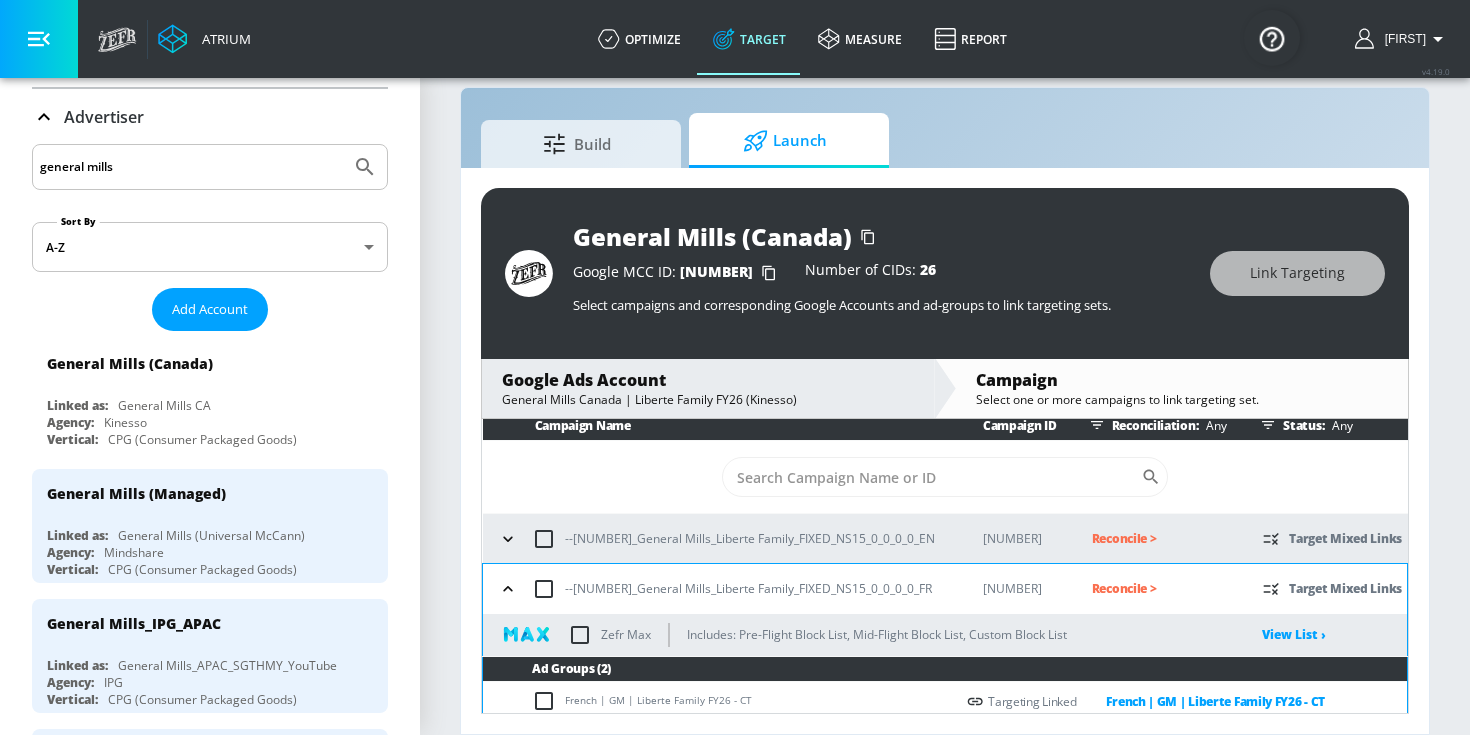 scroll, scrollTop: 156, scrollLeft: 0, axis: vertical 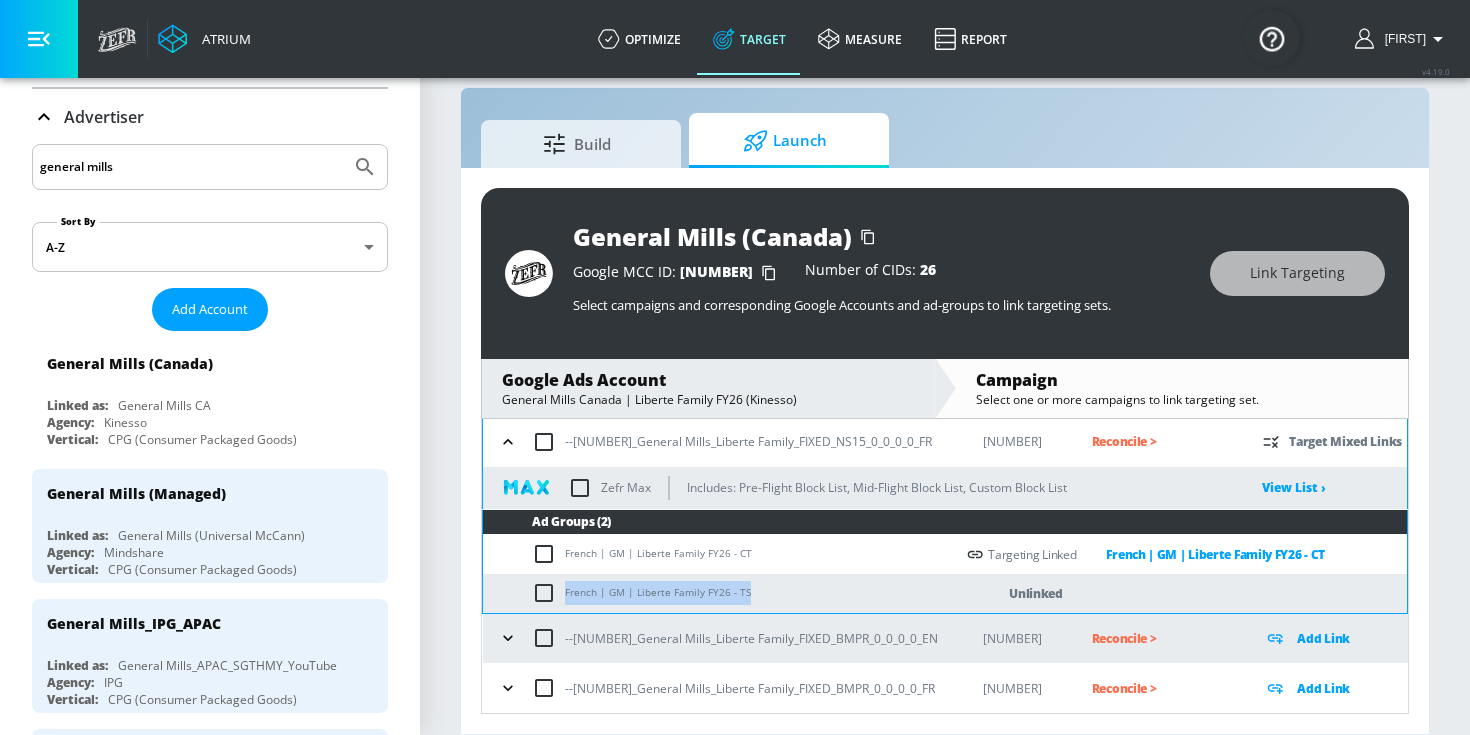 drag, startPoint x: 761, startPoint y: 597, endPoint x: 562, endPoint y: 597, distance: 199 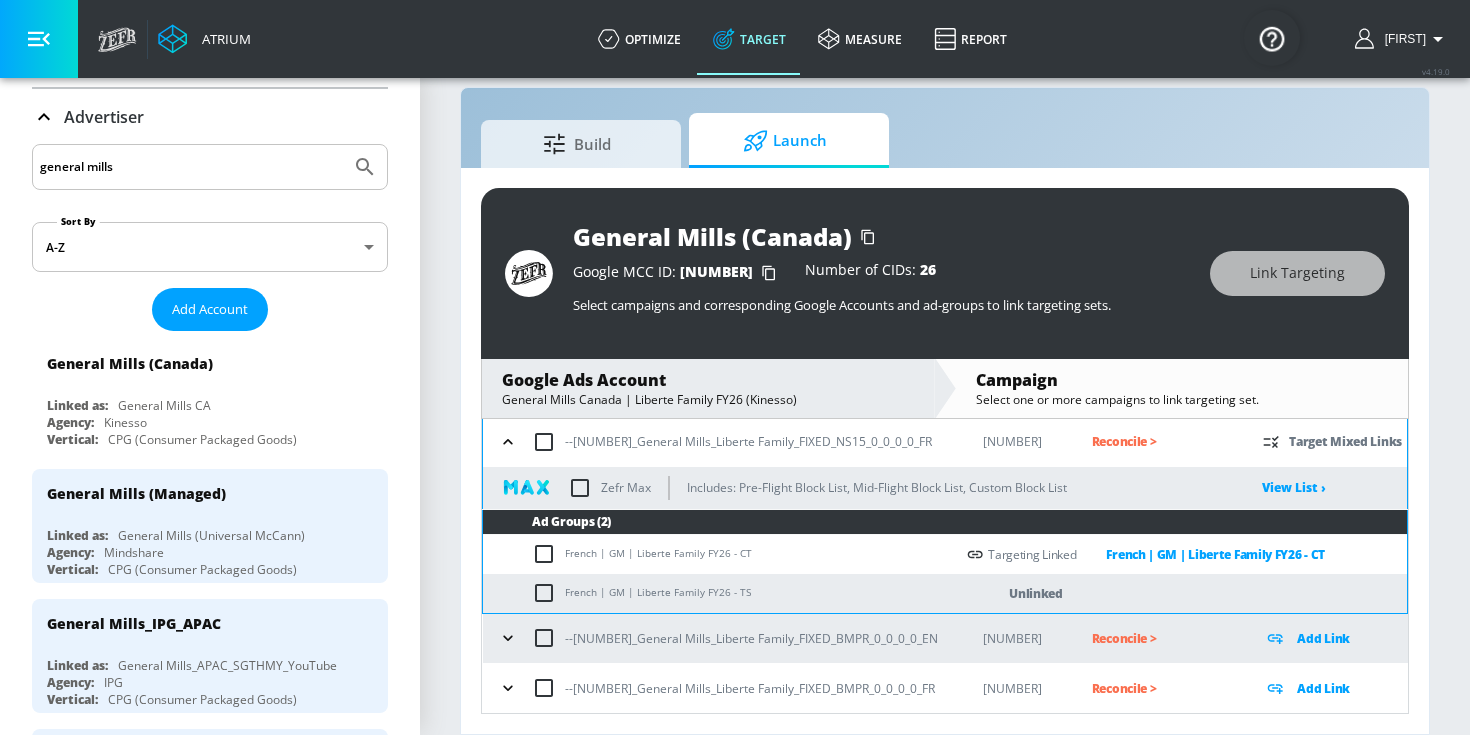 click on "French | GM | Liberte Family FY26 - TS" at bounding box center [718, 593] 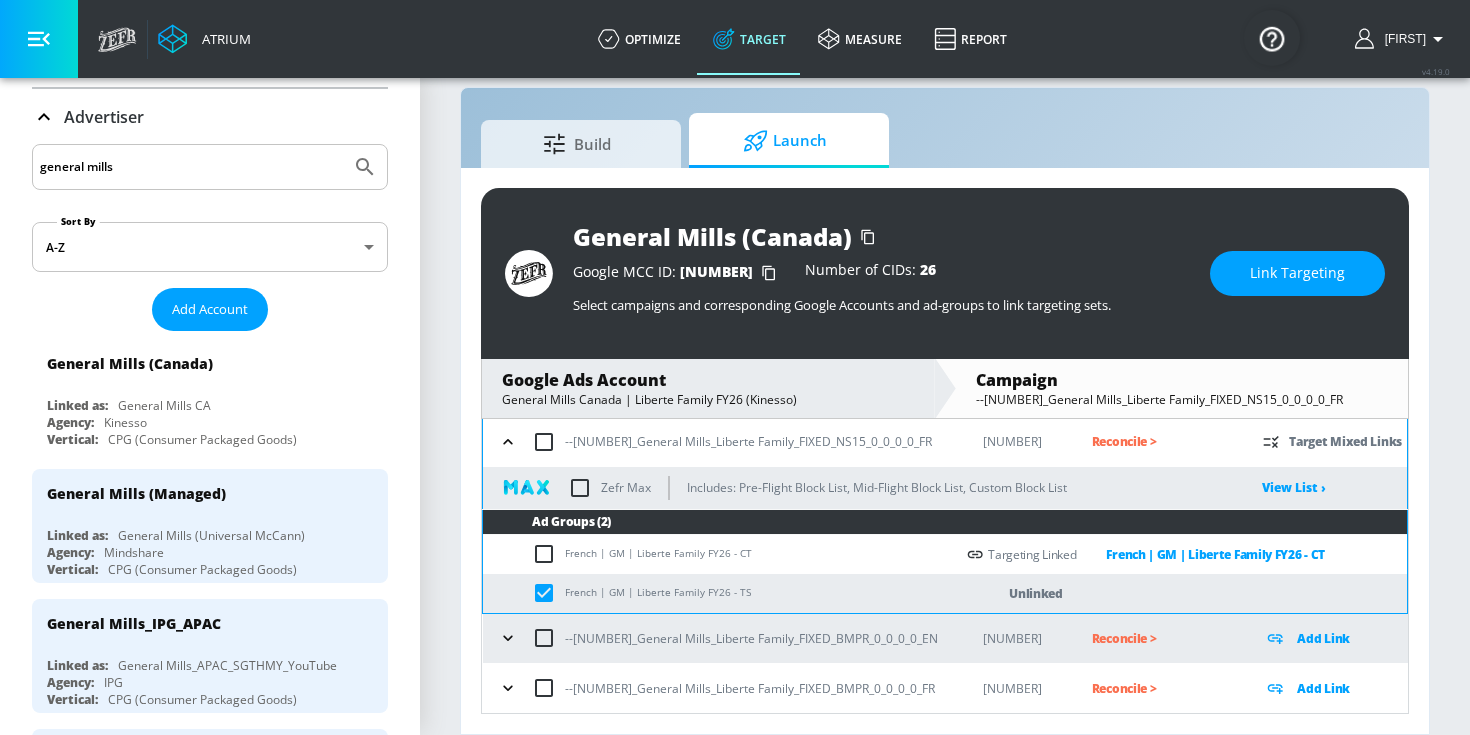 click on "Link Targeting" at bounding box center (1297, 273) 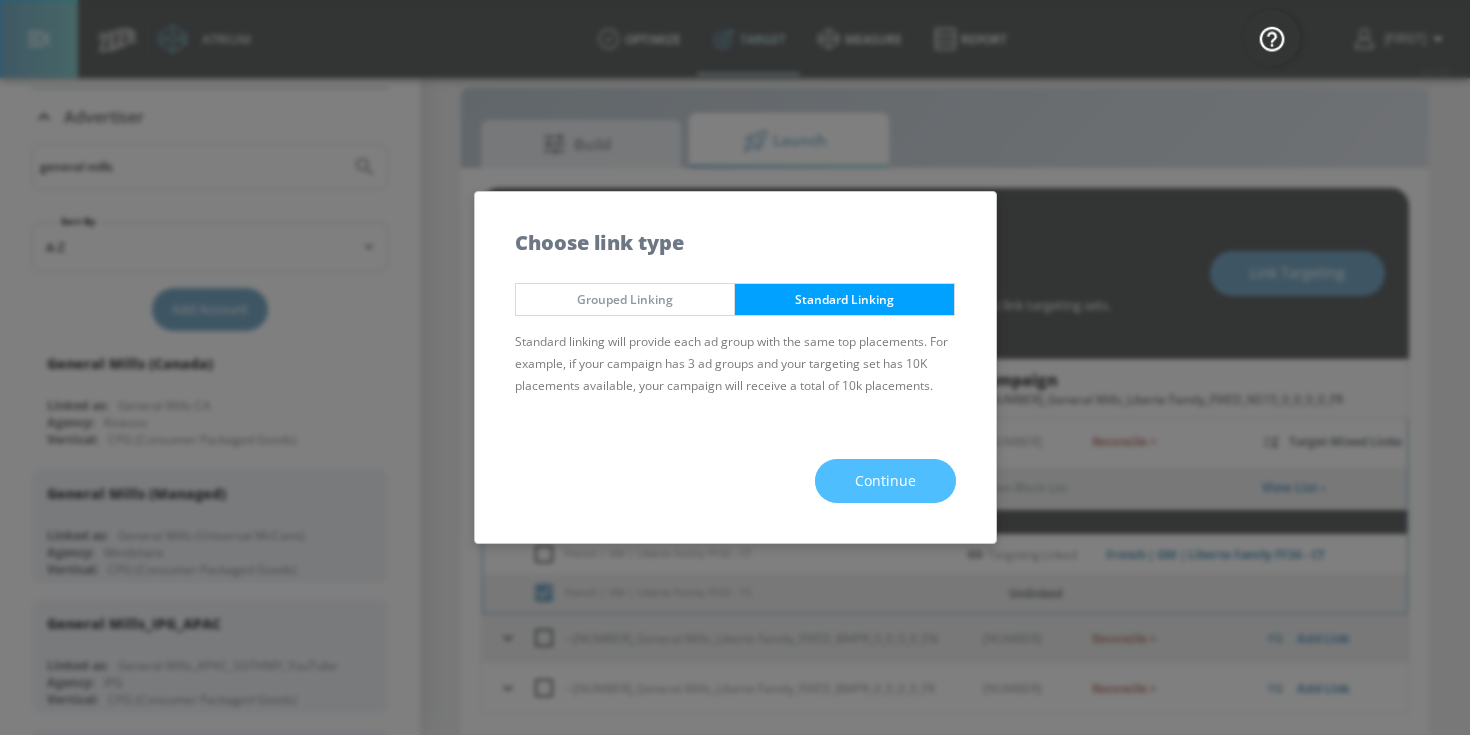 click on "Continue" at bounding box center (885, 481) 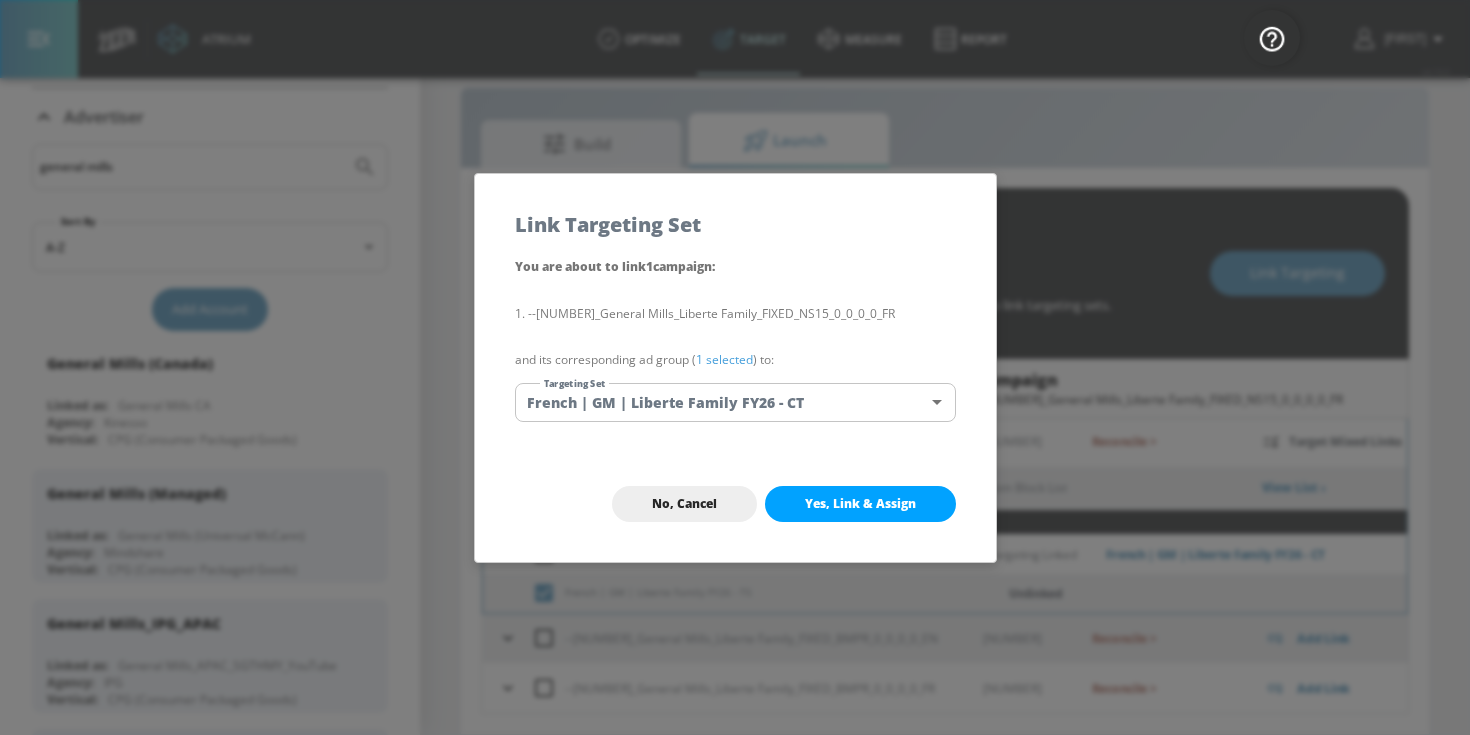click on "1 selected" at bounding box center (724, 359) 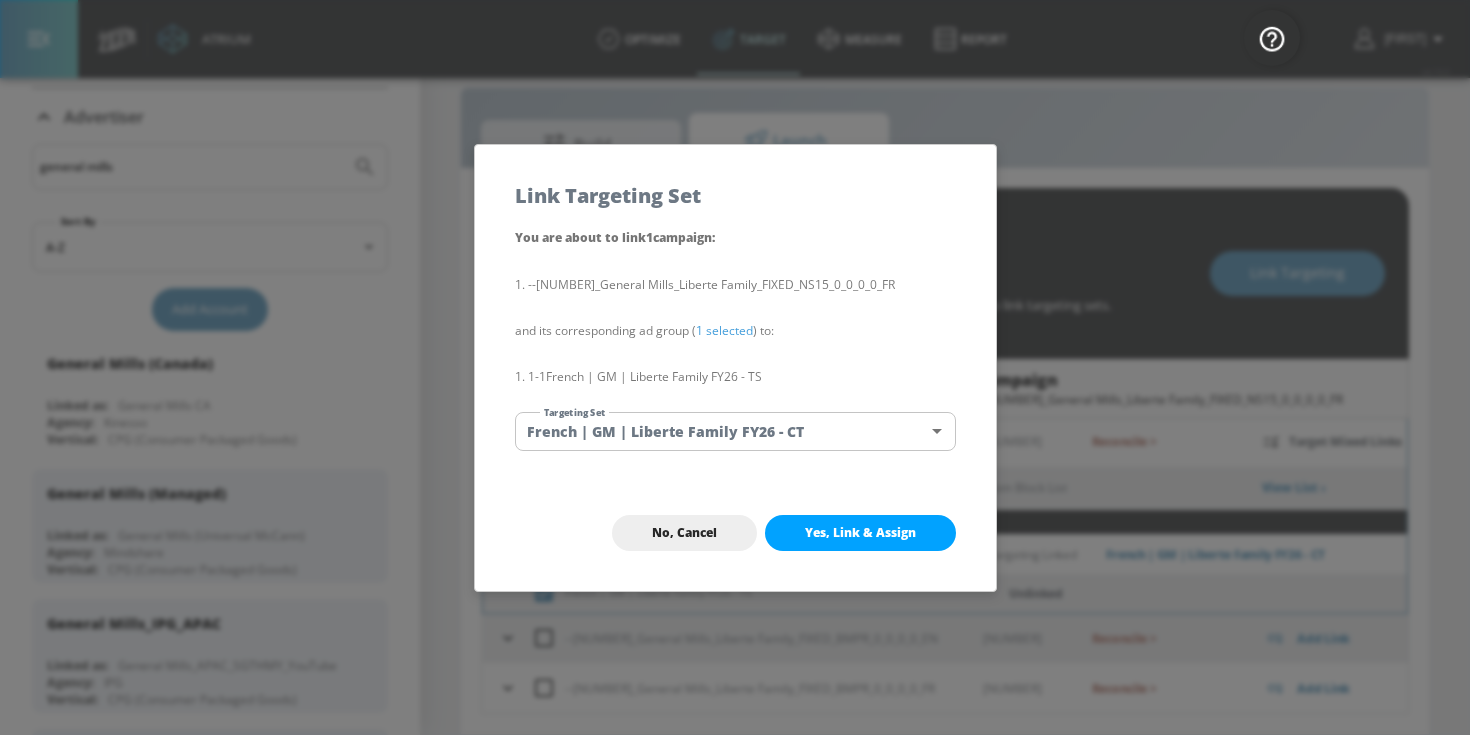 click on "Atrium optimize Target measure Report optimize Target measure Report v 4.19.0 [FIRST] Platform DV360:  Youtube DV360:  Youtube Advertiser general mills Sort By A-Z asc  Add Account General Mills (Canada) Linked as: General Mills CA Agency: Kinesso Vertical: CPG (Consumer Packaged Goods) General Mills (Managed) Linked as: General Mills (Universal McCann) Agency: Mindshare Vertical: CPG (Consumer Packaged Goods) General Mills_IPG_APAC Linked as: General Mills_APAC_SGTHMY_YouTube Agency: IPG Vertical: CPG (Consumer Packaged Goods) General Mills Canada (Self-service) Linked as: General Mills Canada (Self-Service) Agency: Mindshare Canada Vertical: Food General Mills  F25  Linked as: Zefr Demos Agency: IPG  Vertical: CPG (Consumer Packaged Goods) General Mills - US (Meta) Linked as: General Mills - US (Measurement) Agency: MindShare Vertical: CPG (Consumer Packaged Goods) General Mills Linked as: Zefr Demos Agency: Ovative Group Vertical: CPG (Consumer Packaged Goods) General Mills US (Self-service) Agency:" at bounding box center (735, 353) 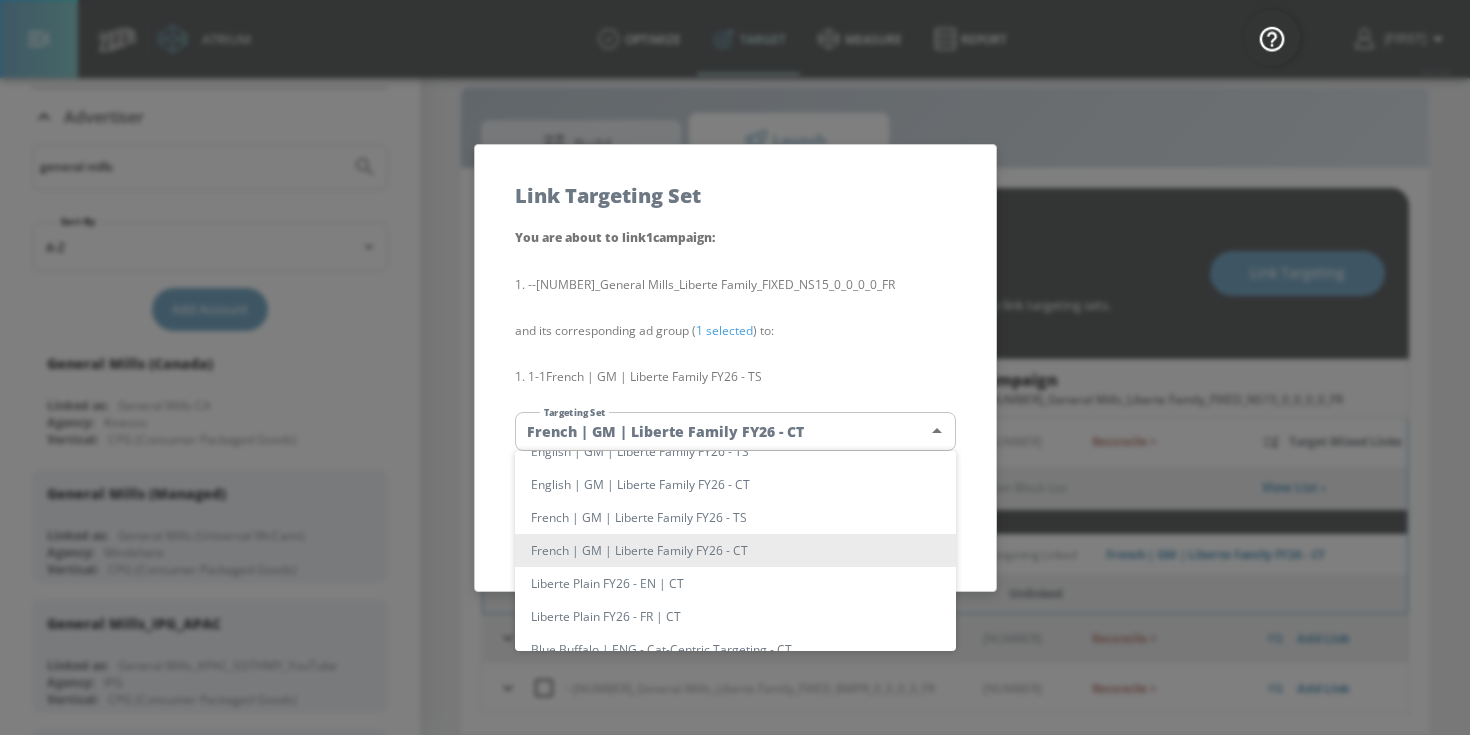 type 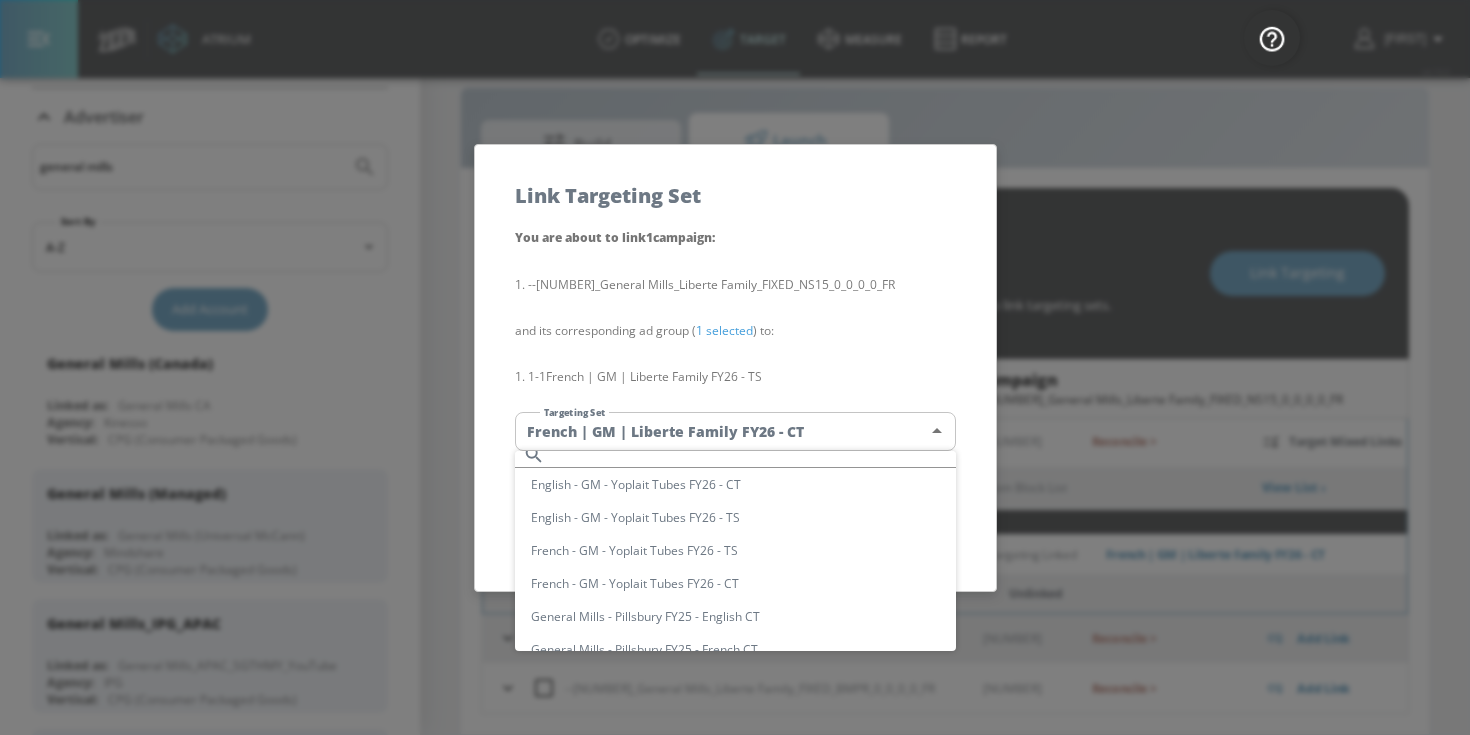 scroll, scrollTop: 3449, scrollLeft: 0, axis: vertical 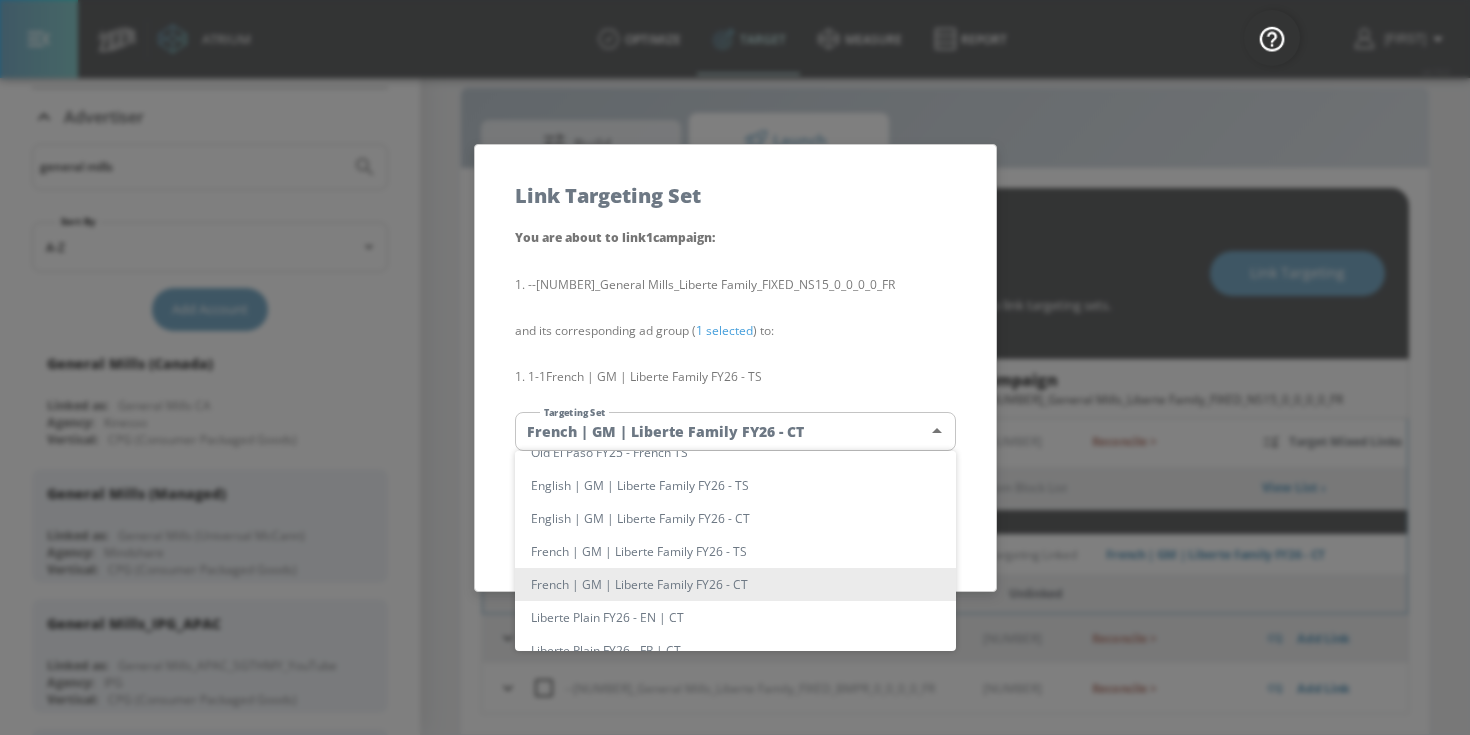 click on "French | GM | Liberte Family FY26 - TS" at bounding box center (735, 551) 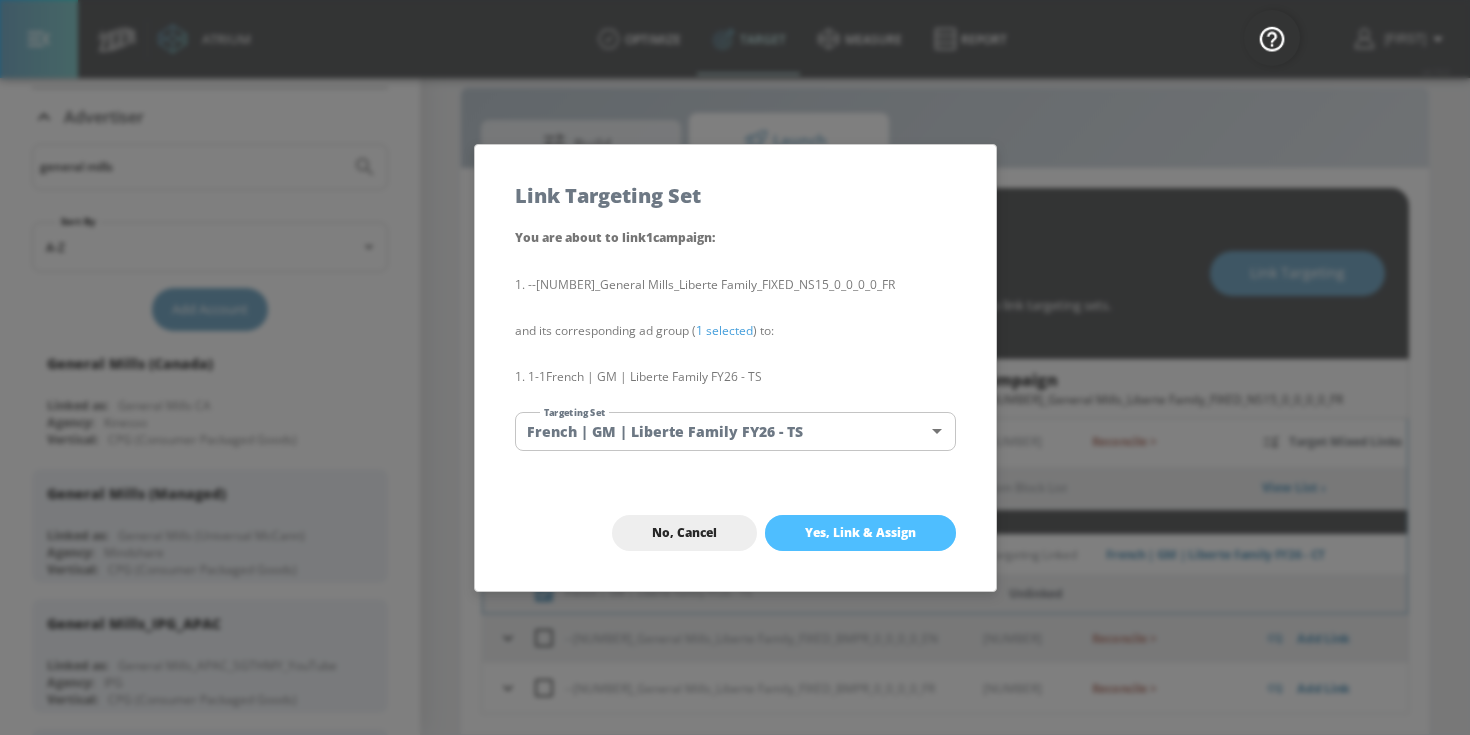 click on "Yes, Link & Assign" at bounding box center [860, 533] 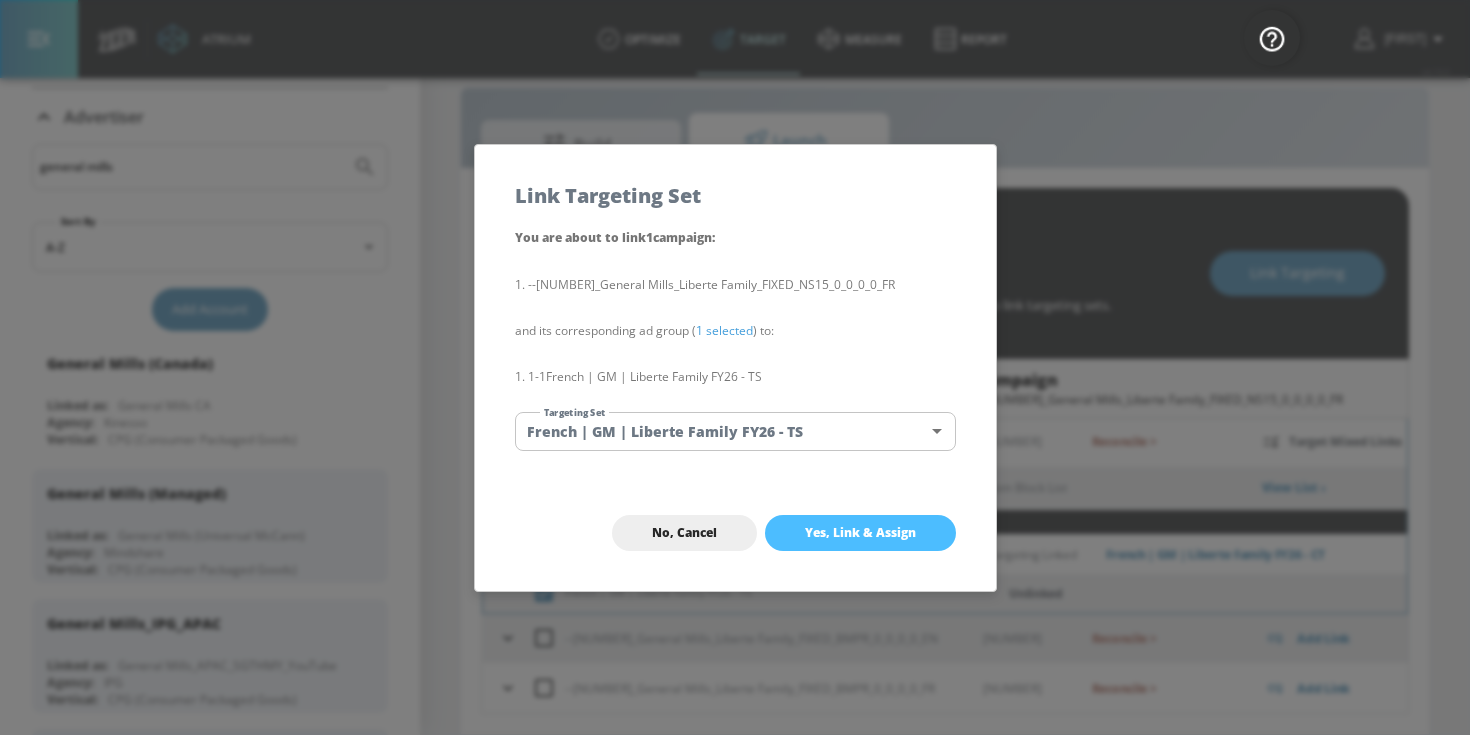 checkbox on "false" 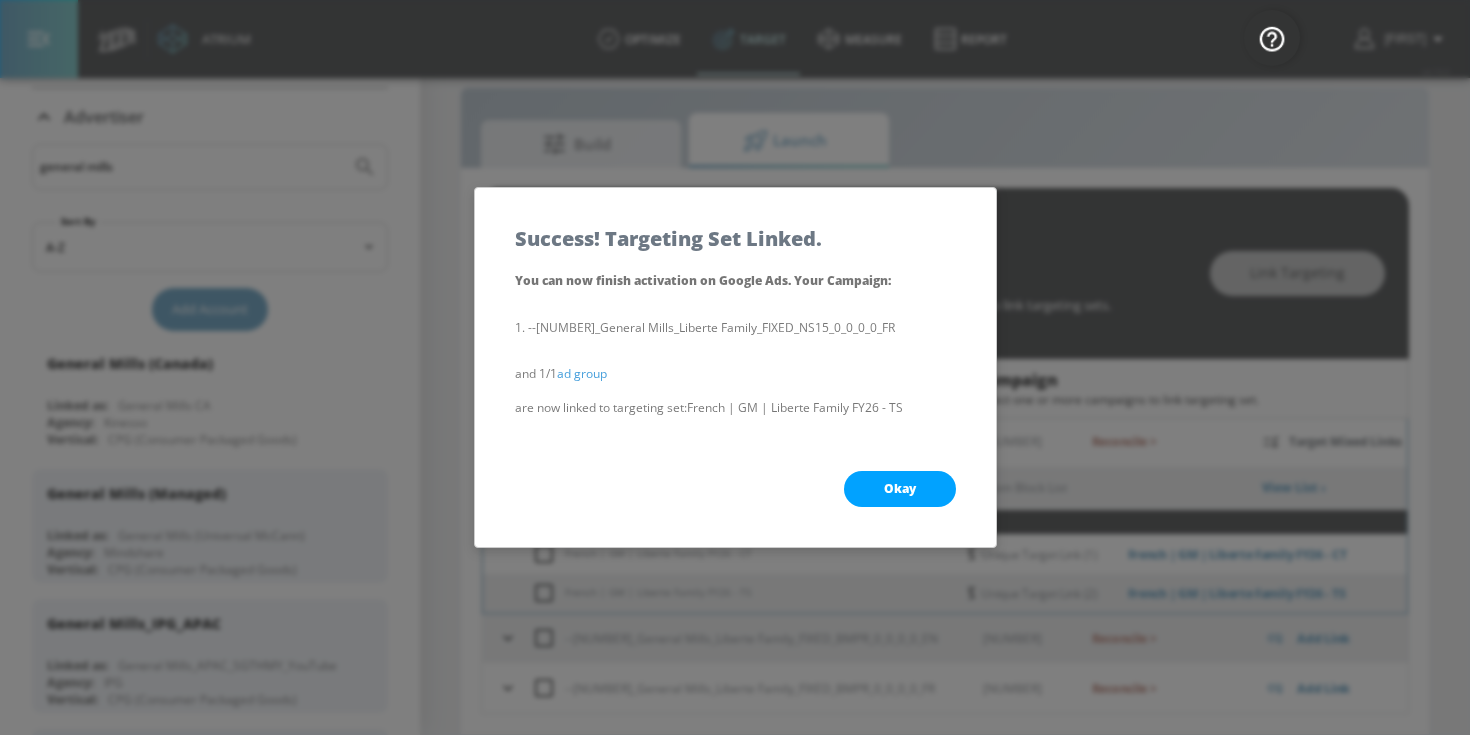 click on "Okay" at bounding box center [900, 489] 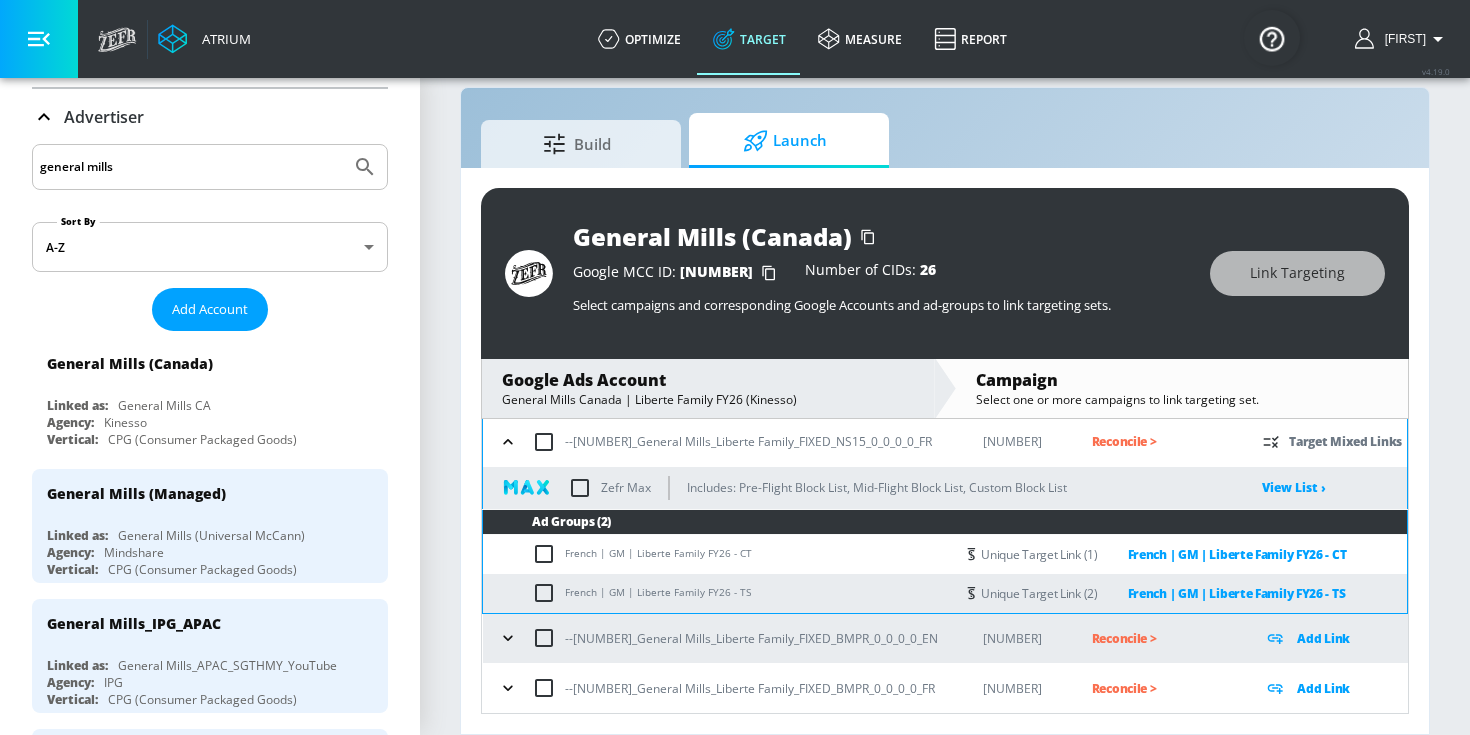 click 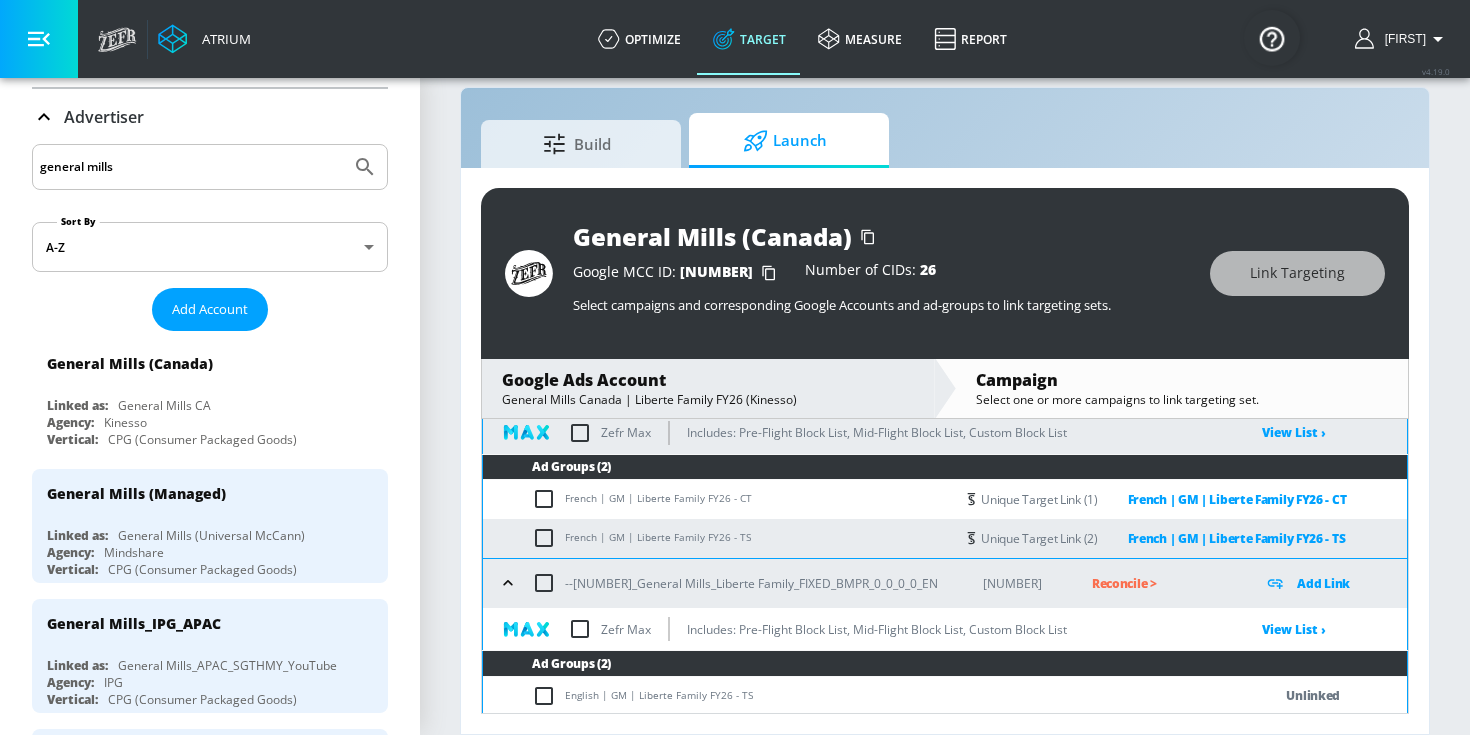 scroll, scrollTop: 303, scrollLeft: 0, axis: vertical 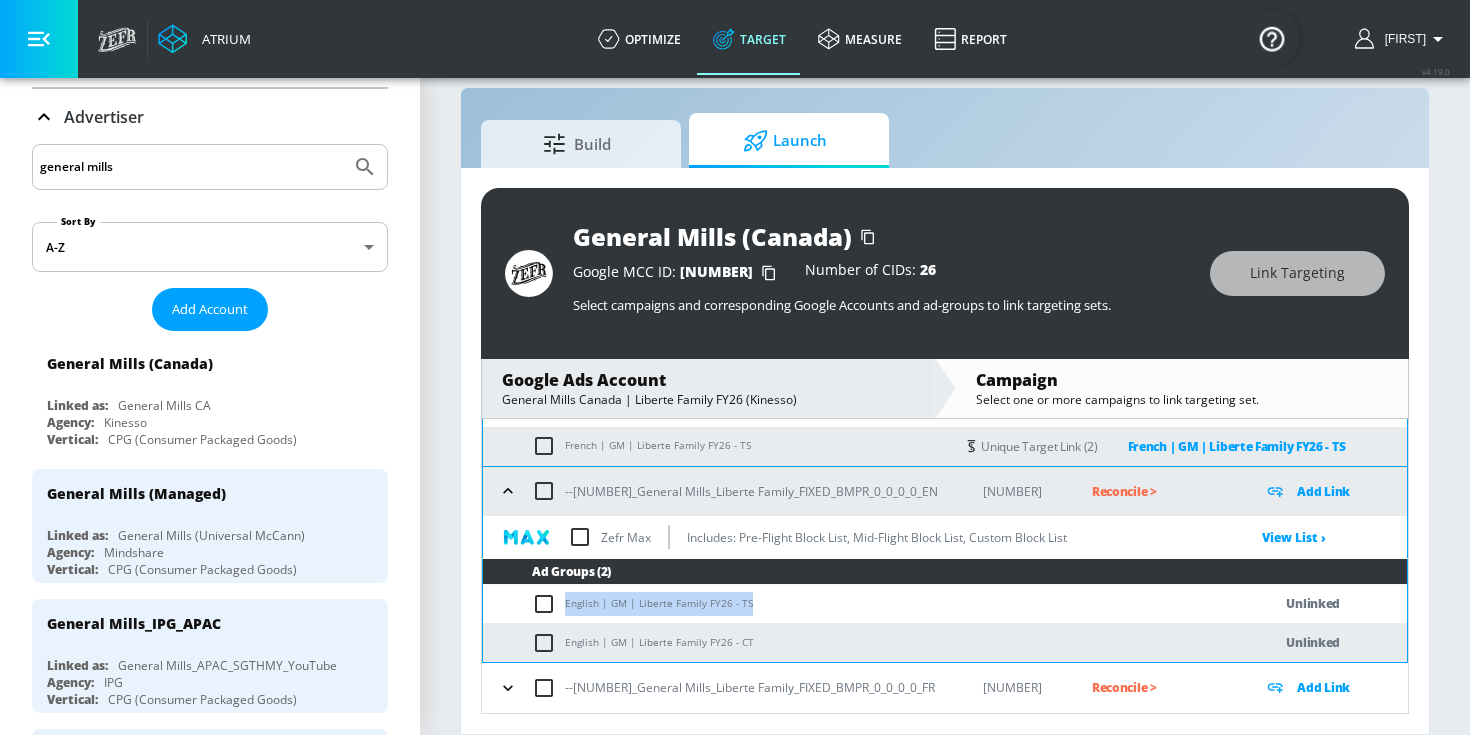 drag, startPoint x: 786, startPoint y: 606, endPoint x: 564, endPoint y: 609, distance: 222.02026 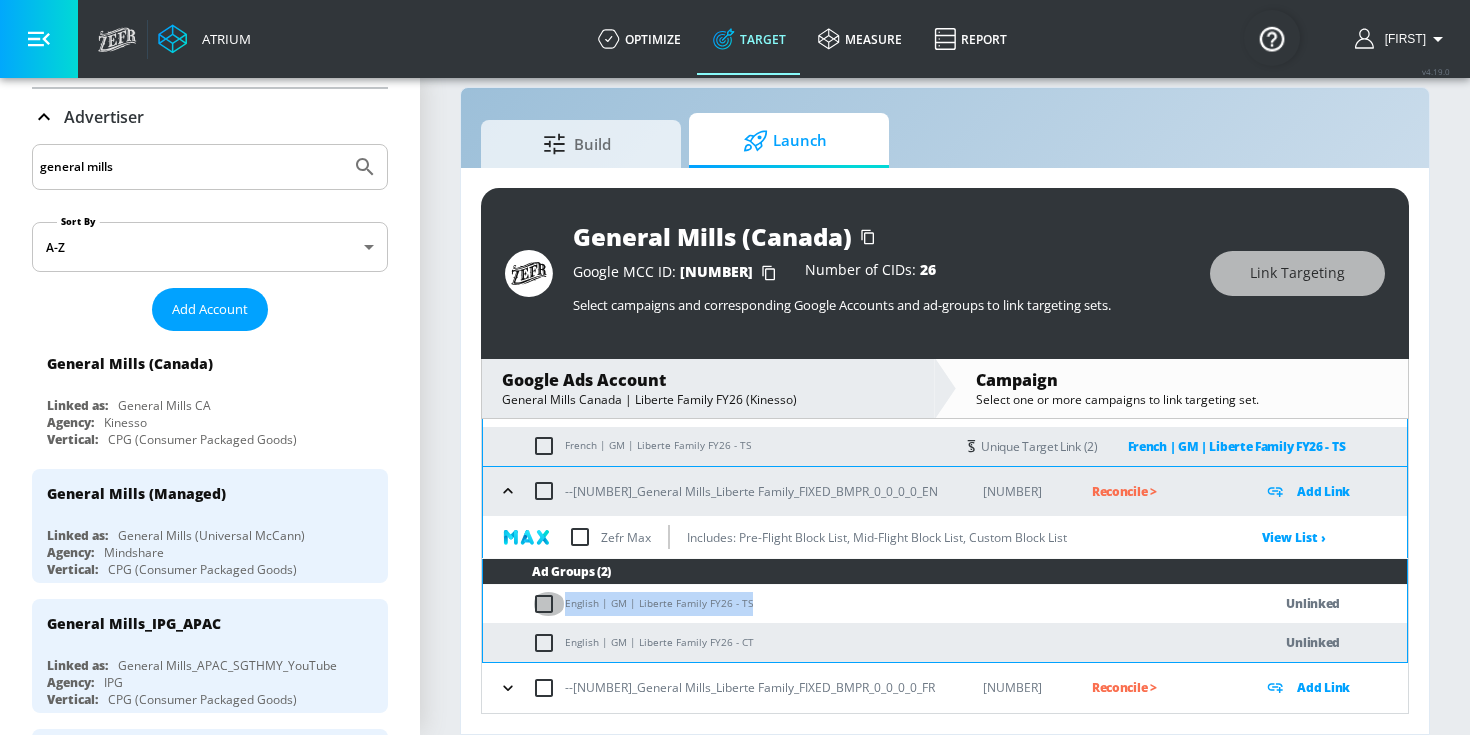 click at bounding box center (548, 604) 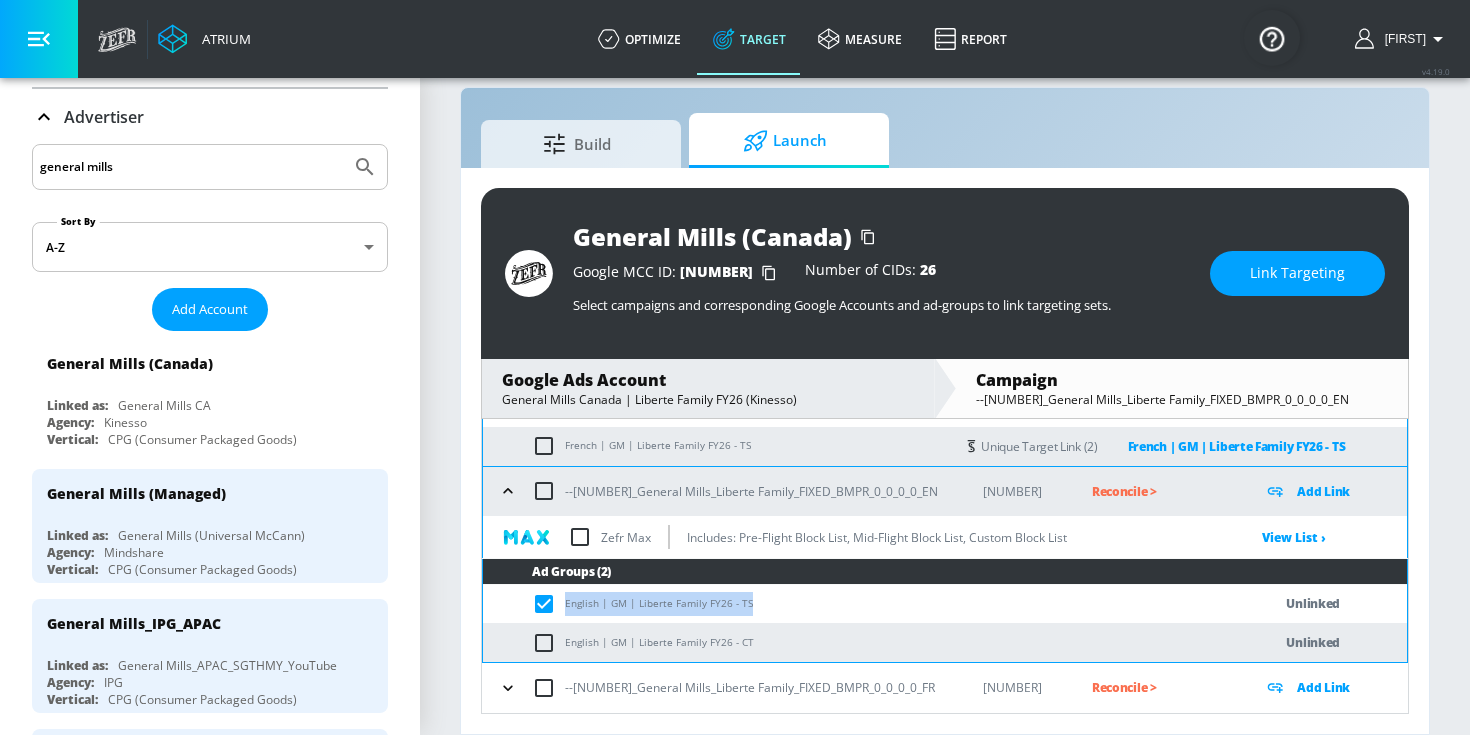 click on "Link Targeting" at bounding box center [1297, 273] 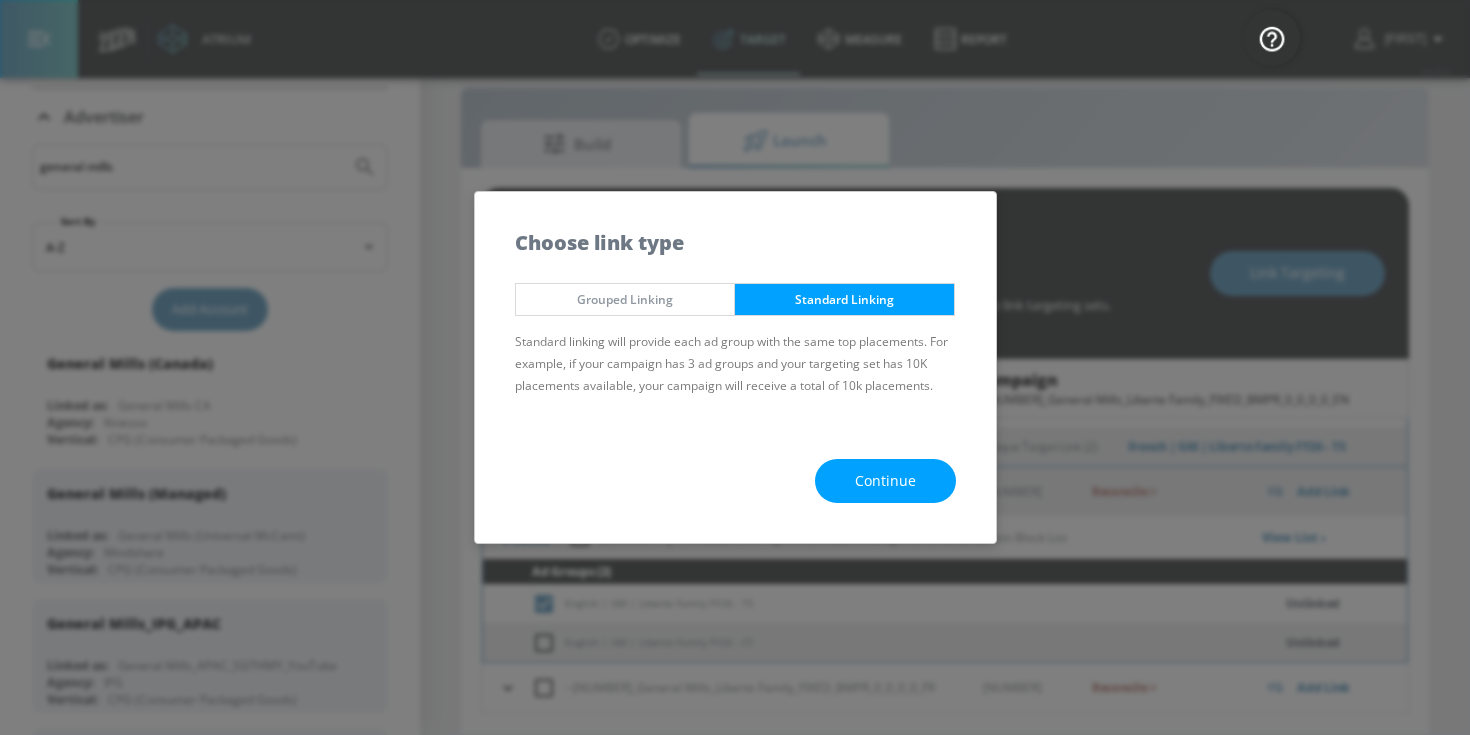 click on "Continue" at bounding box center (735, 481) 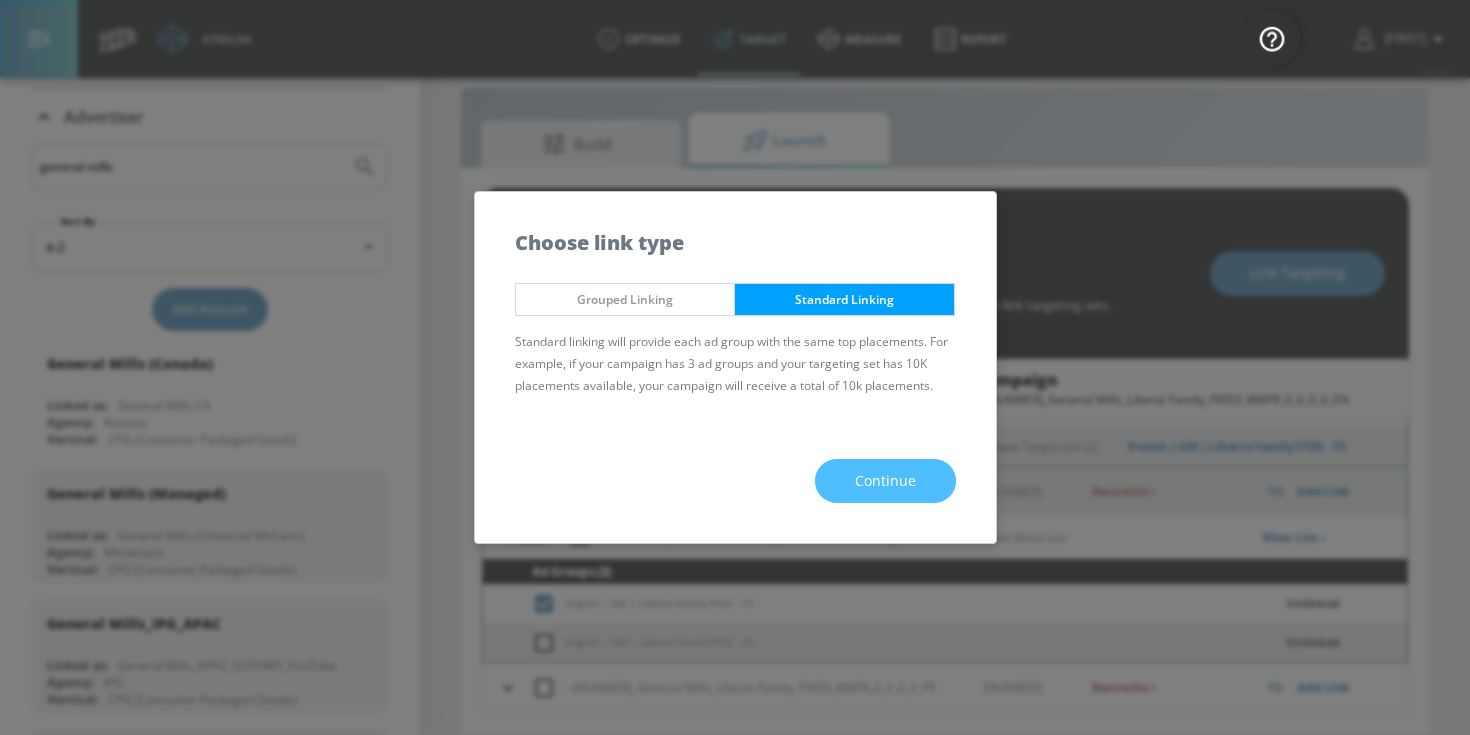 click on "Continue" at bounding box center [885, 481] 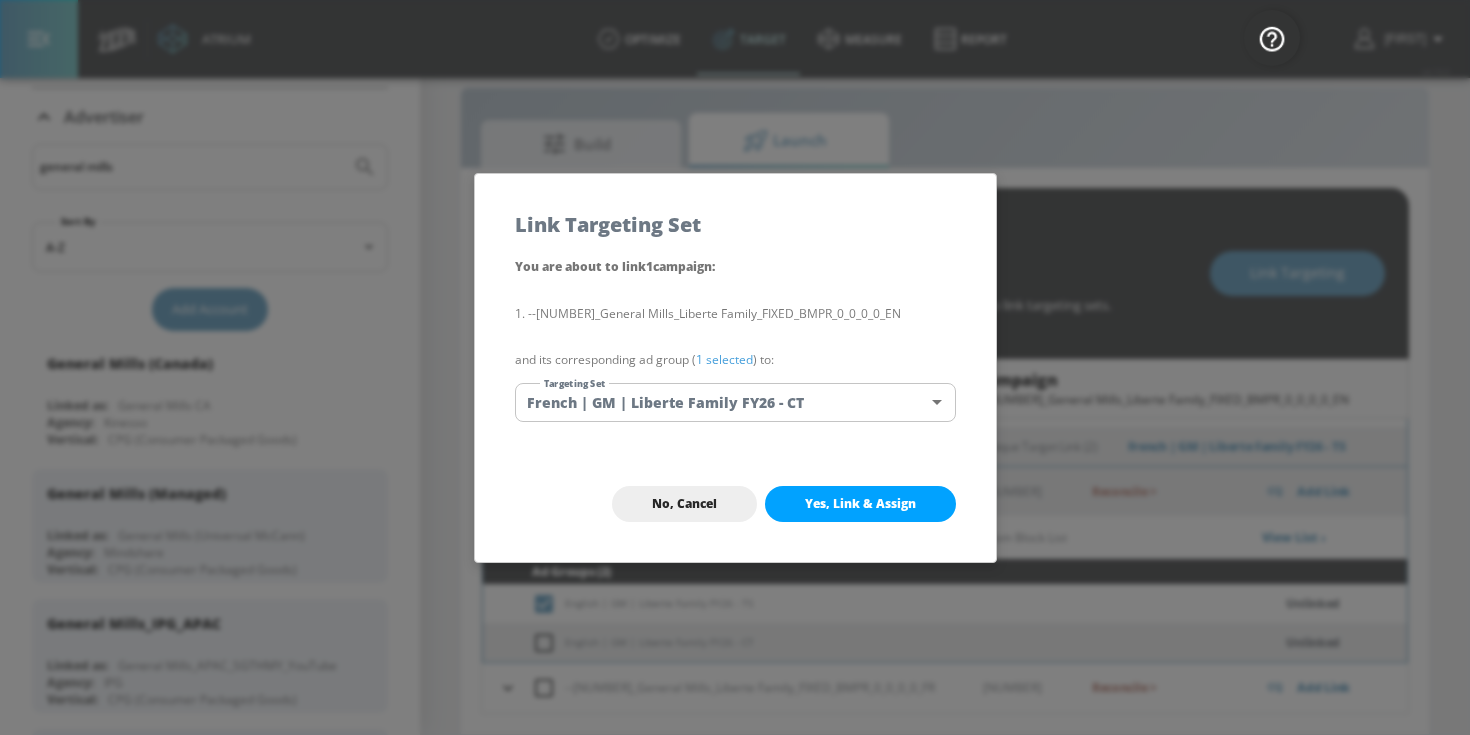 click on "You are about to link  1  campaign : --[NUMBER]_General Mills_Liberte Family_FIXED_BMPR_0_0_0_0_EN and its corresponding ad group ( 1 selected ) to: Targeting Set French | GM | Liberte Family FY26 - CT [UUID] Targeting Set" at bounding box center [735, 350] 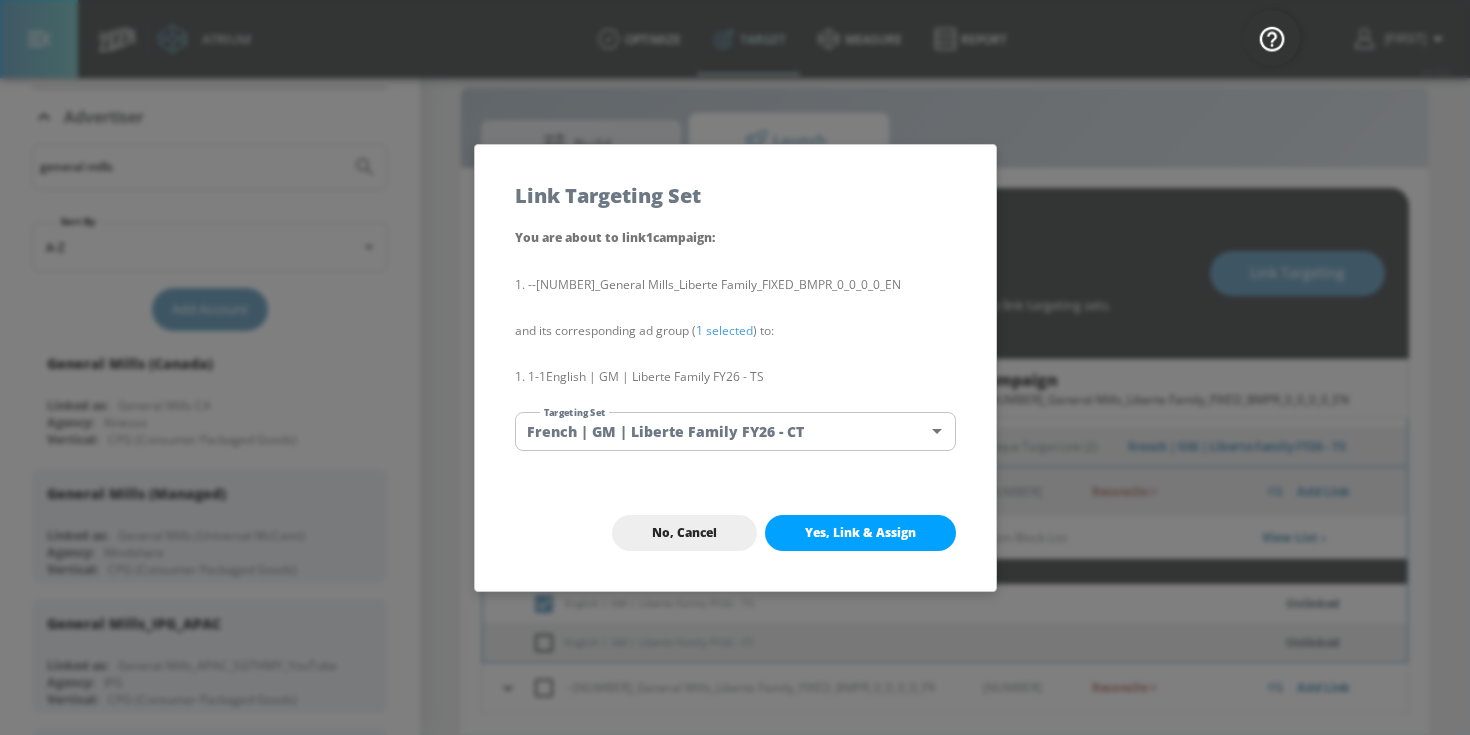 click on "Atrium optimize Target measure Report optimize Target measure Report v 4.19.0 [FIRST] Platform DV360:  Youtube DV360:  Youtube Advertiser general mills Sort By A-Z asc  Add Account General Mills (Canada) Linked as: General Mills CA Agency: Kinesso Vertical: CPG (Consumer Packaged Goods) General Mills (Managed) Linked as: General Mills (Universal McCann) Agency: Mindshare Vertical: CPG (Consumer Packaged Goods) General Mills_IPG_APAC Linked as: General Mills_APAC_SGTHMY_YouTube Agency: IPG Vertical: CPG (Consumer Packaged Goods) General Mills Canada (Self-service) Linked as: General Mills Canada (Self-Service) Agency: Mindshare Canada Vertical: Food General Mills  F25  Linked as: Zefr Demos Agency: IPG  Vertical: CPG (Consumer Packaged Goods) General Mills - US (Meta) Linked as: General Mills - US (Measurement) Agency: MindShare Vertical: CPG (Consumer Packaged Goods) General Mills Linked as: Zefr Demos Agency: Ovative Group Vertical: CPG (Consumer Packaged Goods) General Mills US (Self-service) Agency:" at bounding box center [735, 353] 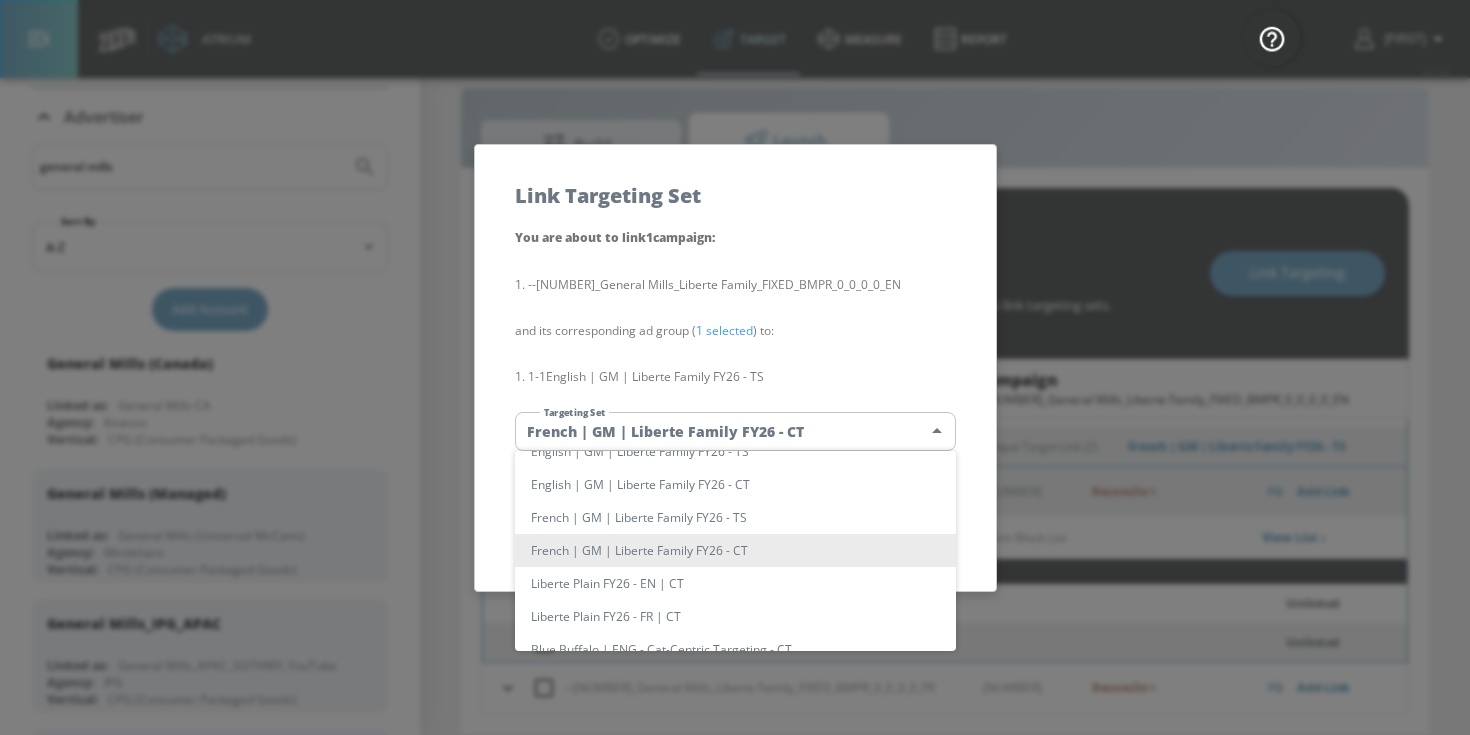 type 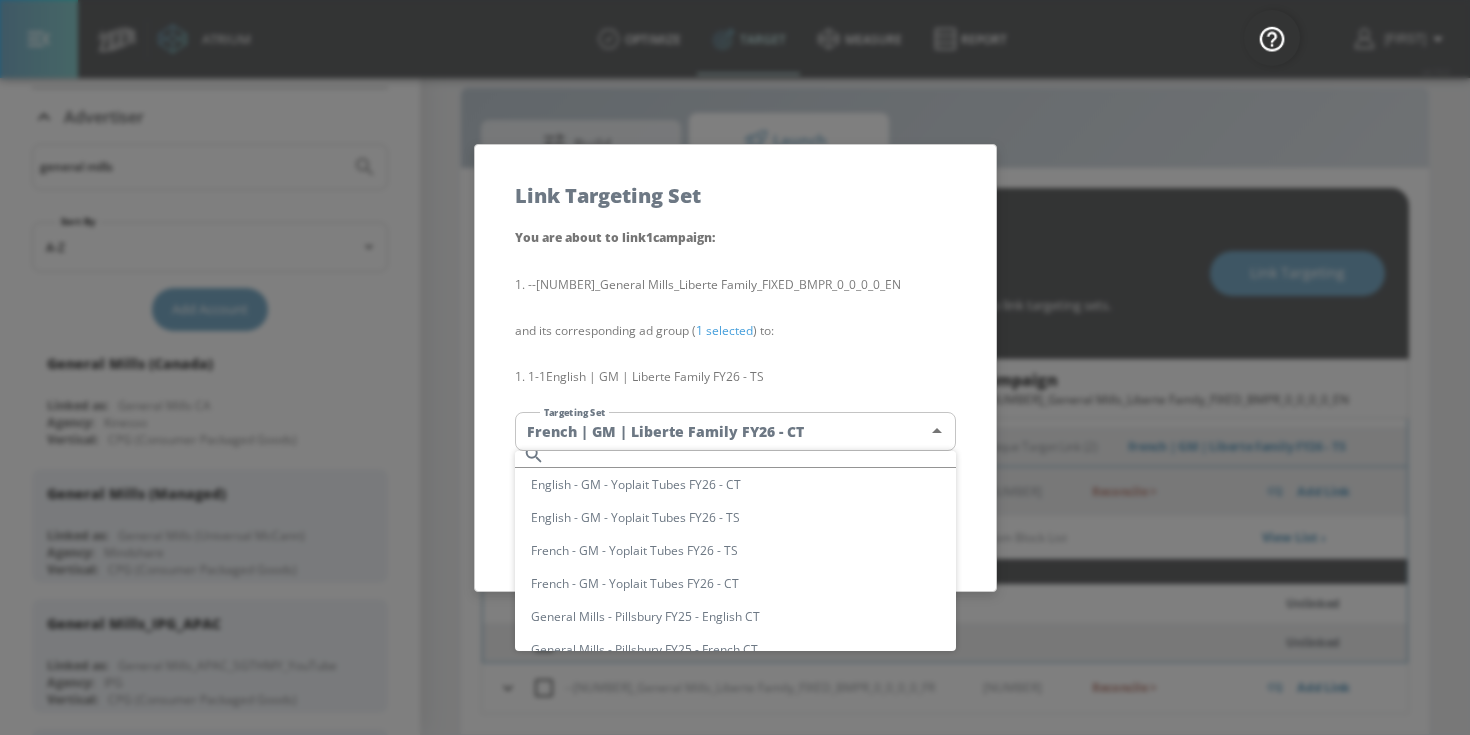 scroll, scrollTop: 3383, scrollLeft: 0, axis: vertical 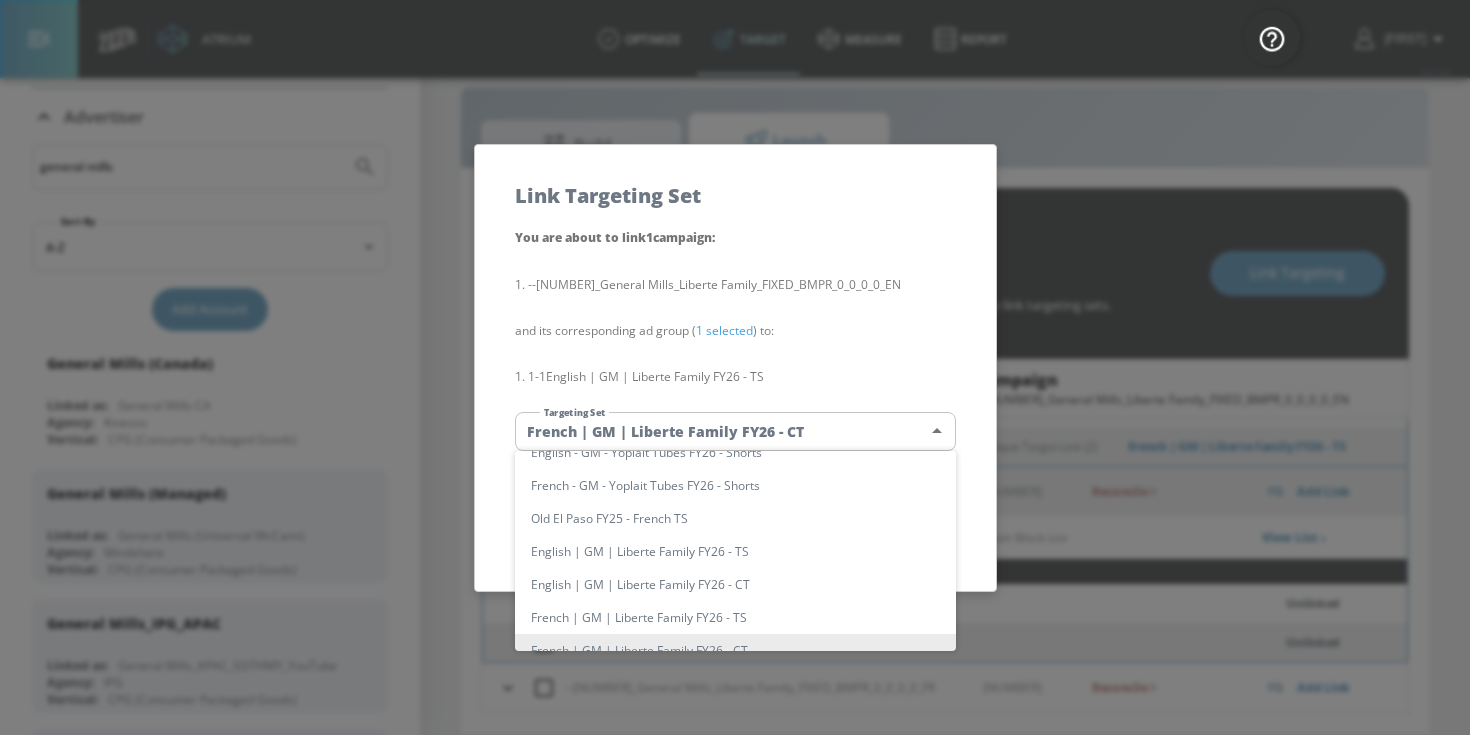 click on "English | GM | Liberte Family FY26 - TS" at bounding box center [735, 551] 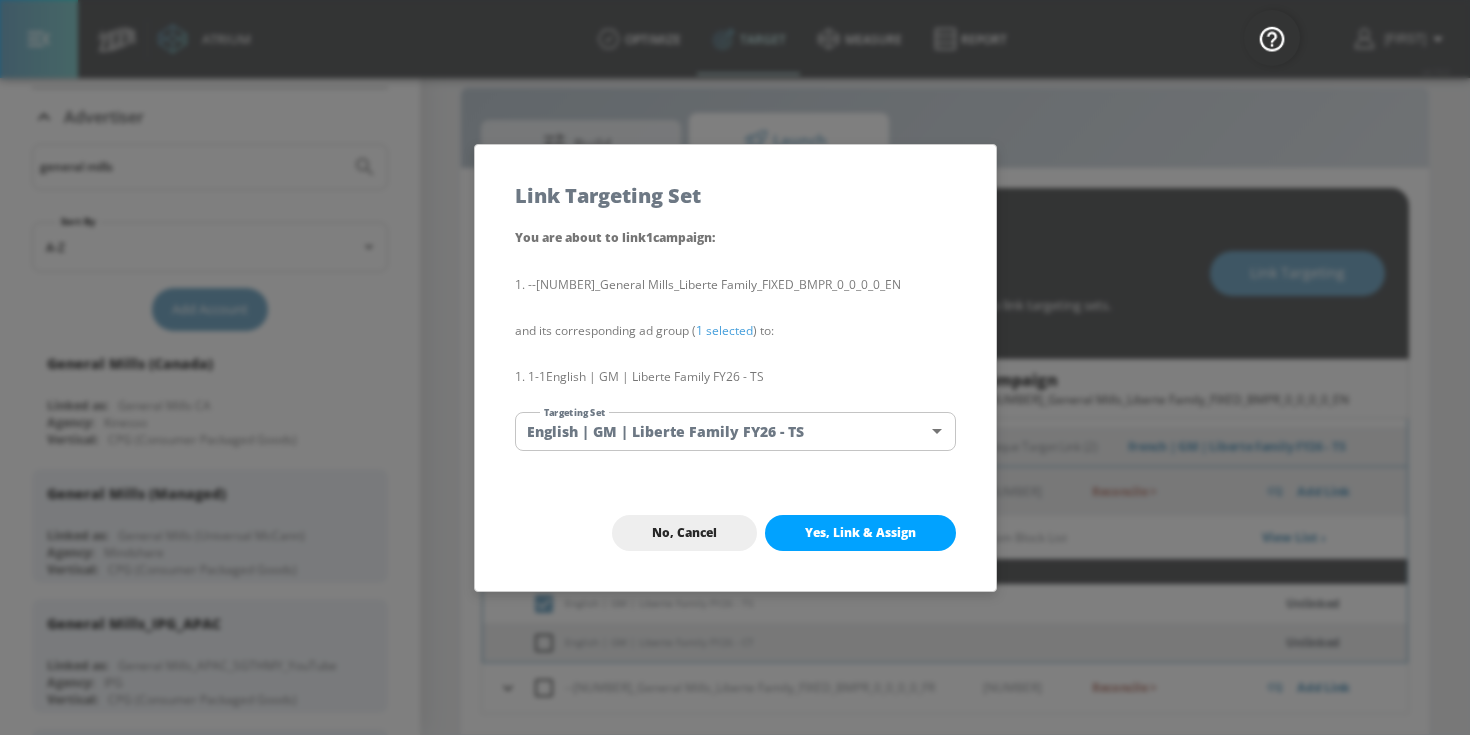 click on "Yes, Link & Assign" at bounding box center [860, 533] 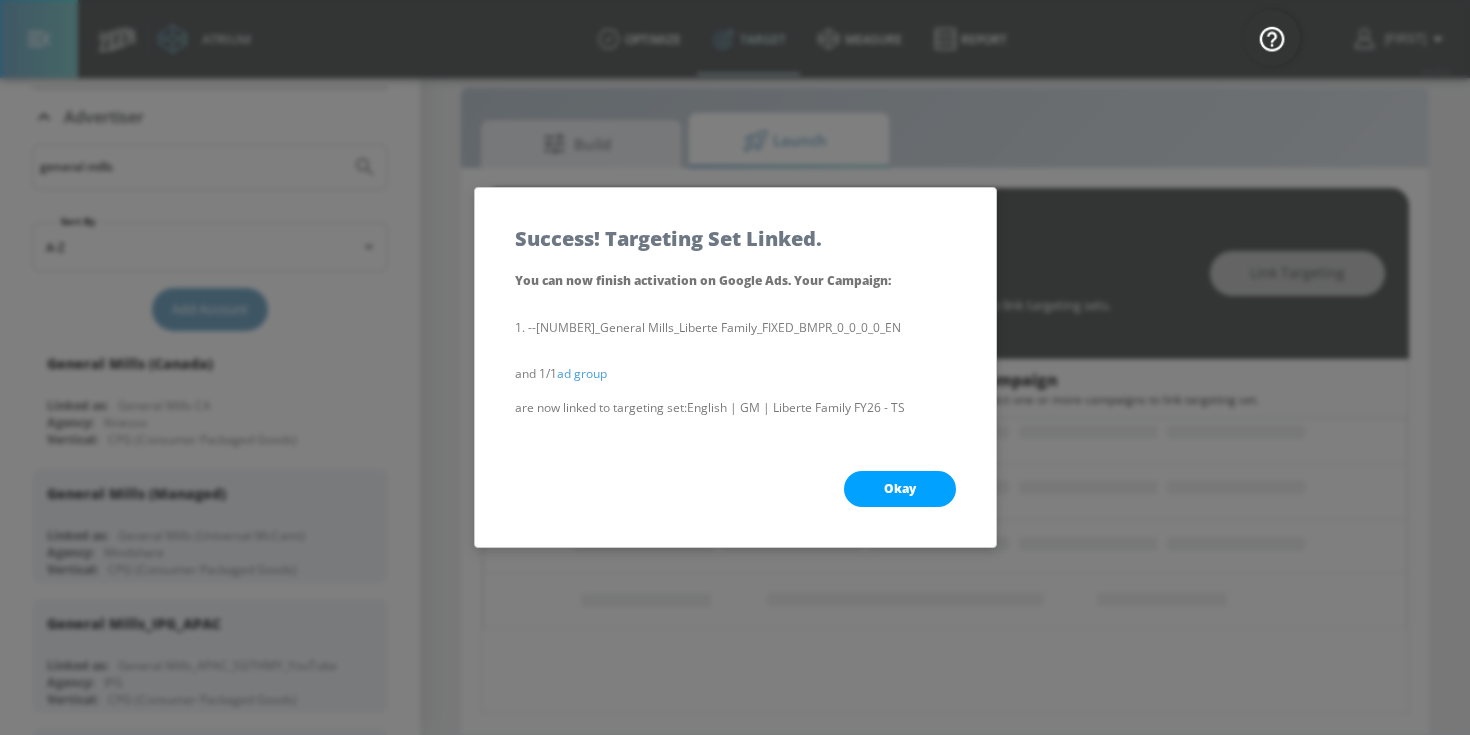 scroll, scrollTop: 220, scrollLeft: 0, axis: vertical 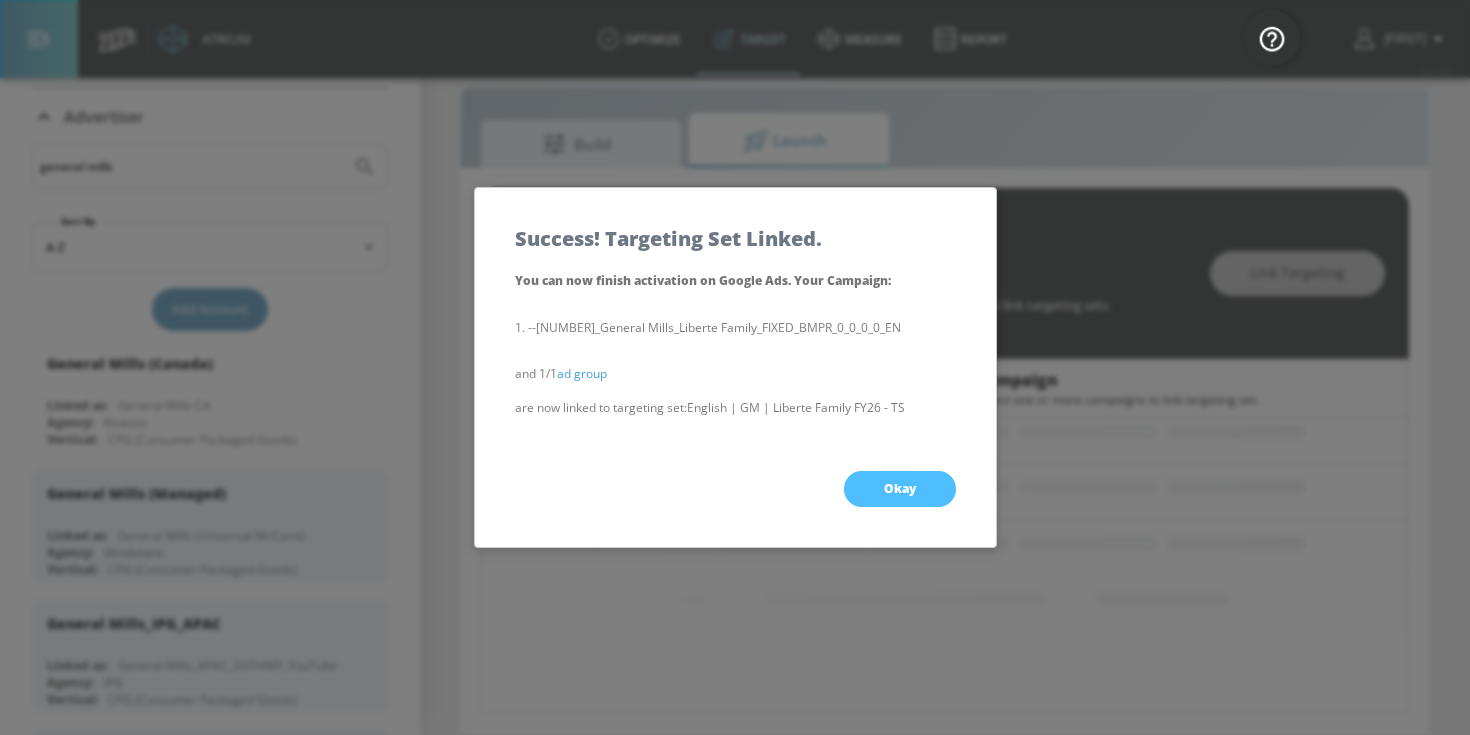 click on "Okay" at bounding box center [900, 489] 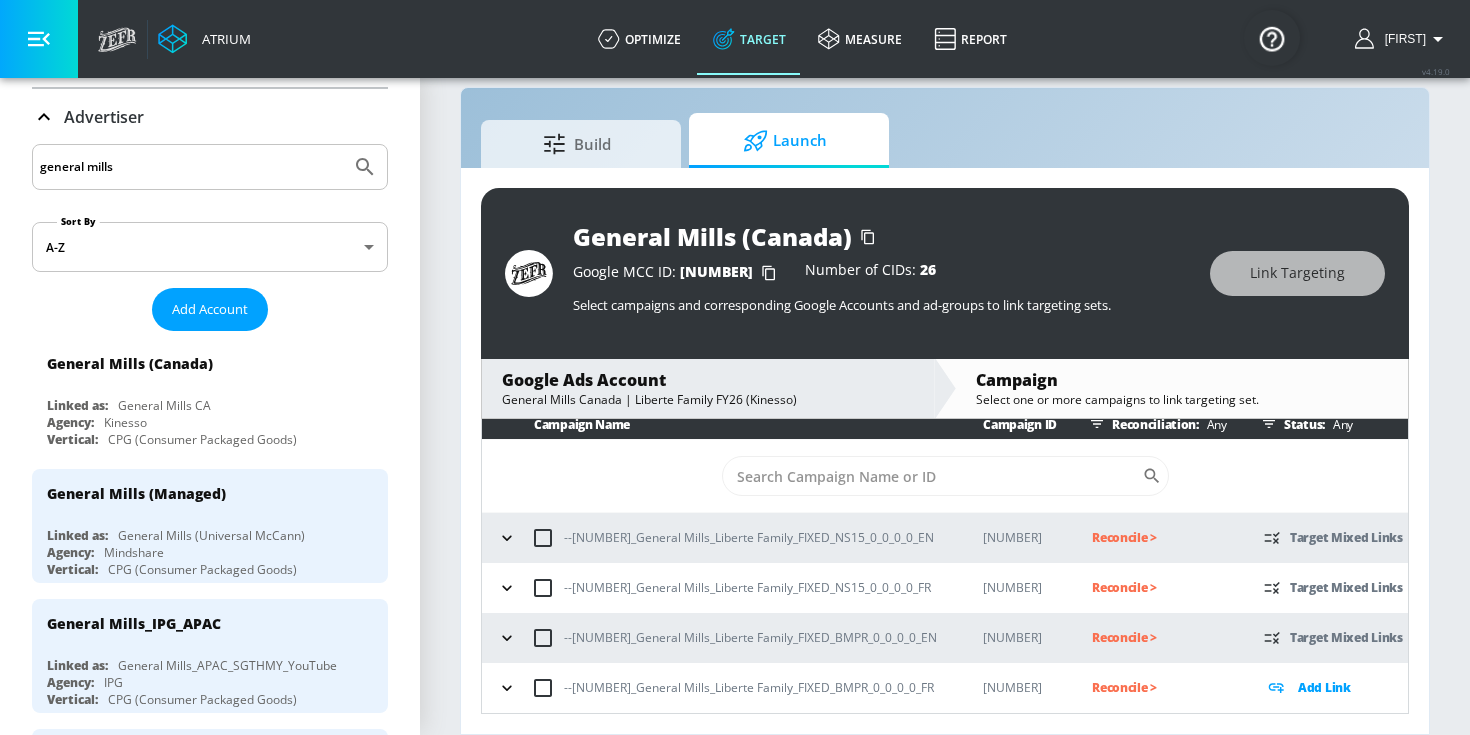 scroll, scrollTop: 9, scrollLeft: 0, axis: vertical 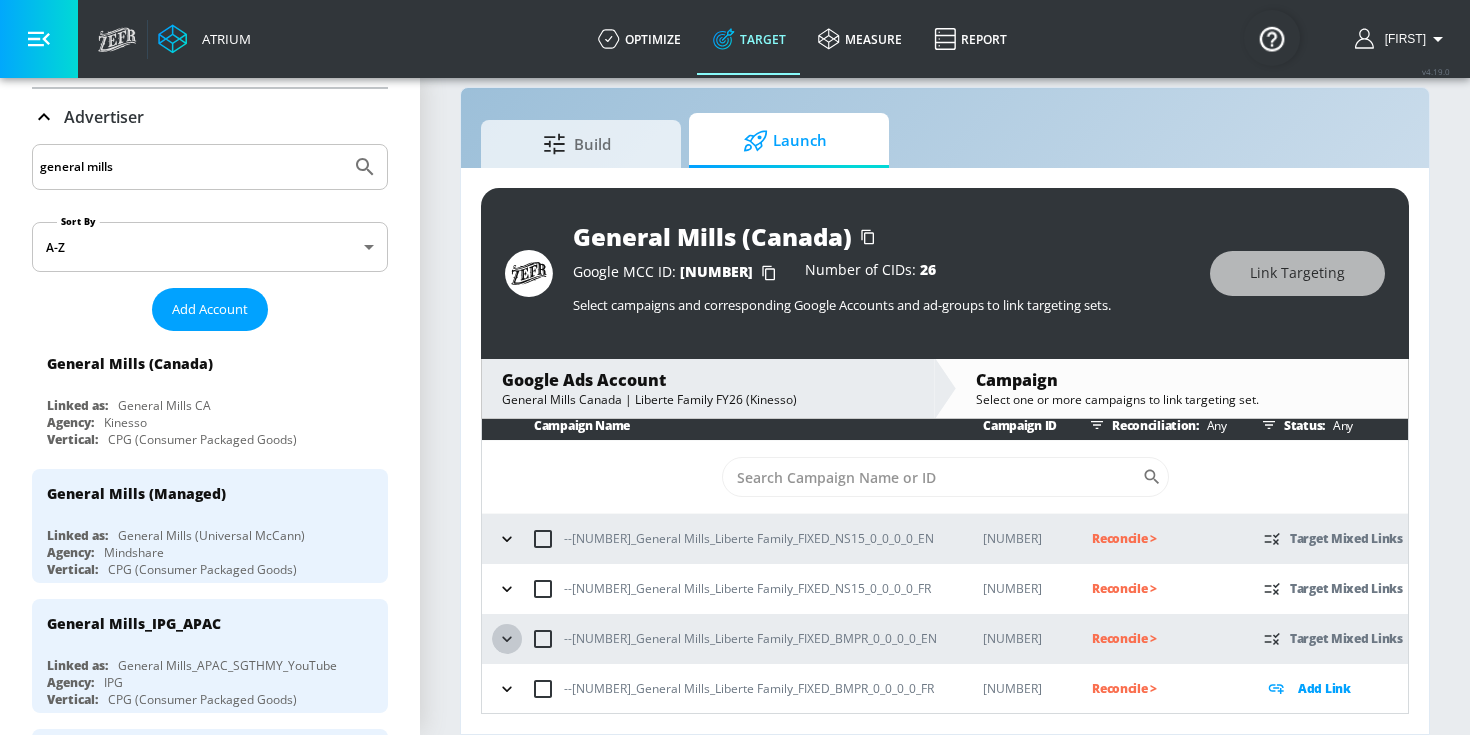 click 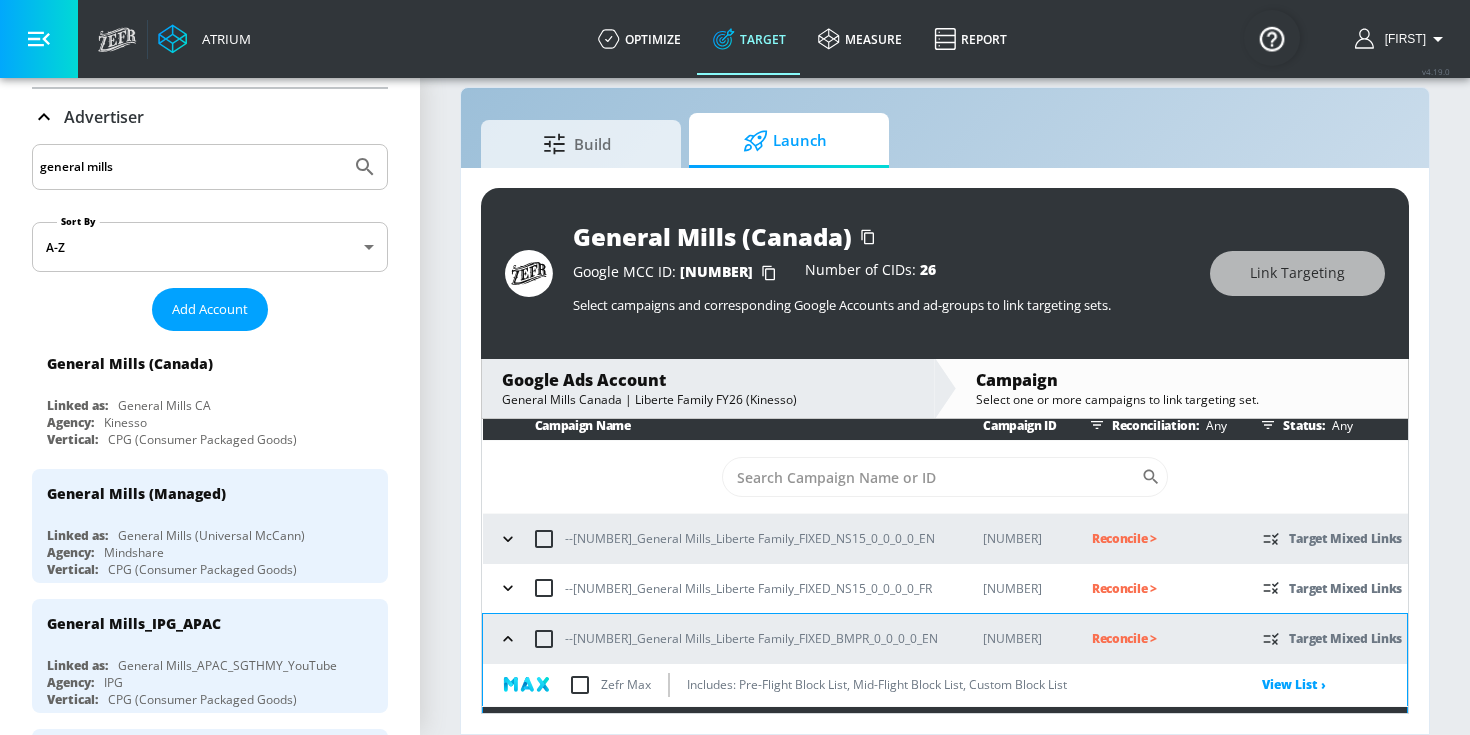 scroll, scrollTop: 156, scrollLeft: 0, axis: vertical 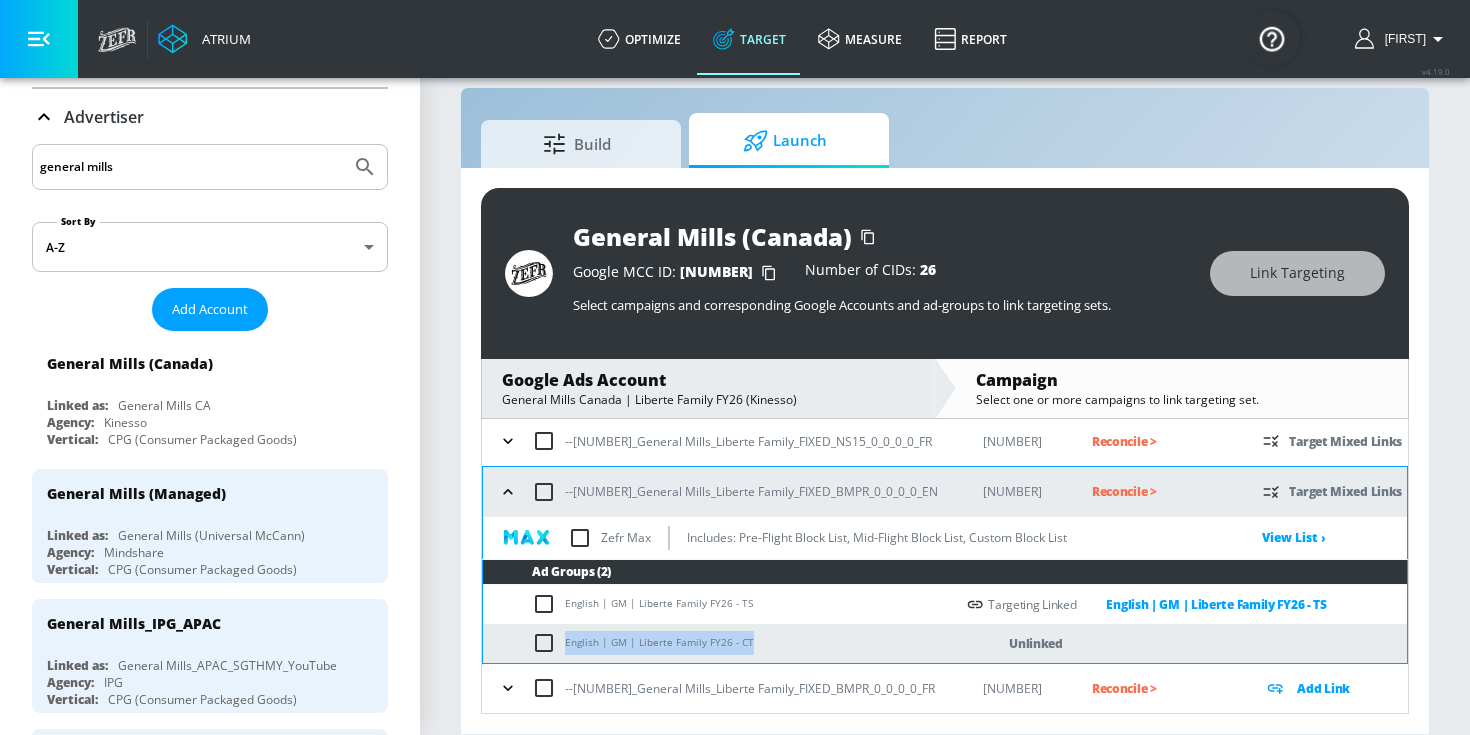 drag, startPoint x: 778, startPoint y: 644, endPoint x: 564, endPoint y: 645, distance: 214.00233 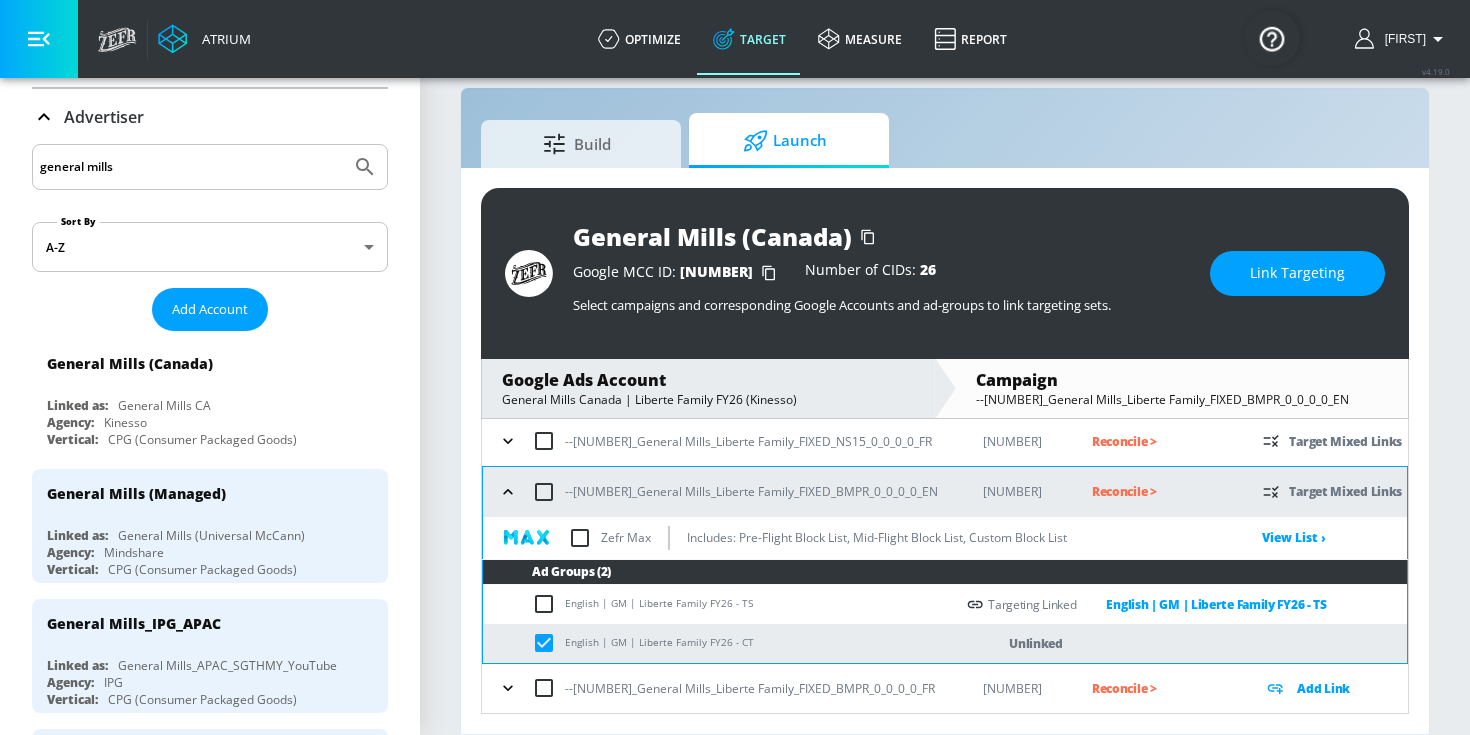 click on "Link Targeting" at bounding box center [1297, 273] 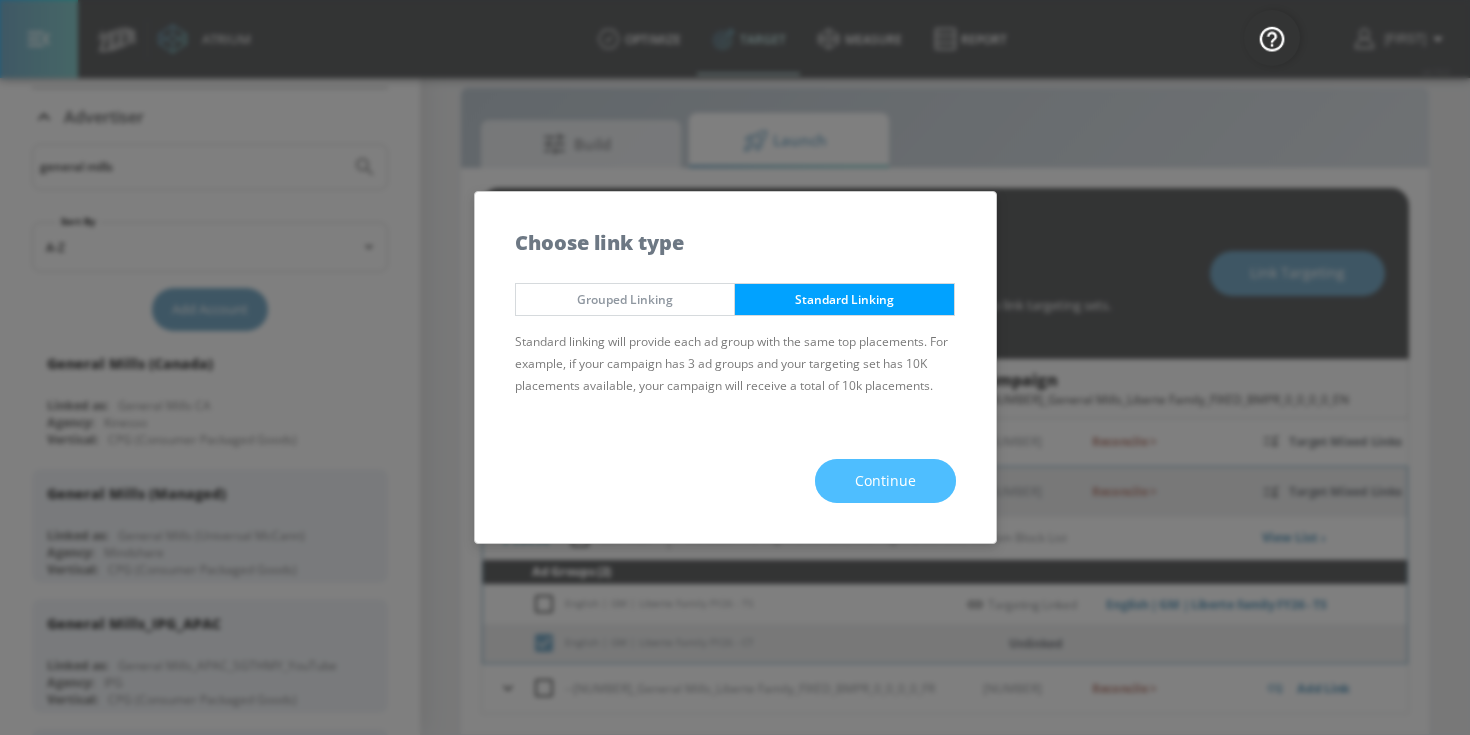 click on "Continue" at bounding box center (885, 481) 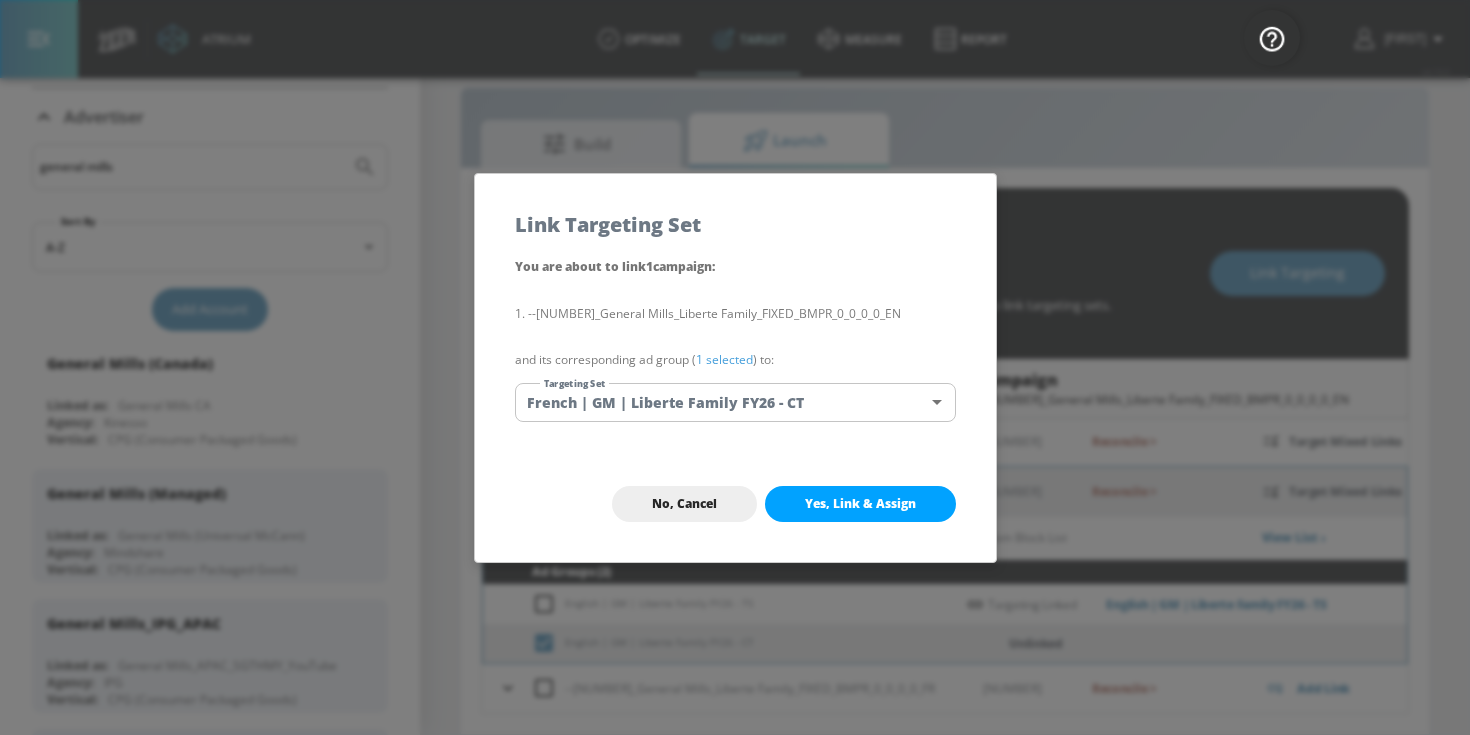 click on "1 selected" at bounding box center (724, 359) 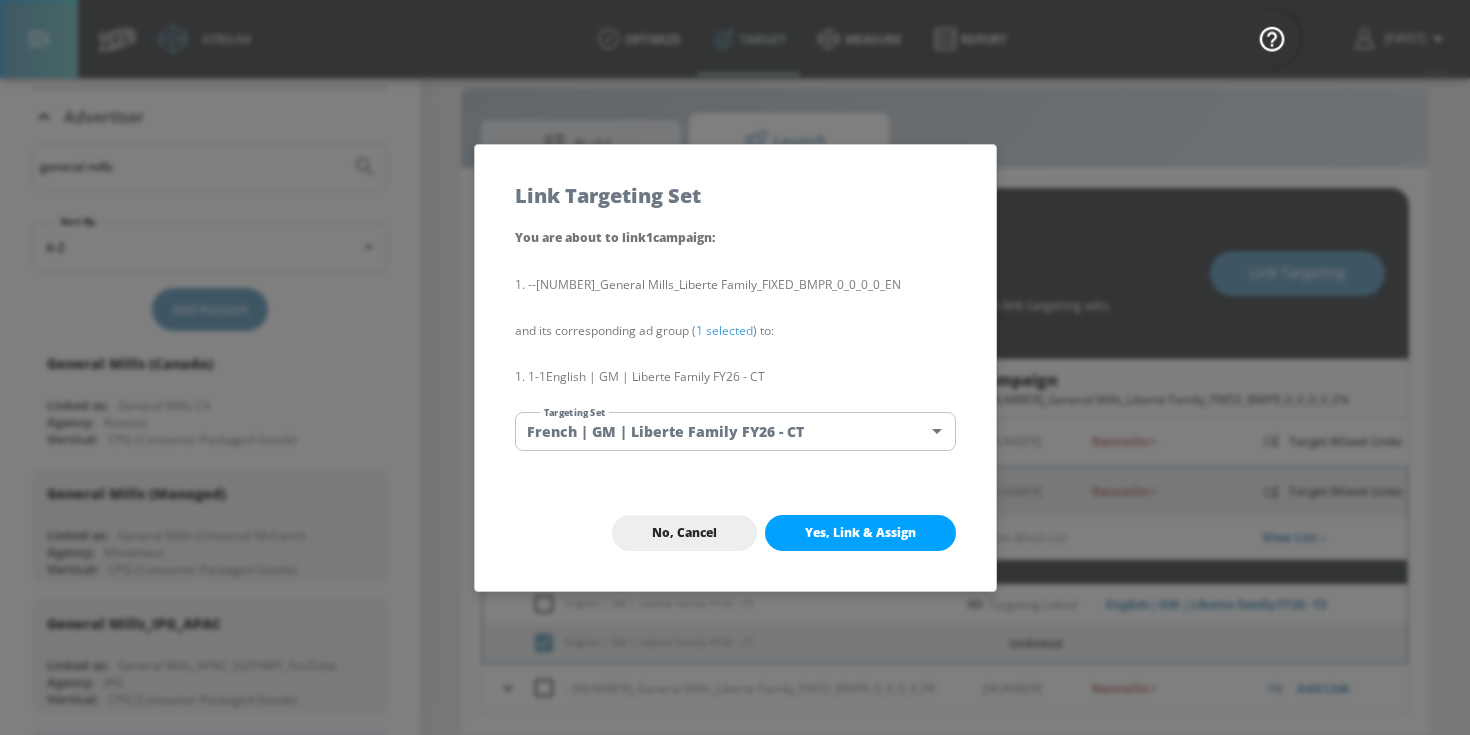 click on "Atrium optimize Target measure Report optimize Target measure Report v 4.19.0 [FIRST] Platform DV360:  Youtube DV360:  Youtube Advertiser general mills Sort By A-Z asc  Add Account General Mills (Canada) Linked as: General Mills CA Agency: Kinesso Vertical: CPG (Consumer Packaged Goods) General Mills (Managed) Linked as: General Mills (Universal McCann) Agency: Mindshare Vertical: CPG (Consumer Packaged Goods) General Mills_IPG_APAC Linked as: General Mills_APAC_SGTHMY_YouTube Agency: IPG Vertical: CPG (Consumer Packaged Goods) General Mills Canada (Self-service) Linked as: General Mills Canada (Self-Service) Agency: Mindshare Canada Vertical: Food General Mills  F25  Linked as: Zefr Demos Agency: IPG  Vertical: CPG (Consumer Packaged Goods) General Mills - US (Meta) Linked as: General Mills - US (Measurement) Agency: MindShare Vertical: CPG (Consumer Packaged Goods) General Mills Linked as: Zefr Demos Agency: Ovative Group Vertical: CPG (Consumer Packaged Goods) General Mills US (Self-service) Agency:" at bounding box center (735, 353) 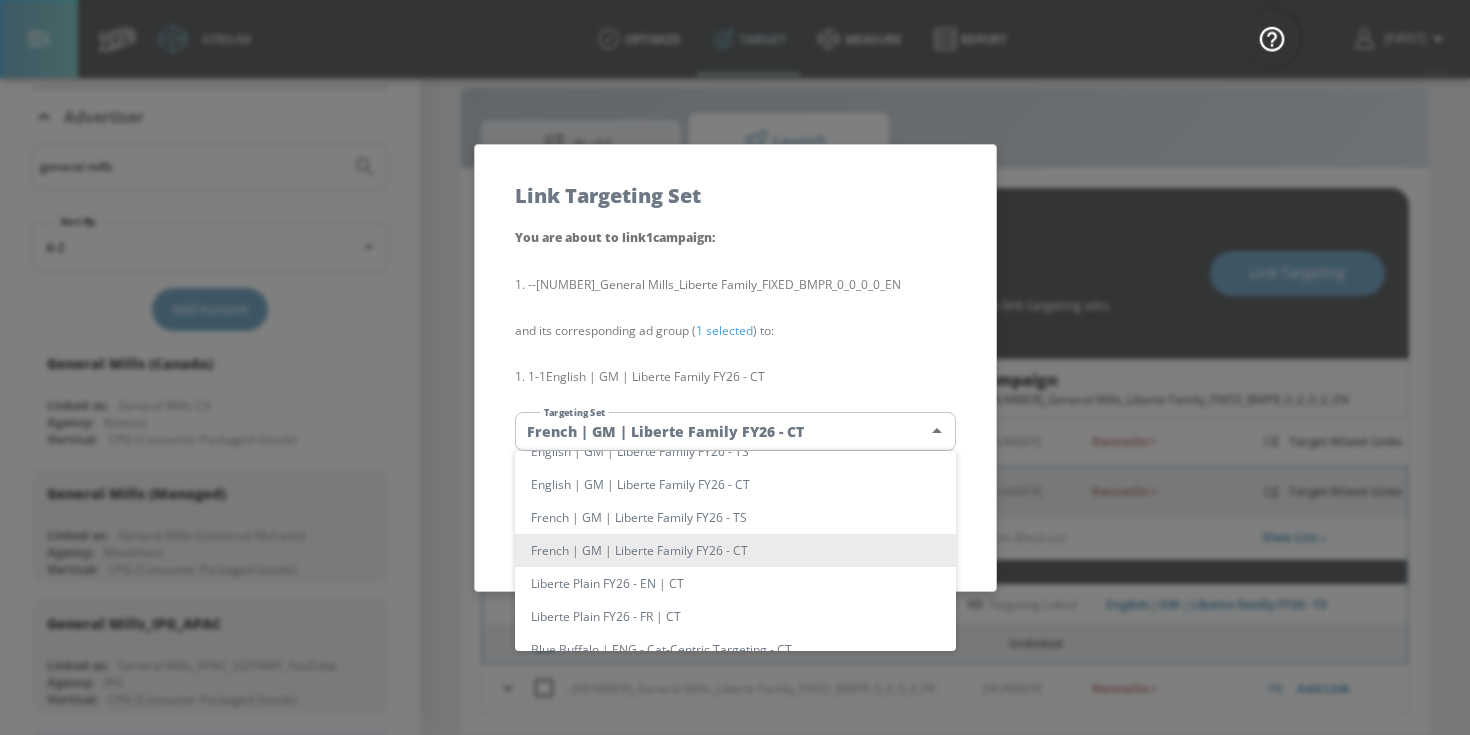 type 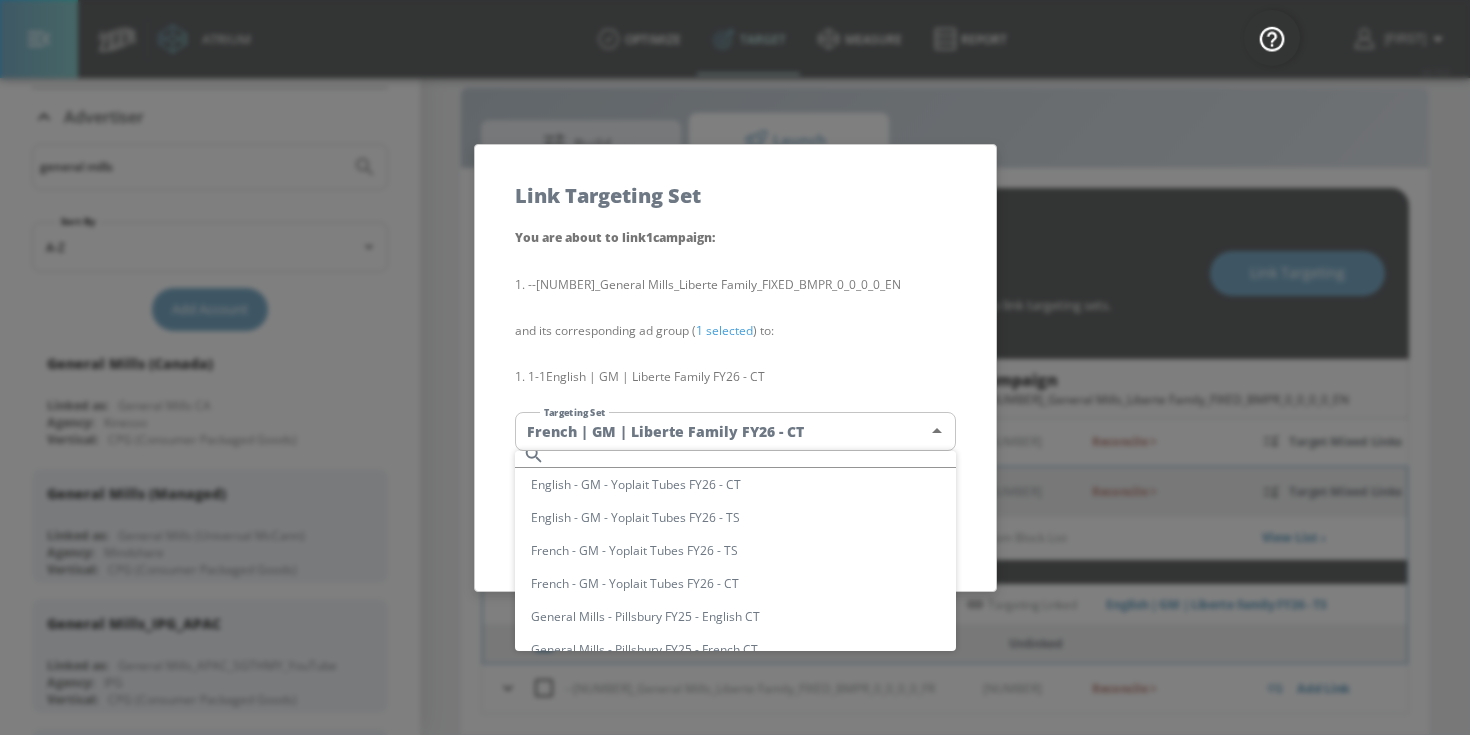 scroll, scrollTop: 3416, scrollLeft: 0, axis: vertical 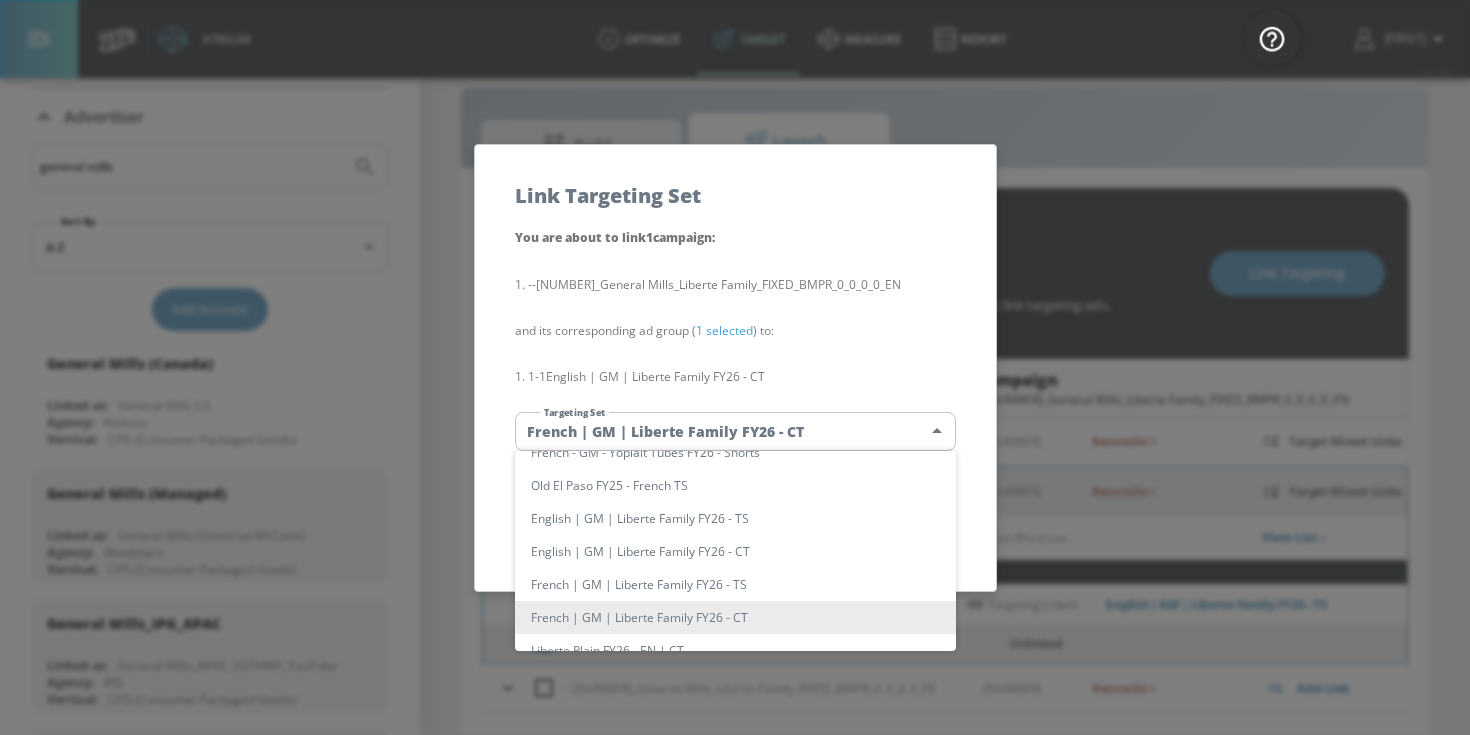 click on "English | GM | Liberte Family FY26 - CT" at bounding box center (735, 551) 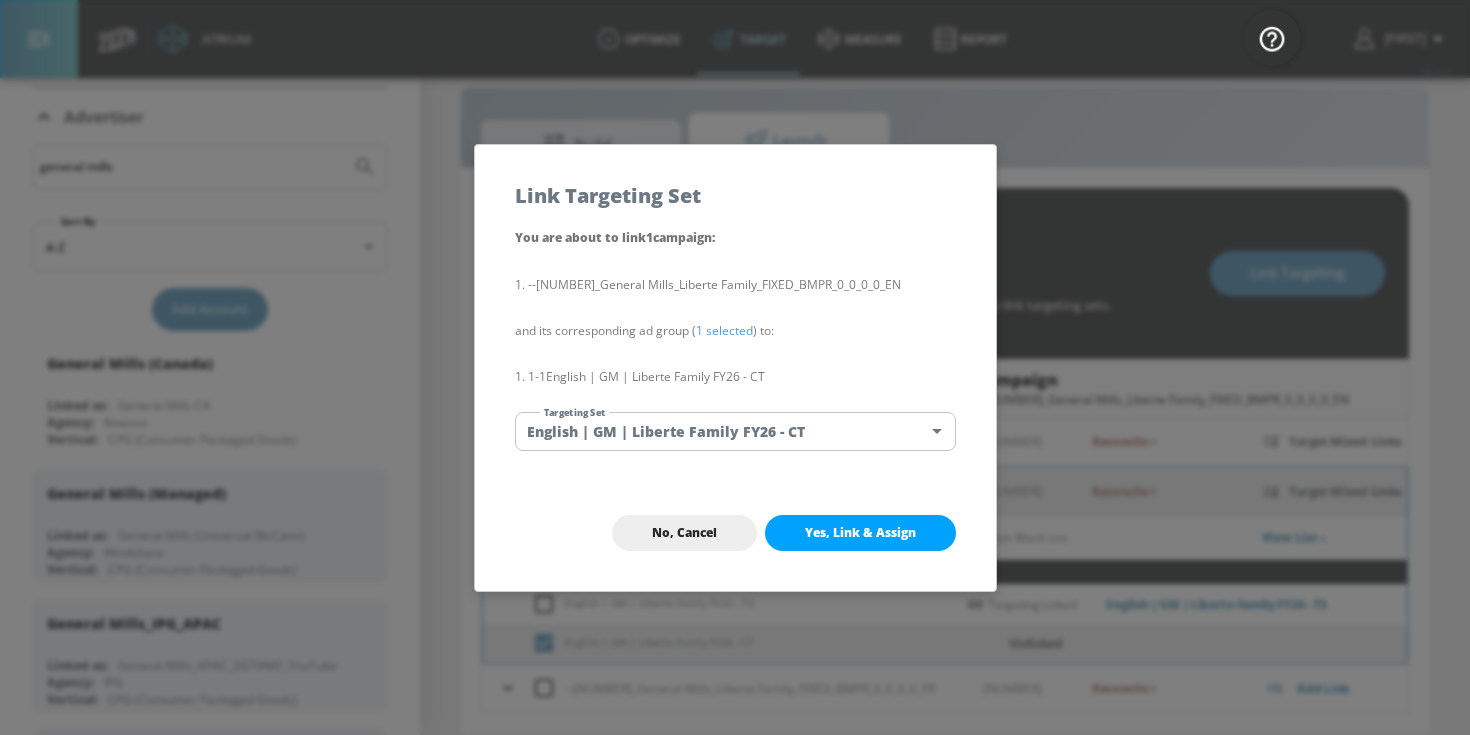click on "Yes, Link & Assign" at bounding box center (860, 533) 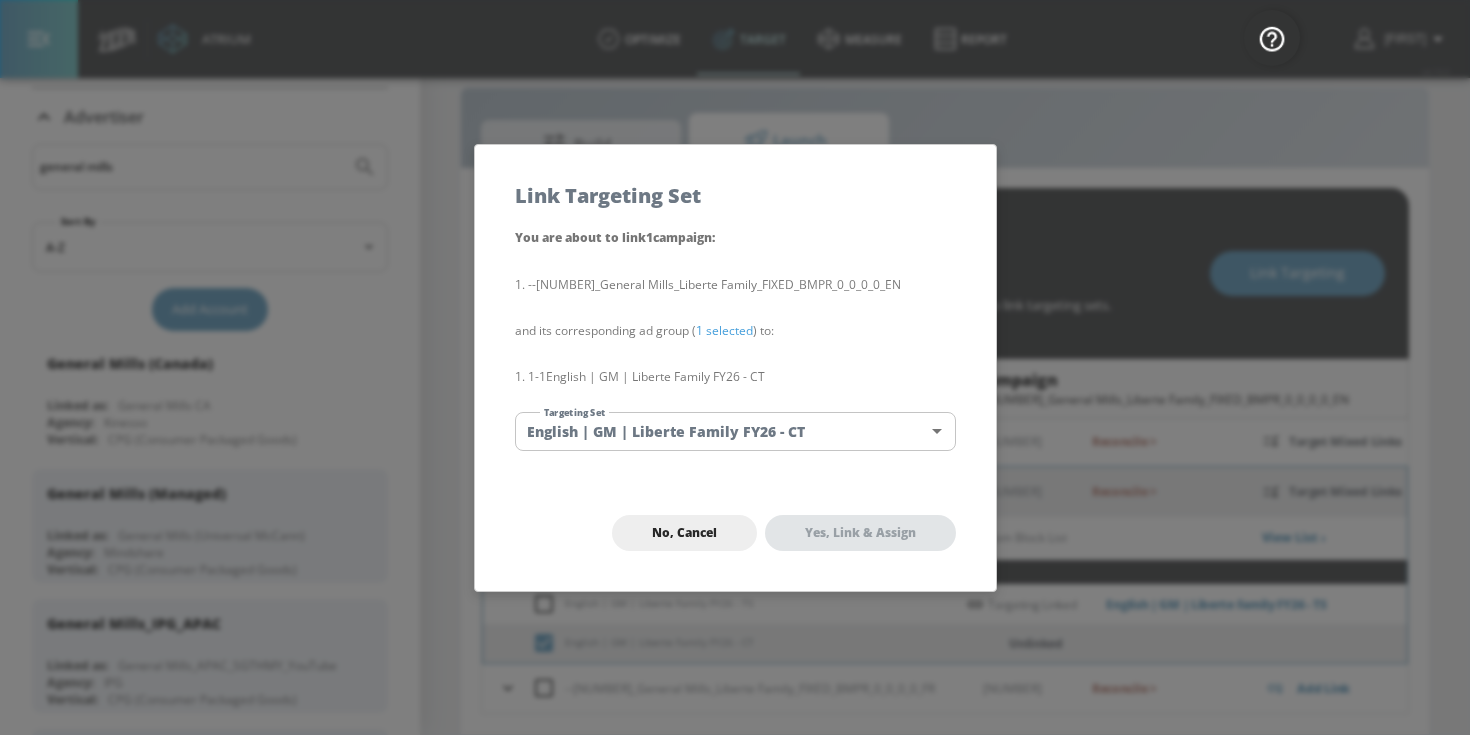 checkbox on "false" 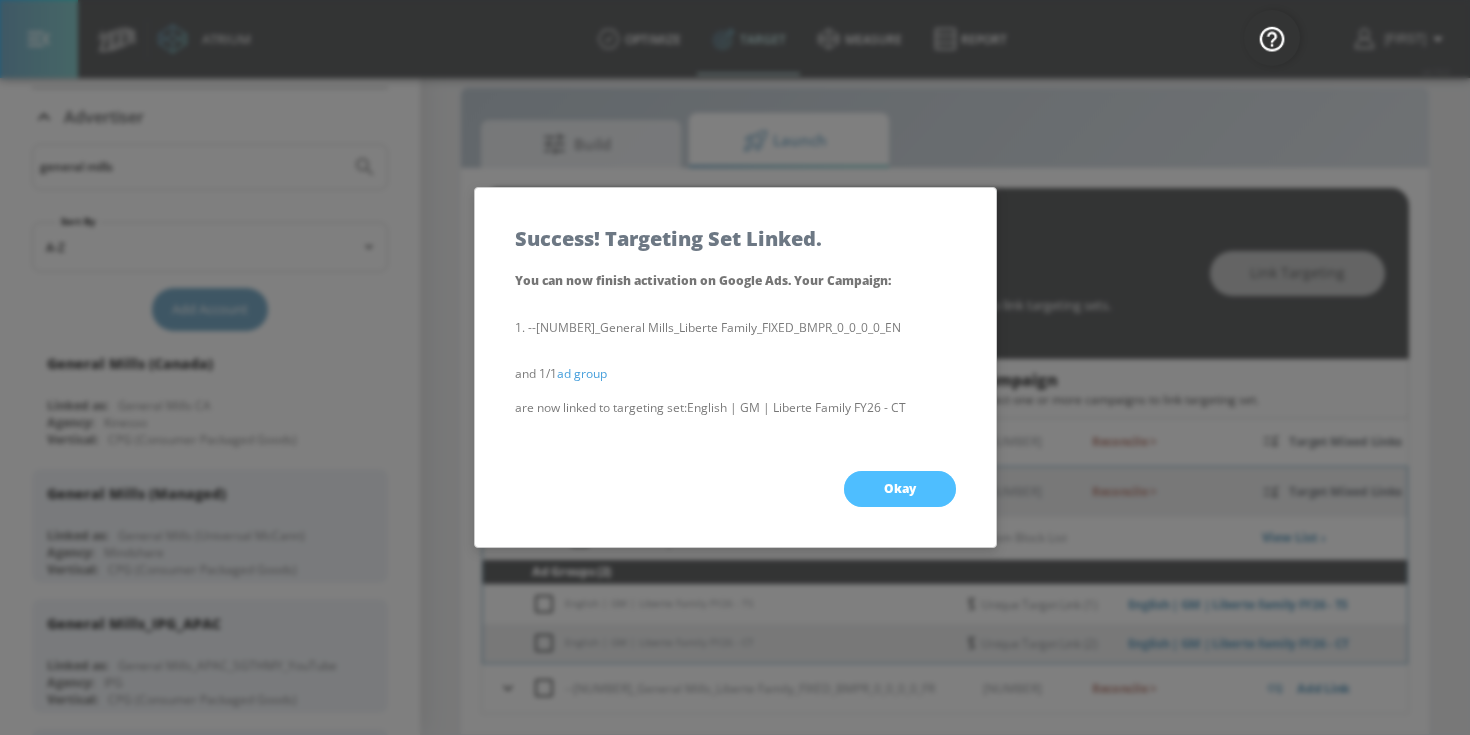 click on "Okay" at bounding box center (900, 489) 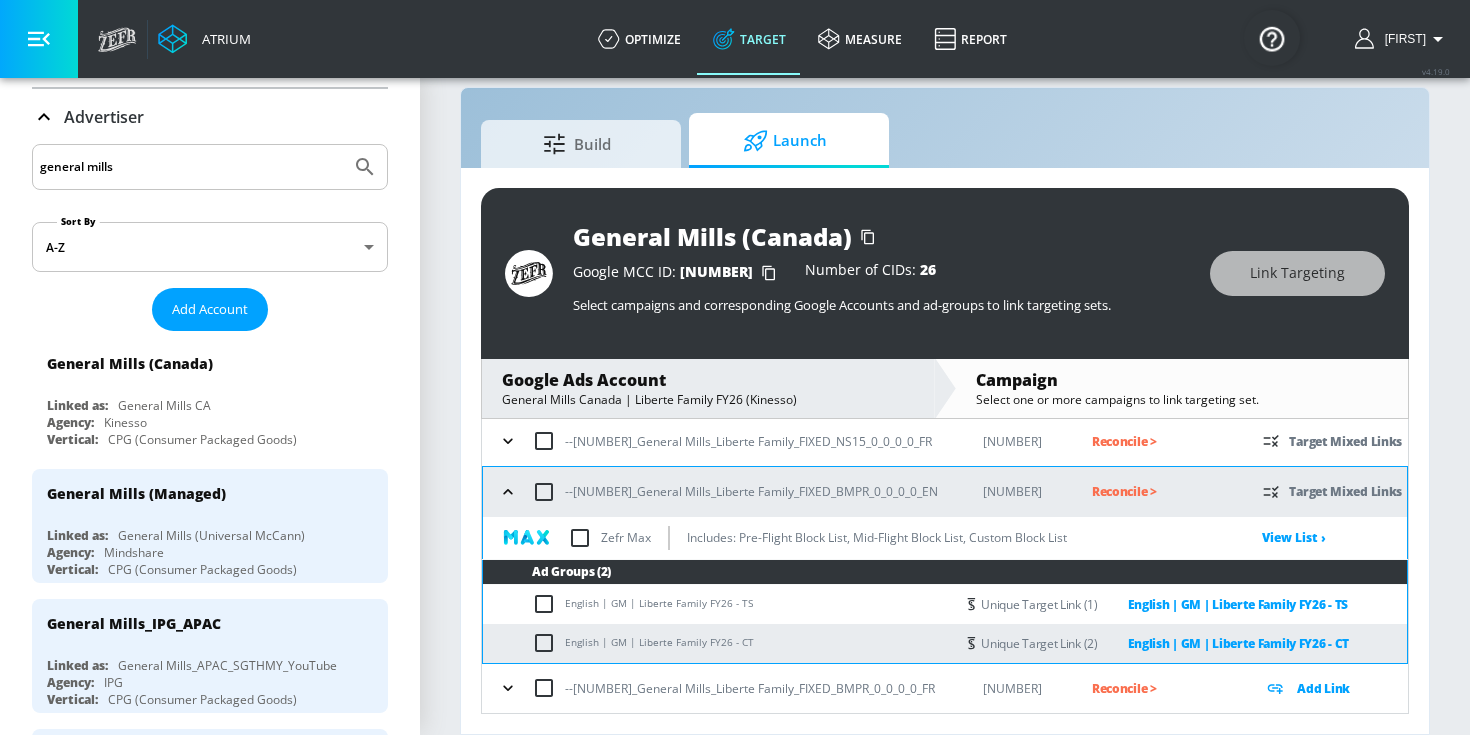 click 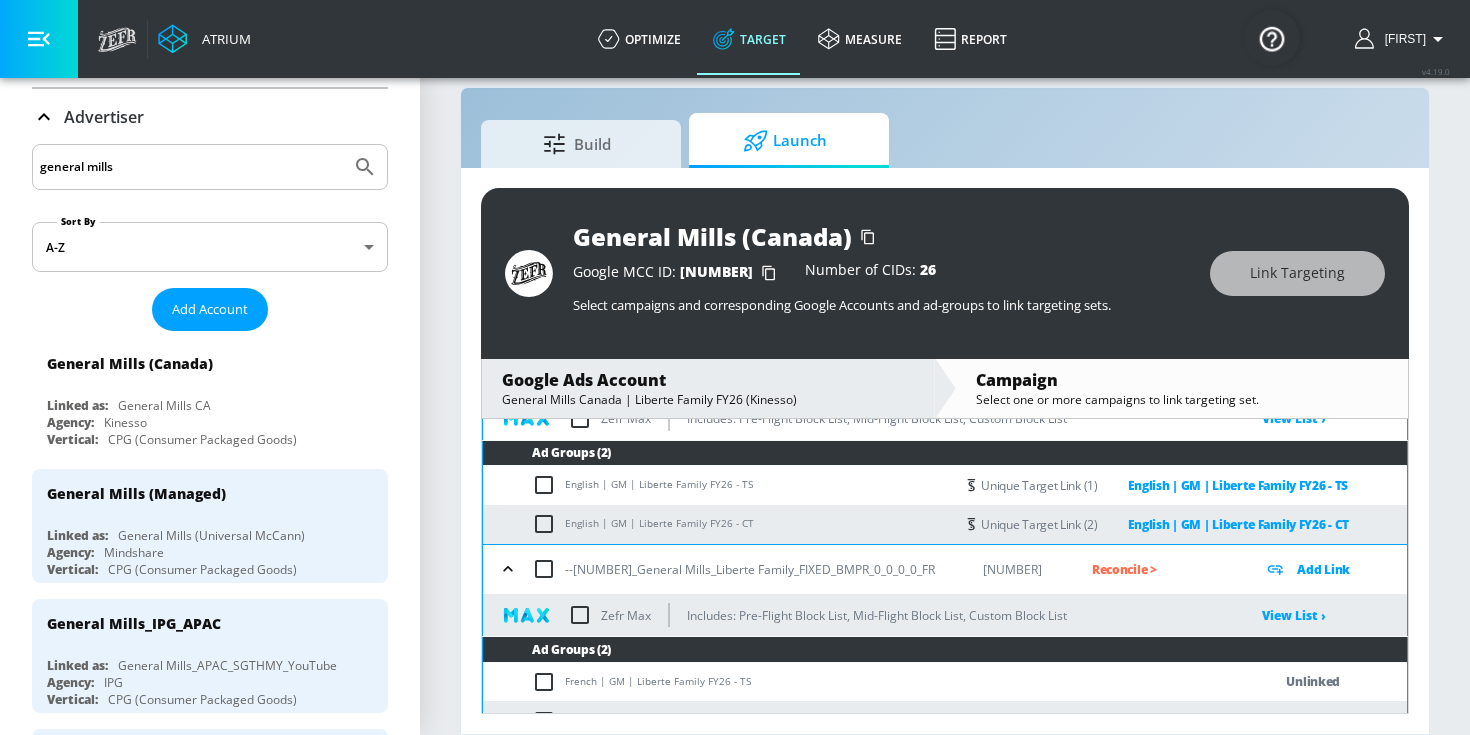 scroll, scrollTop: 304, scrollLeft: 0, axis: vertical 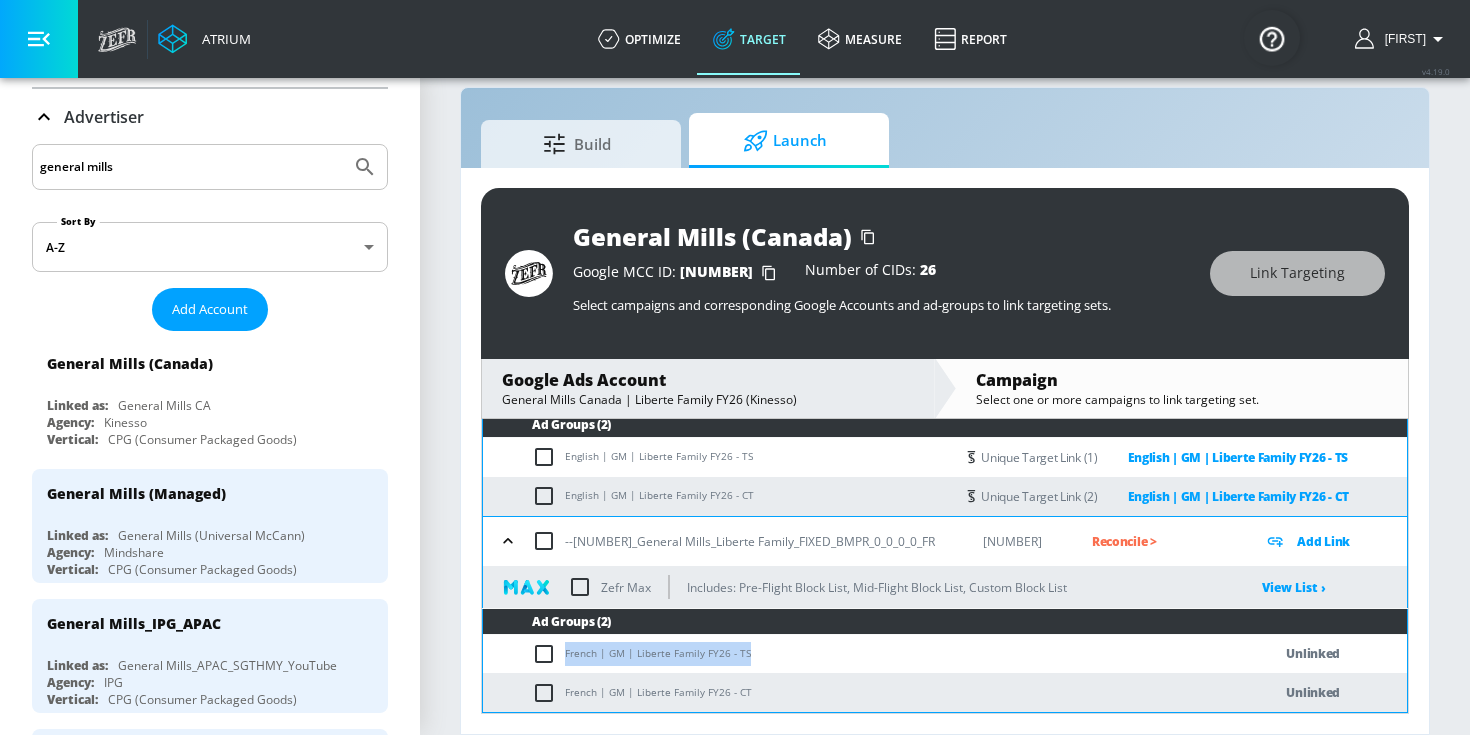 drag, startPoint x: 765, startPoint y: 657, endPoint x: 549, endPoint y: 658, distance: 216.00232 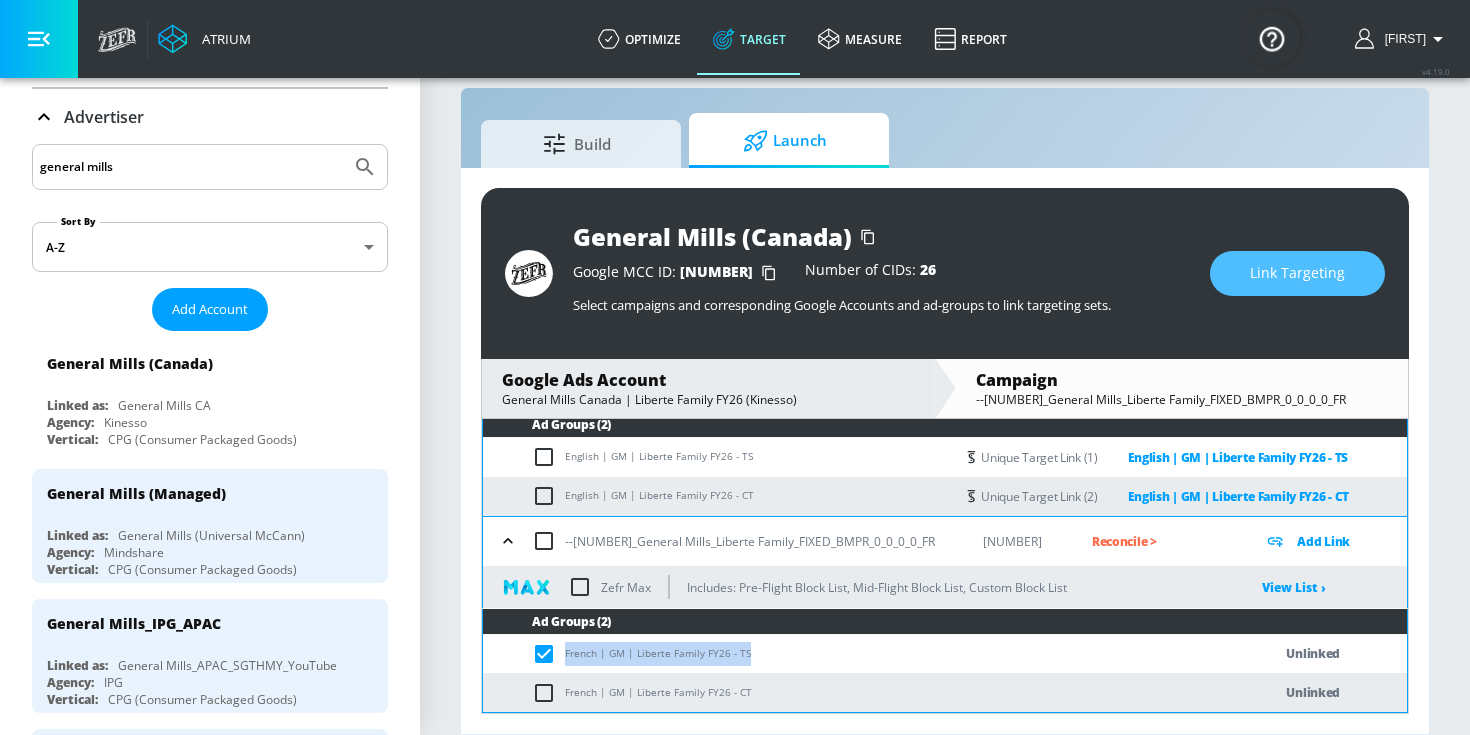 click on "Link Targeting" at bounding box center (1297, 273) 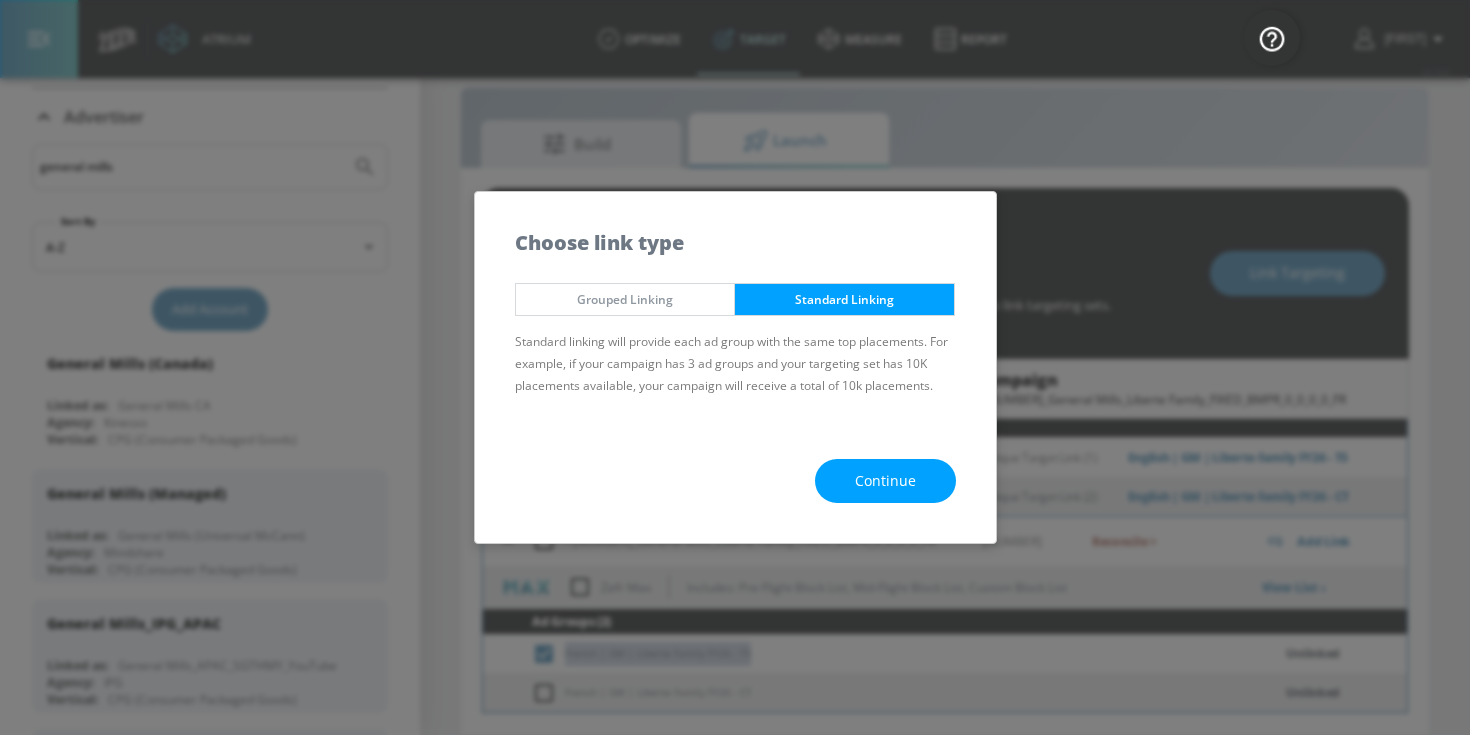 click on "Continue" at bounding box center [885, 481] 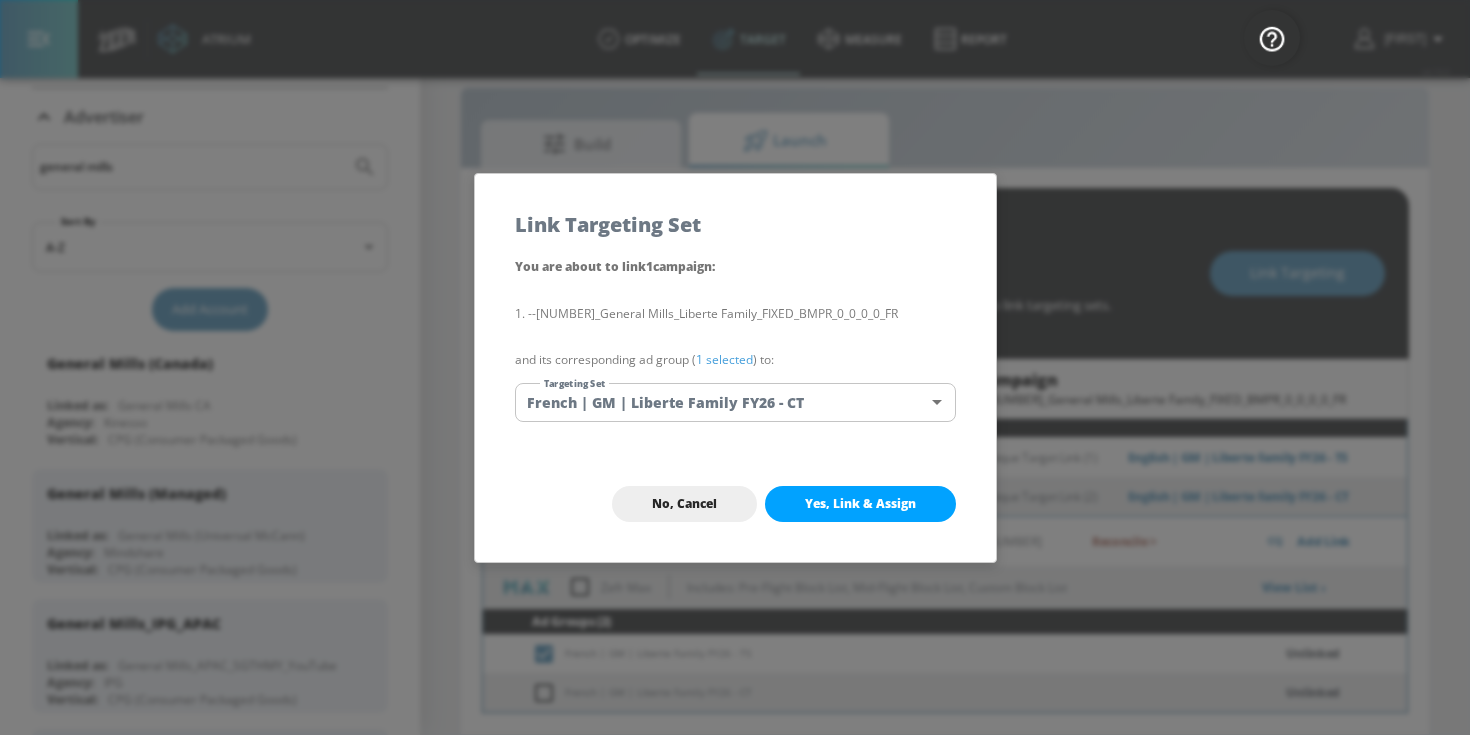 click on "1 selected" at bounding box center (724, 359) 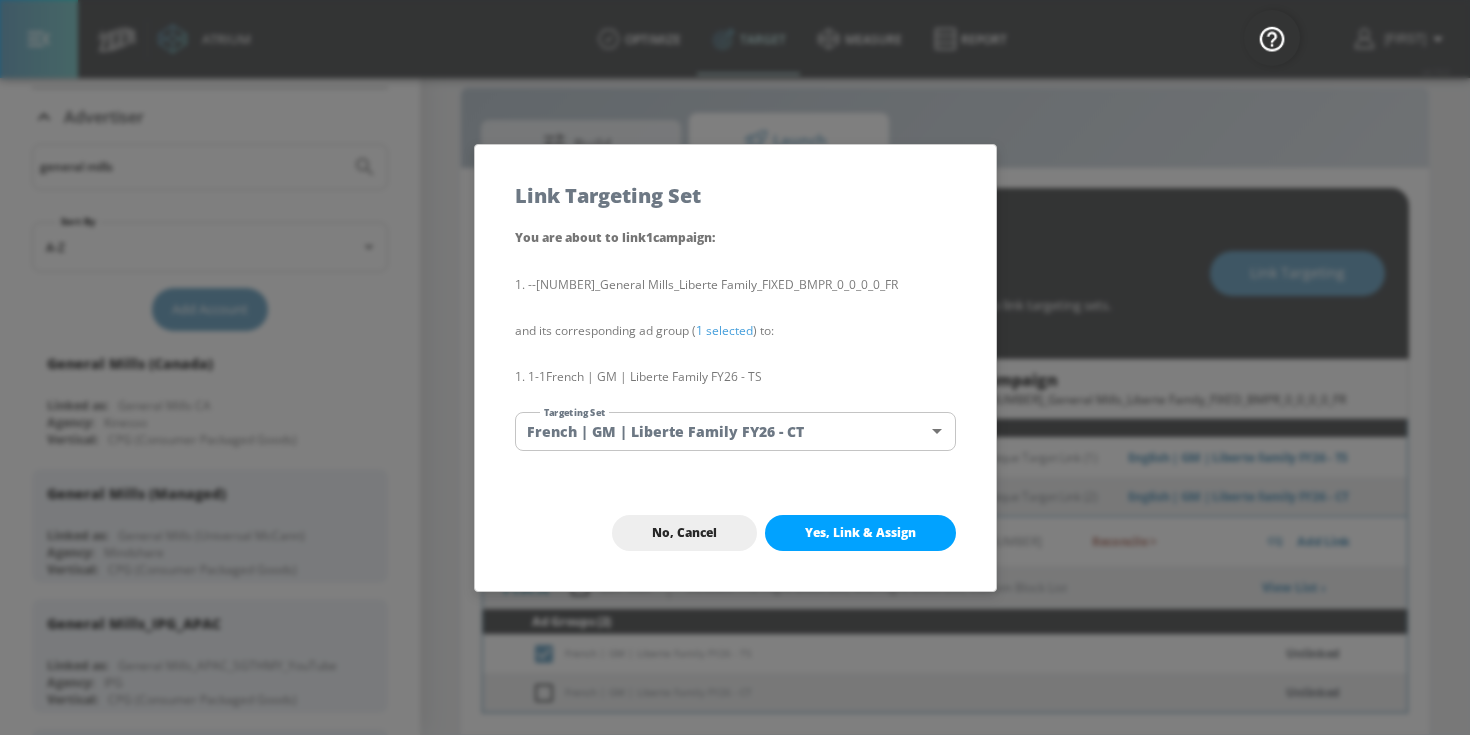 click on "Atrium optimize Target measure Report optimize Target measure Report v 4.19.0 [FIRST] Platform DV360:  Youtube DV360:  Youtube Advertiser general mills Sort By A-Z asc  Add Account General Mills (Canada) Linked as: General Mills CA Agency: Kinesso Vertical: CPG (Consumer Packaged Goods) General Mills (Managed) Linked as: General Mills (Universal McCann) Agency: Mindshare Vertical: CPG (Consumer Packaged Goods) General Mills_IPG_APAC Linked as: General Mills_APAC_SGTHMY_YouTube Agency: IPG Vertical: CPG (Consumer Packaged Goods) General Mills Canada (Self-service) Linked as: General Mills Canada (Self-Service) Agency: Mindshare Canada Vertical: Food General Mills  F25  Linked as: Zefr Demos Agency: IPG  Vertical: CPG (Consumer Packaged Goods) General Mills - US (Meta) Linked as: General Mills - US (Measurement) Agency: MindShare Vertical: CPG (Consumer Packaged Goods) General Mills Linked as: Zefr Demos Agency: Ovative Group Vertical: CPG (Consumer Packaged Goods) General Mills US (Self-service) Agency:" at bounding box center (735, 353) 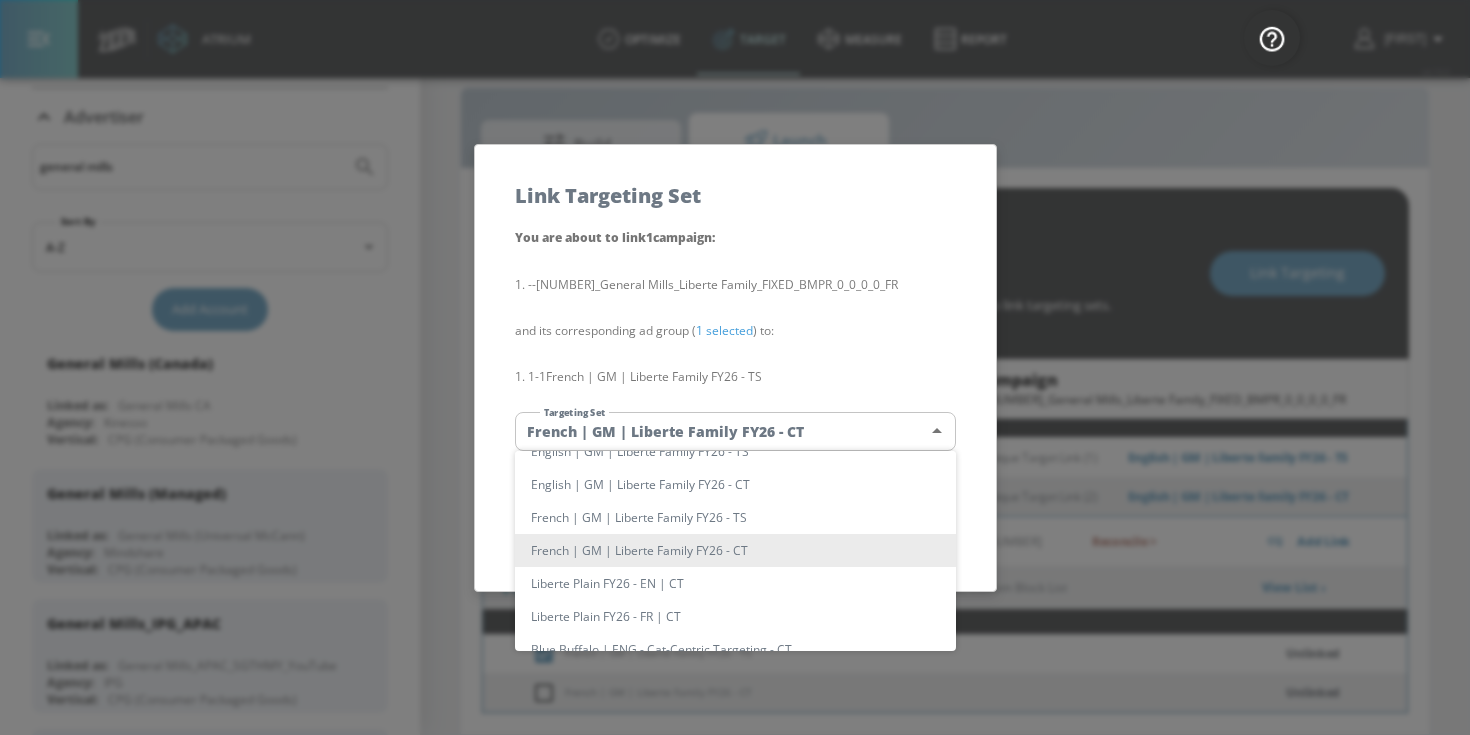 type 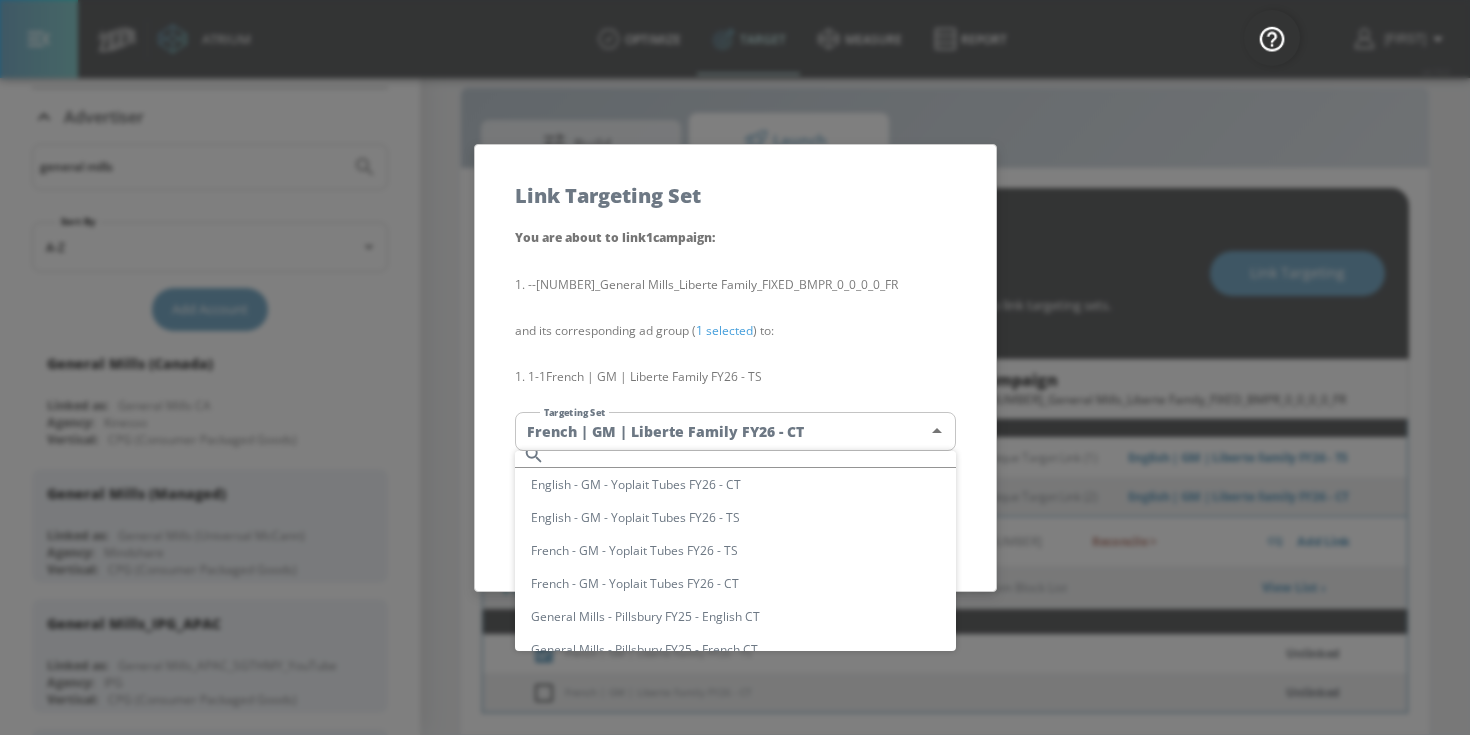 scroll, scrollTop: 3449, scrollLeft: 0, axis: vertical 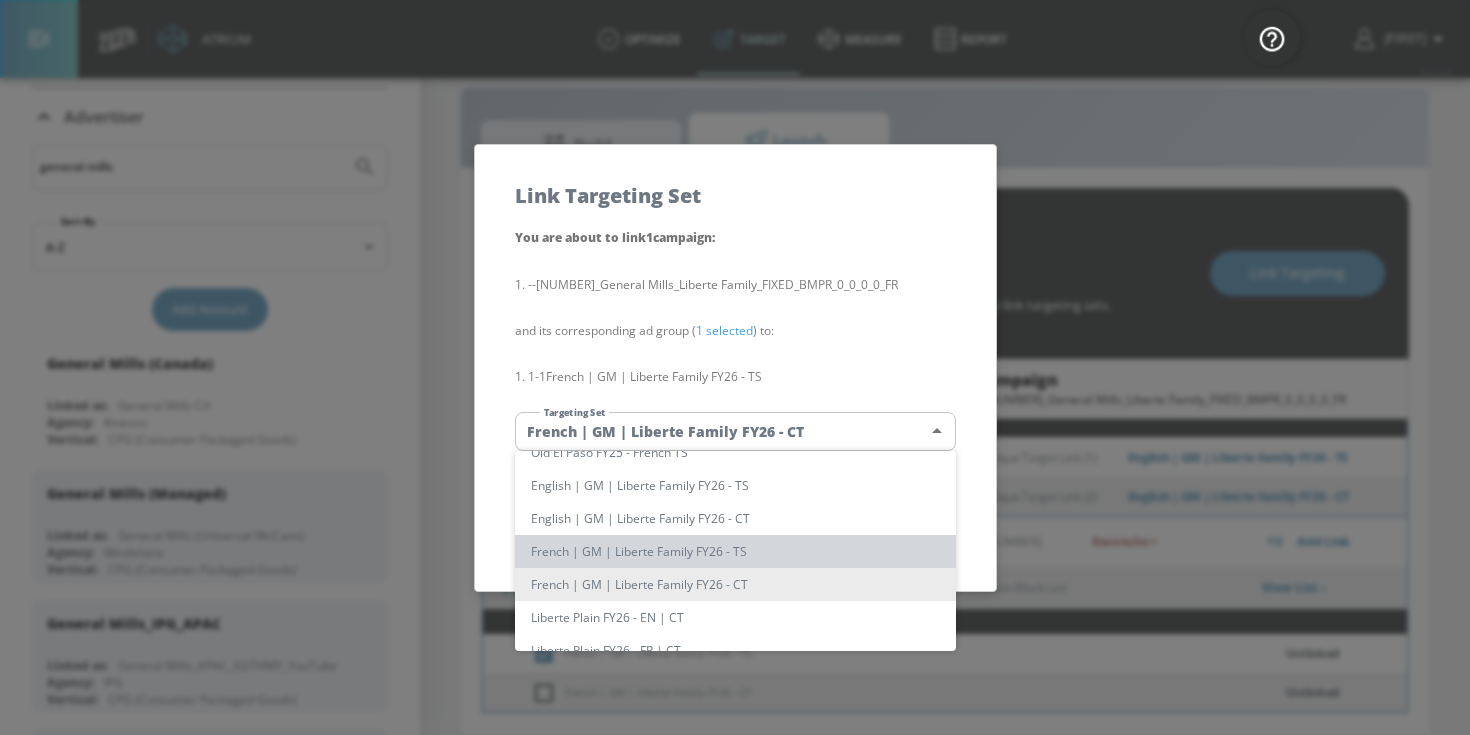 click on "French | GM | Liberte Family FY26 - TS" at bounding box center (735, 551) 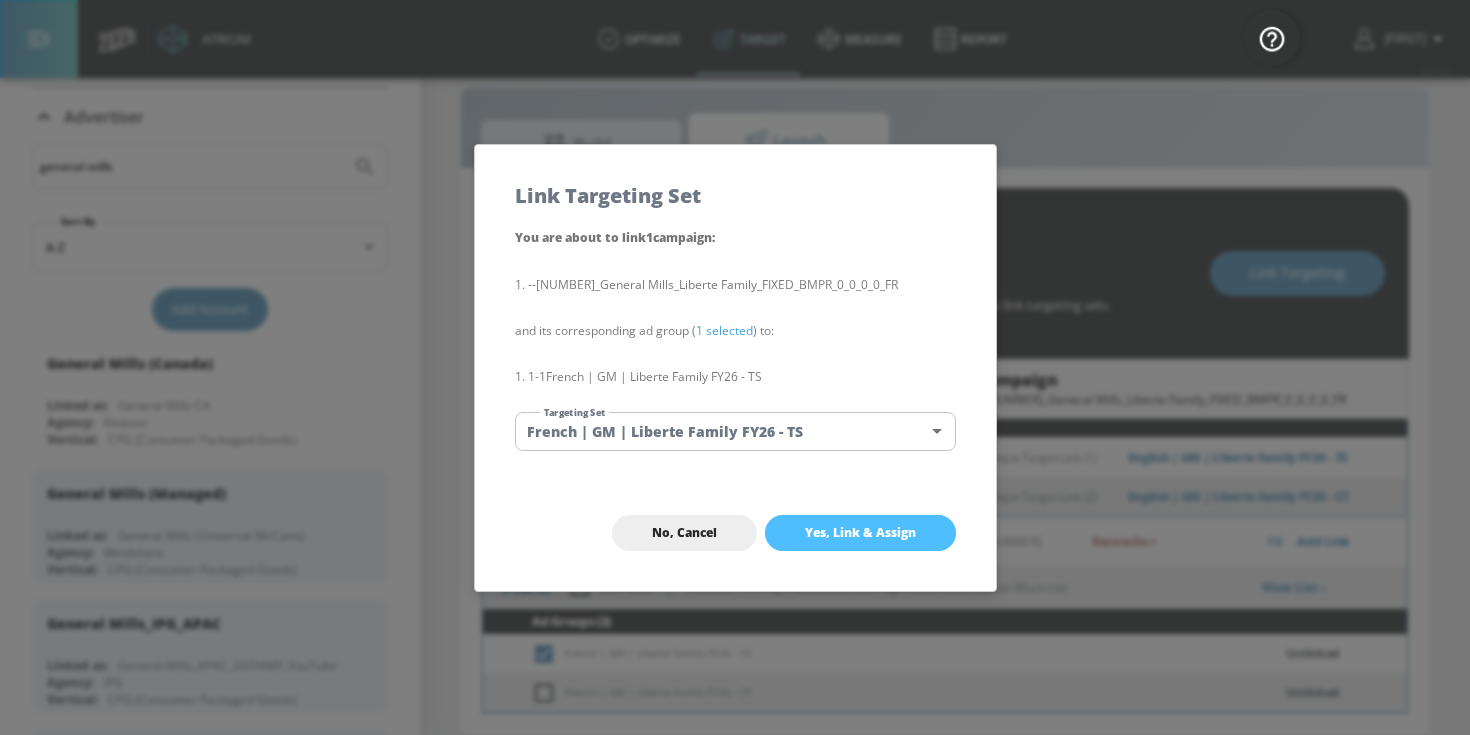 click on "Yes, Link & Assign" at bounding box center (860, 533) 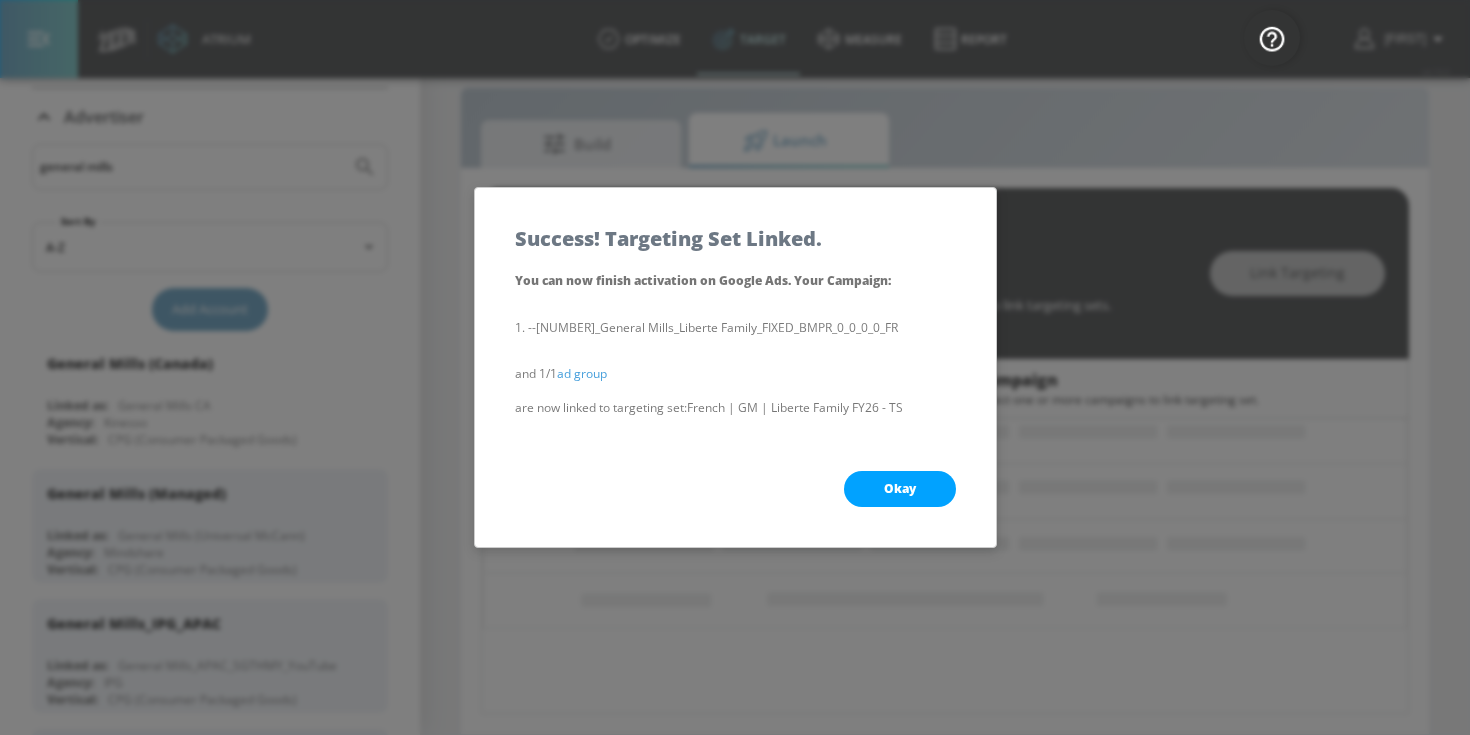 scroll, scrollTop: 220, scrollLeft: 0, axis: vertical 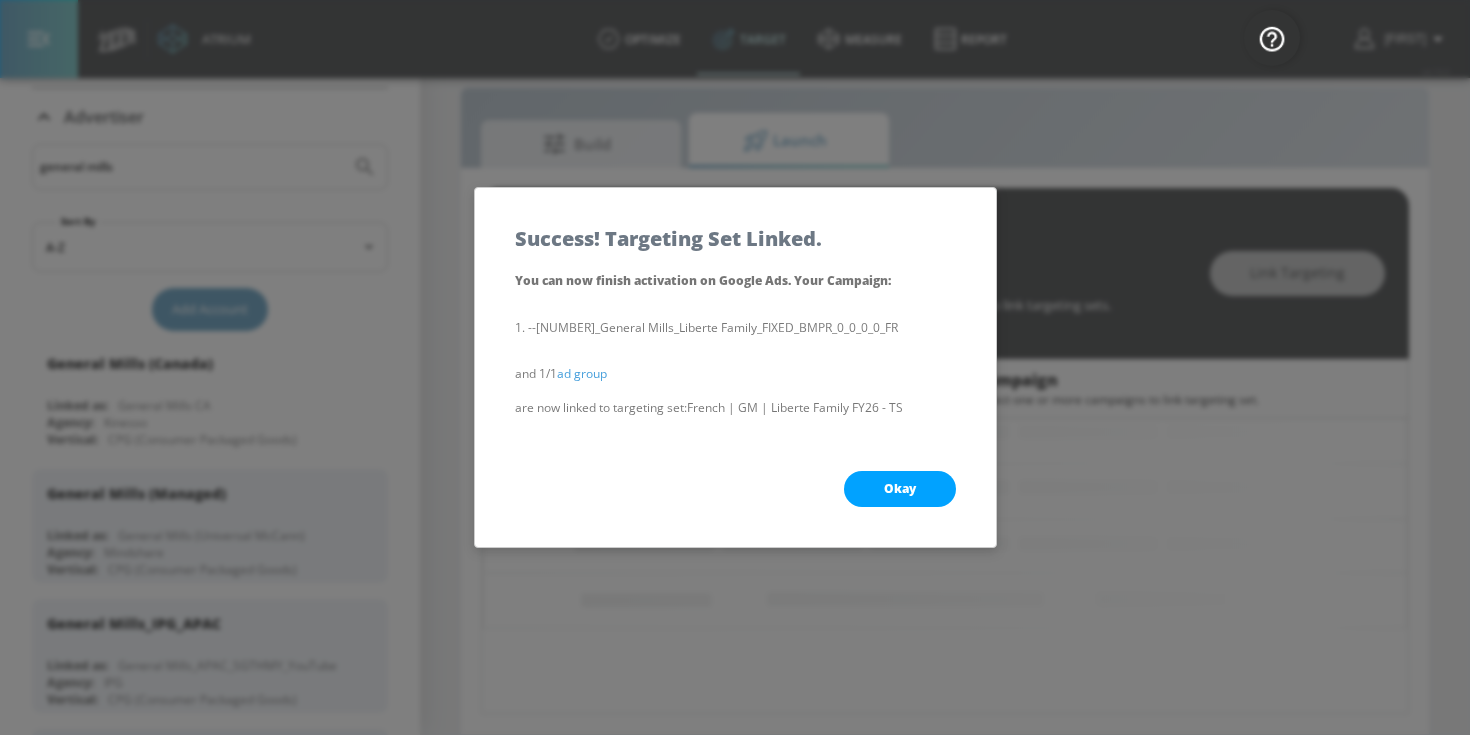 click on "Okay" at bounding box center (900, 489) 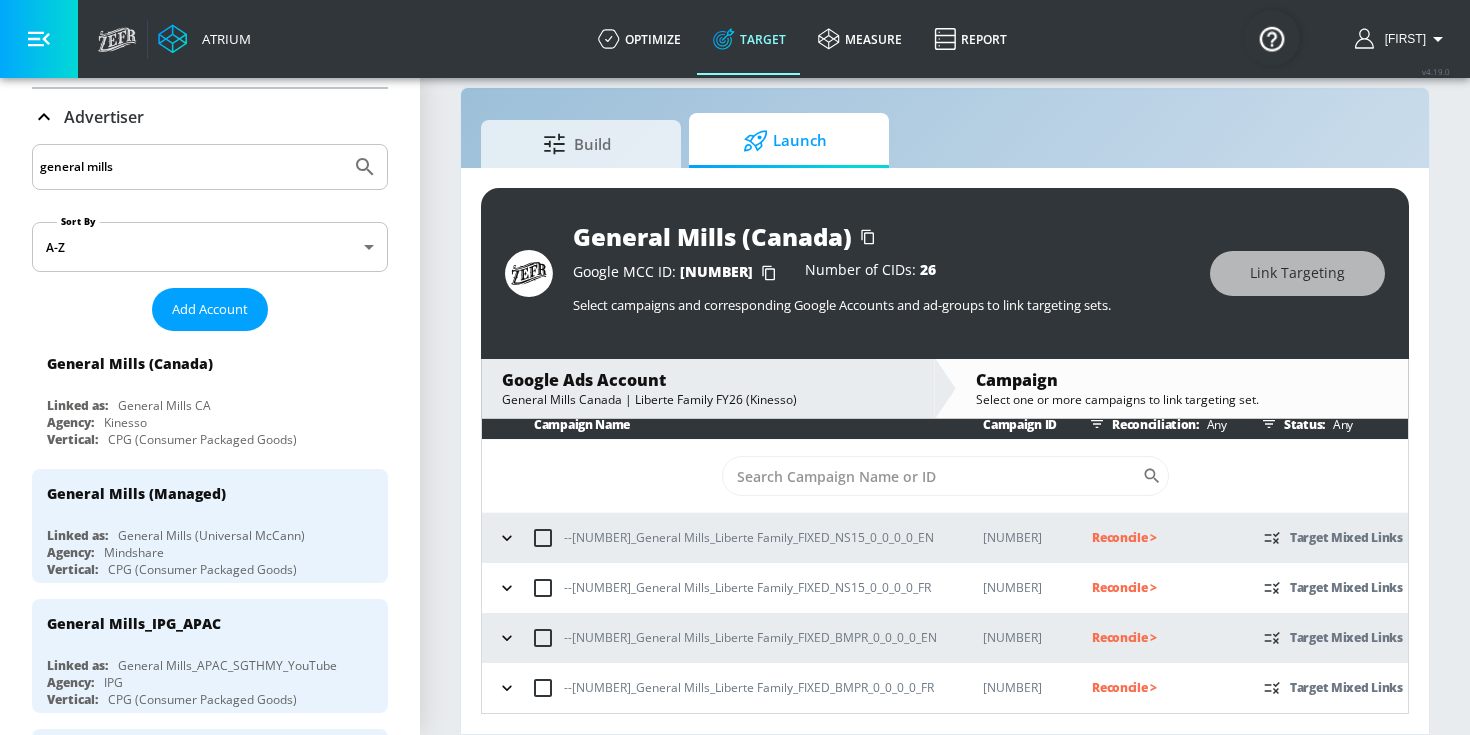 scroll, scrollTop: 9, scrollLeft: 0, axis: vertical 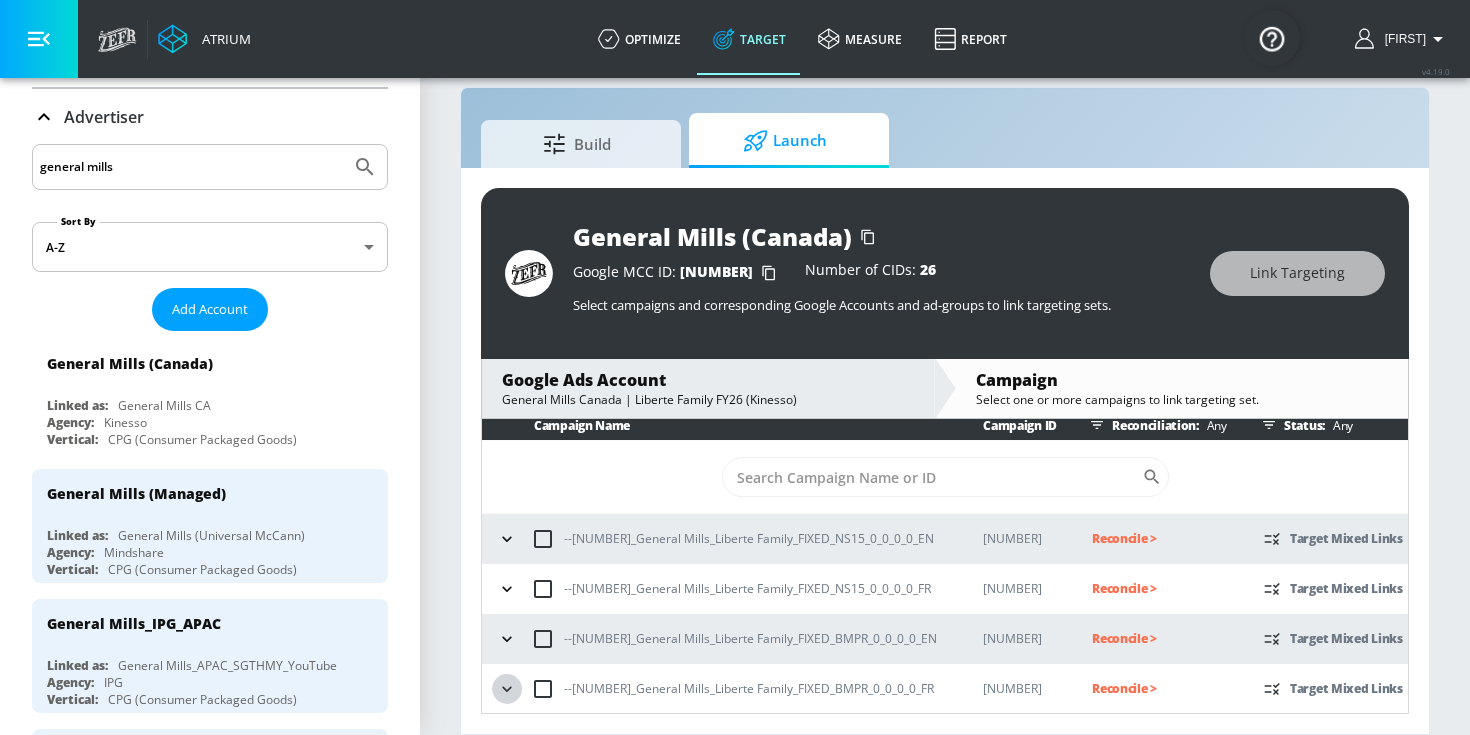 click 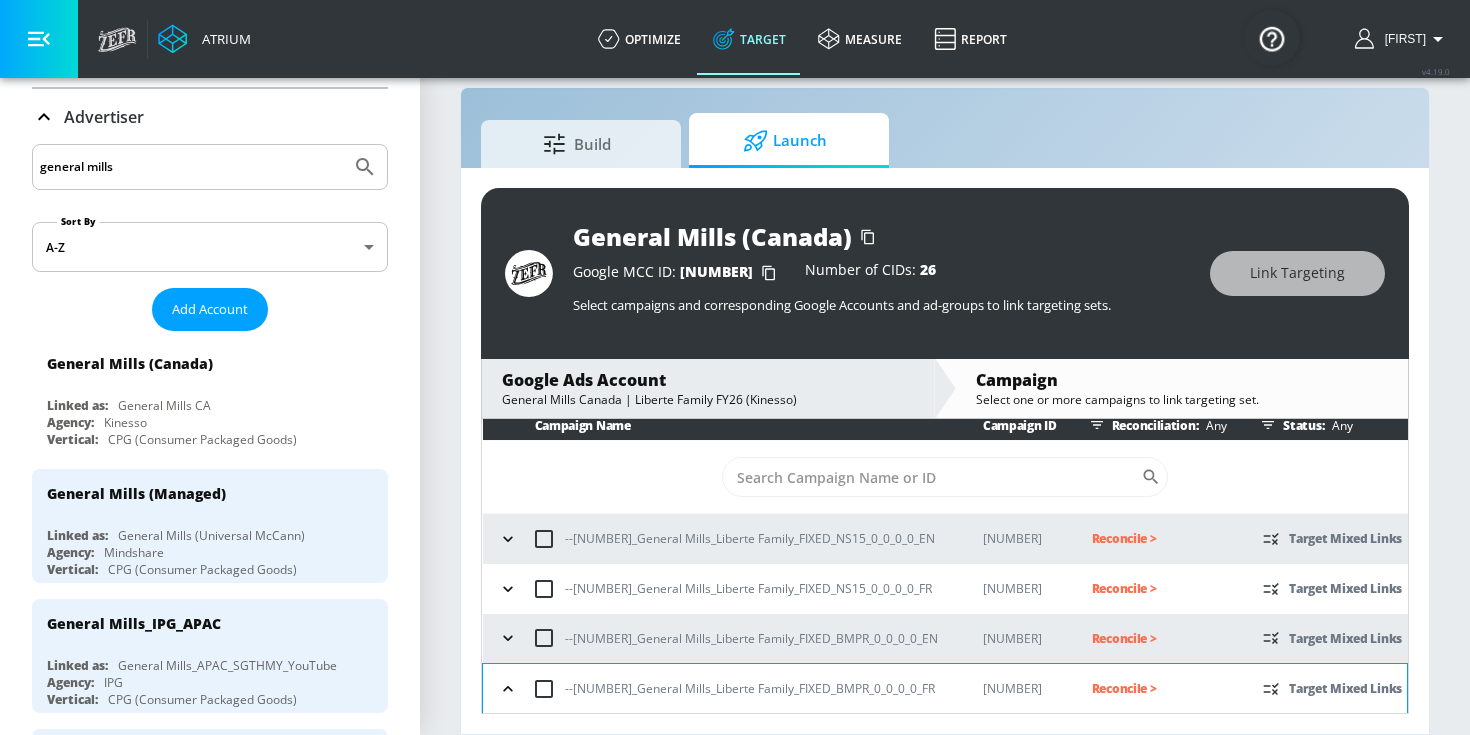 scroll, scrollTop: 157, scrollLeft: 0, axis: vertical 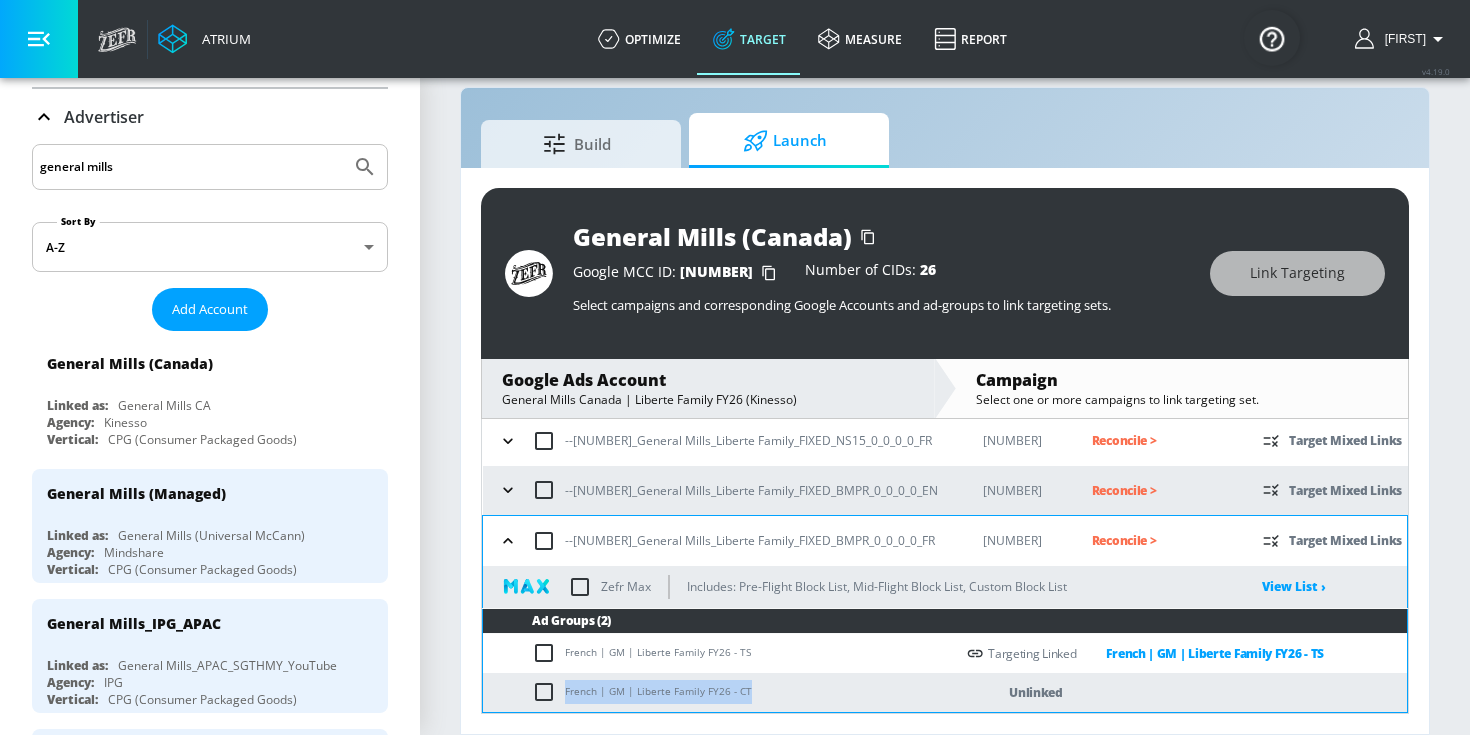 drag, startPoint x: 755, startPoint y: 696, endPoint x: 565, endPoint y: 690, distance: 190.09471 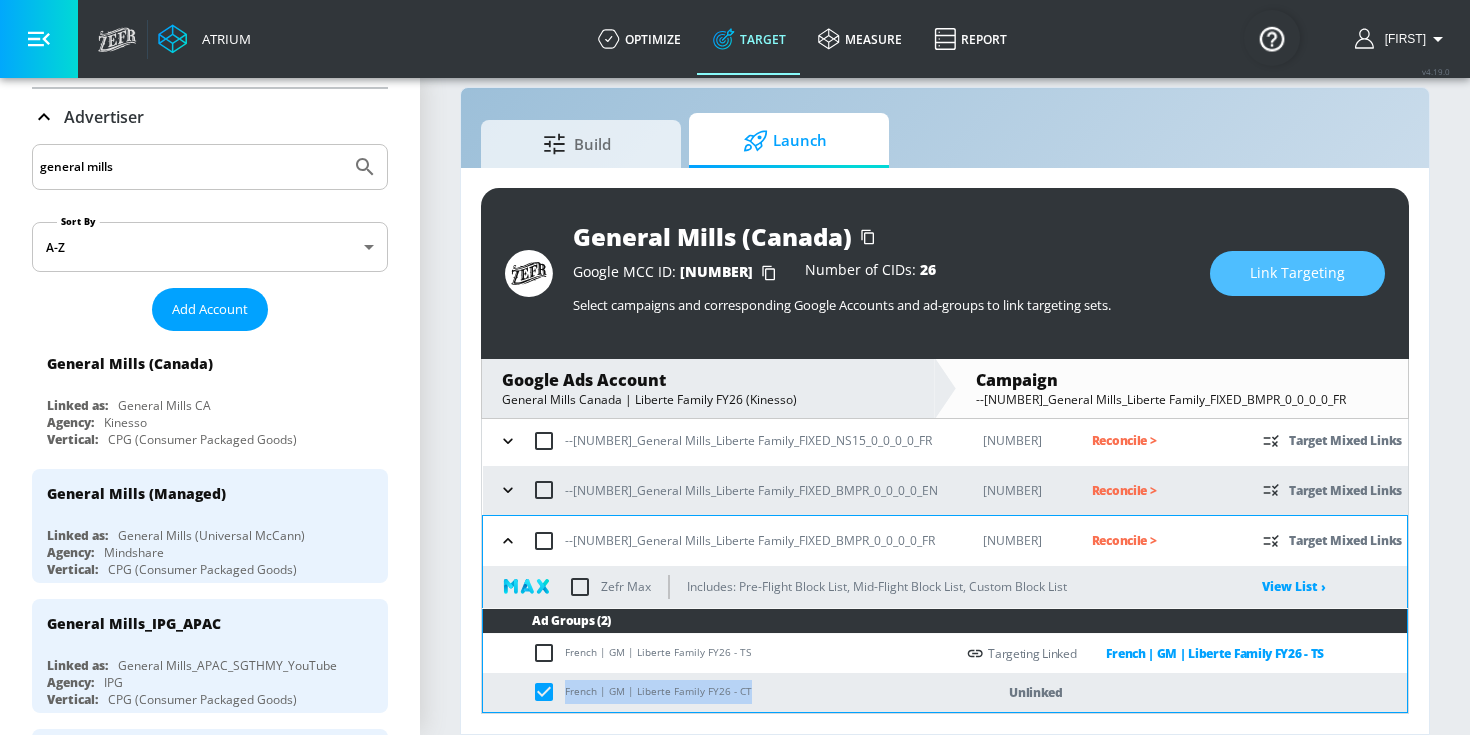 click on "Link Targeting" at bounding box center (1297, 273) 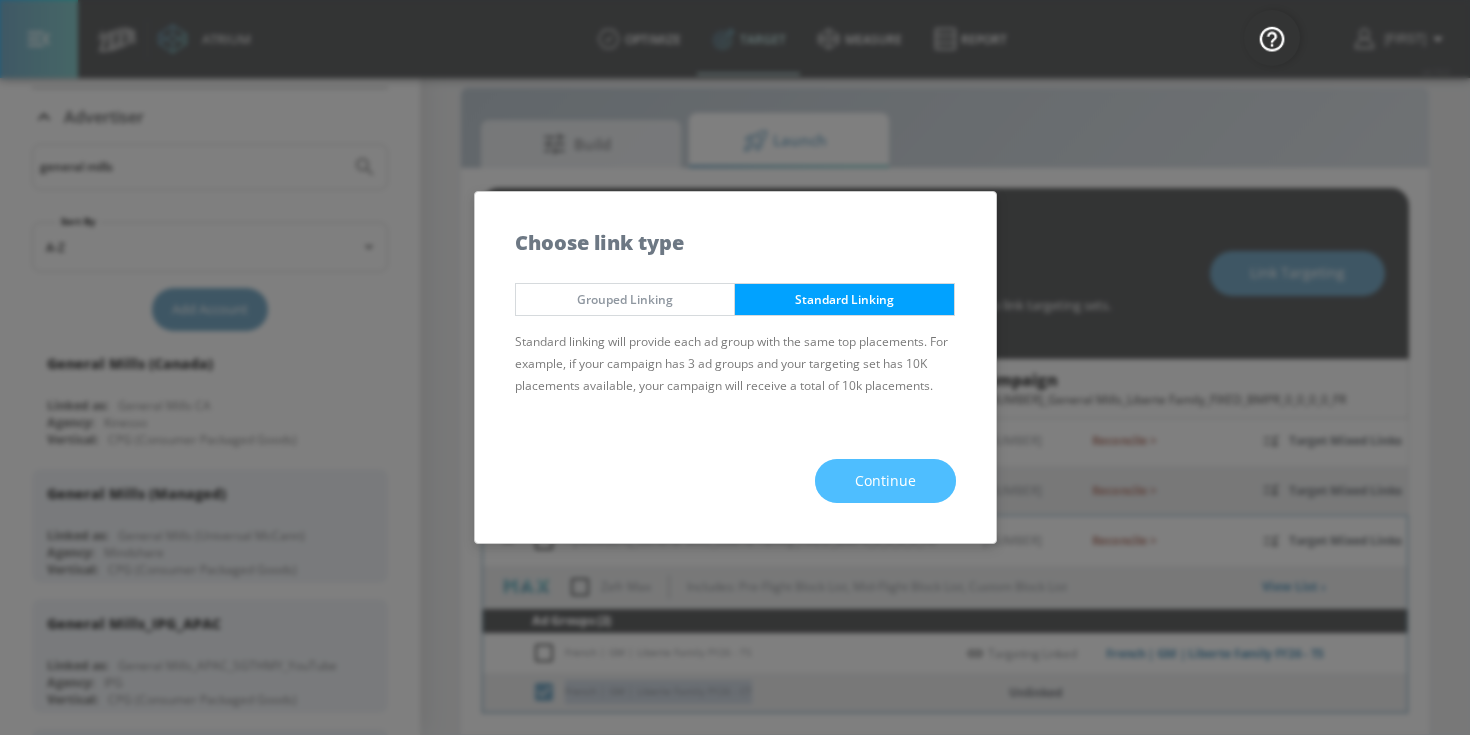 click on "Continue" at bounding box center [885, 481] 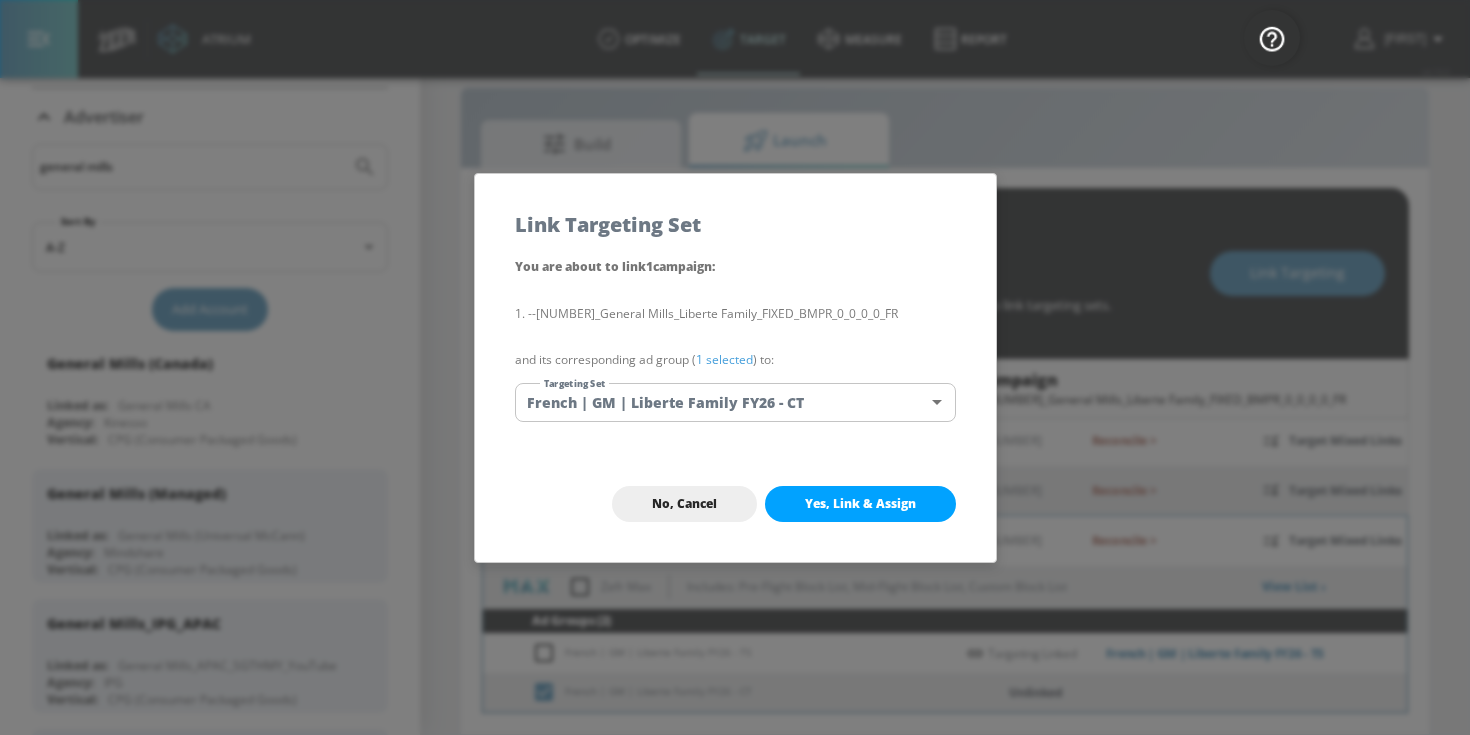 click on "1 selected" at bounding box center [724, 359] 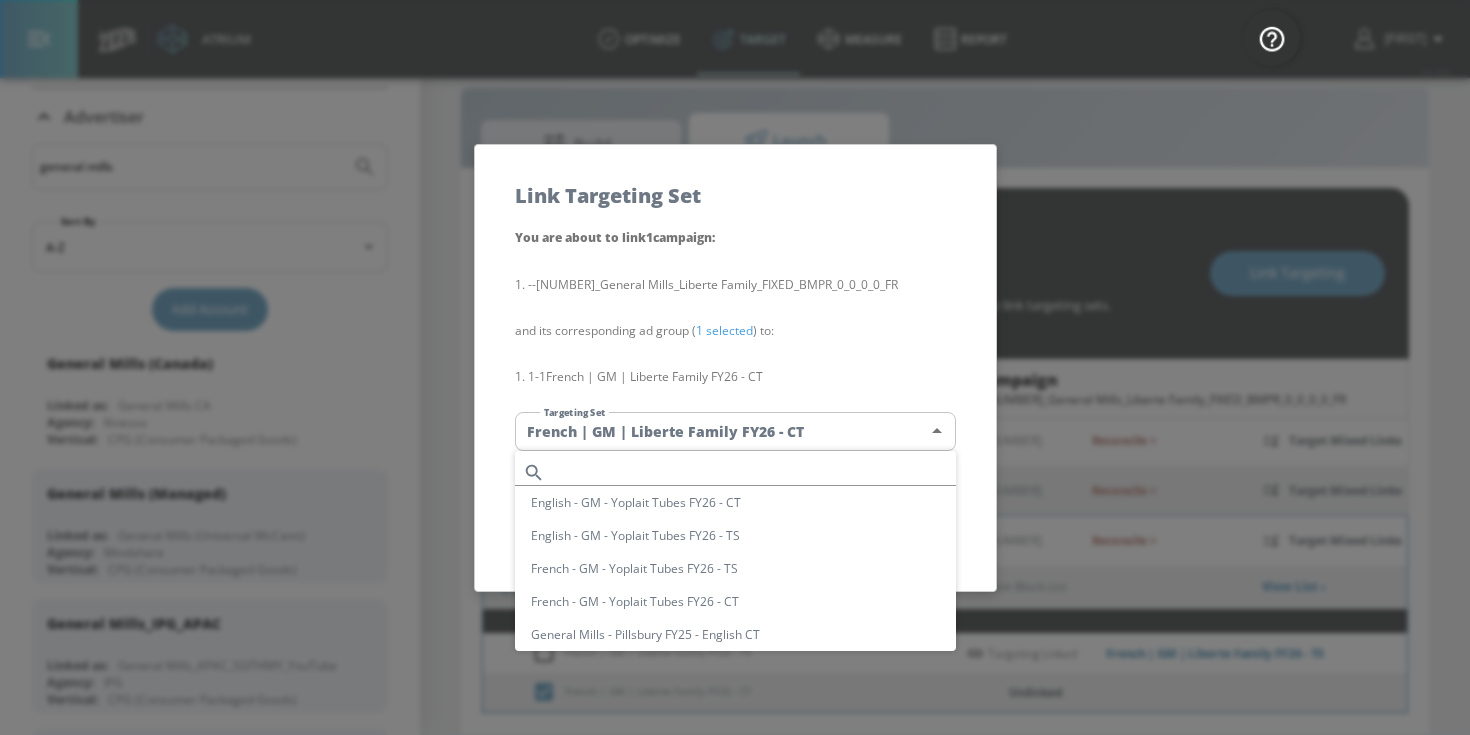 click on "Atrium optimize Target measure Report optimize Target measure Report v 4.19.0 [FIRST] Platform DV360:  Youtube DV360:  Youtube Advertiser general mills Sort By A-Z asc  Add Account General Mills (Canada) Linked as: General Mills CA Agency: Kinesso Vertical: CPG (Consumer Packaged Goods) General Mills (Managed) Linked as: General Mills (Universal McCann) Agency: Mindshare Vertical: CPG (Consumer Packaged Goods) General Mills_IPG_APAC Linked as: General Mills_APAC_SGTHMY_YouTube Agency: IPG Vertical: CPG (Consumer Packaged Goods) General Mills Canada (Self-service) Linked as: General Mills Canada (Self-Service) Agency: Mindshare Canada Vertical: Food General Mills  F25  Linked as: Zefr Demos Agency: IPG  Vertical: CPG (Consumer Packaged Goods) General Mills - US (Meta) Linked as: General Mills - US (Measurement) Agency: MindShare Vertical: CPG (Consumer Packaged Goods) General Mills Linked as: Zefr Demos Agency: Ovative Group Vertical: CPG (Consumer Packaged Goods) General Mills US (Self-service) Agency:" at bounding box center [735, 353] 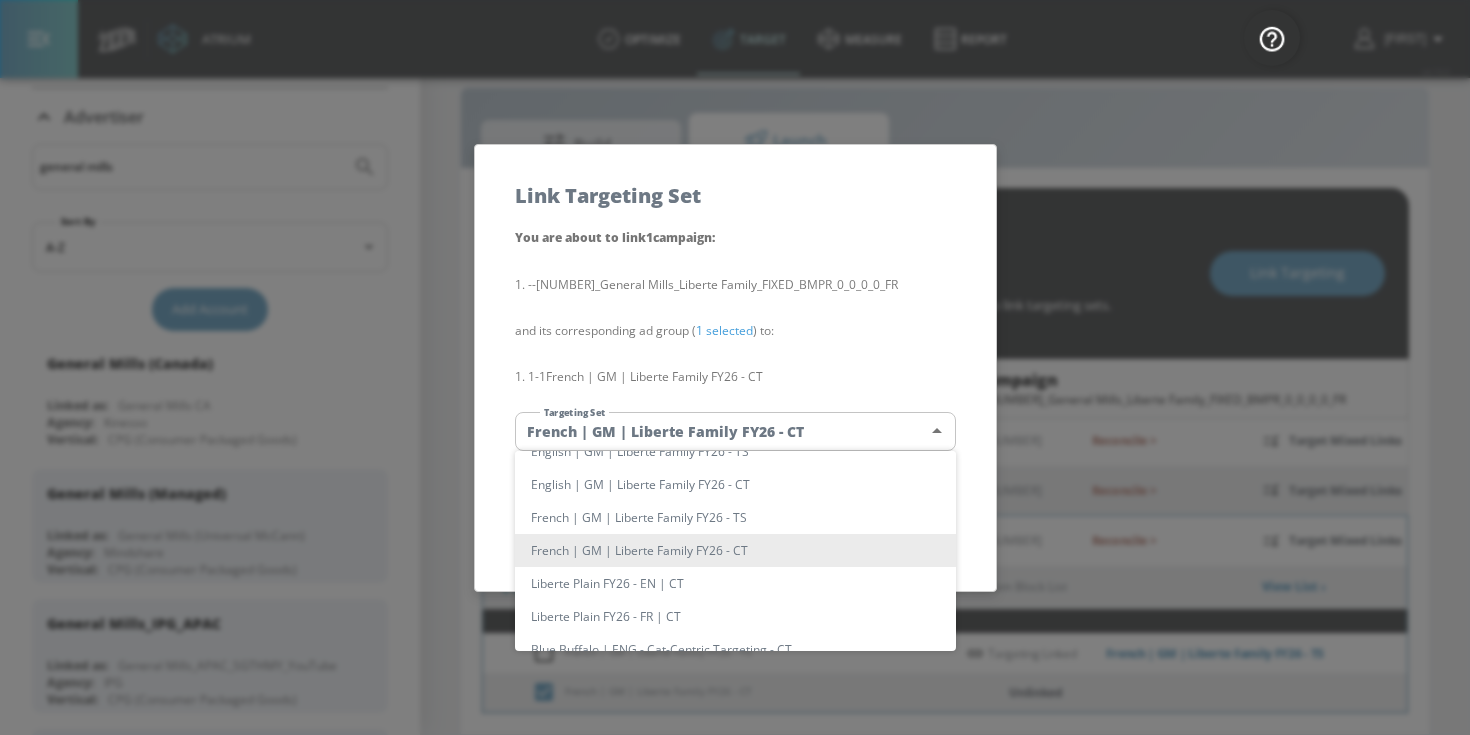 type 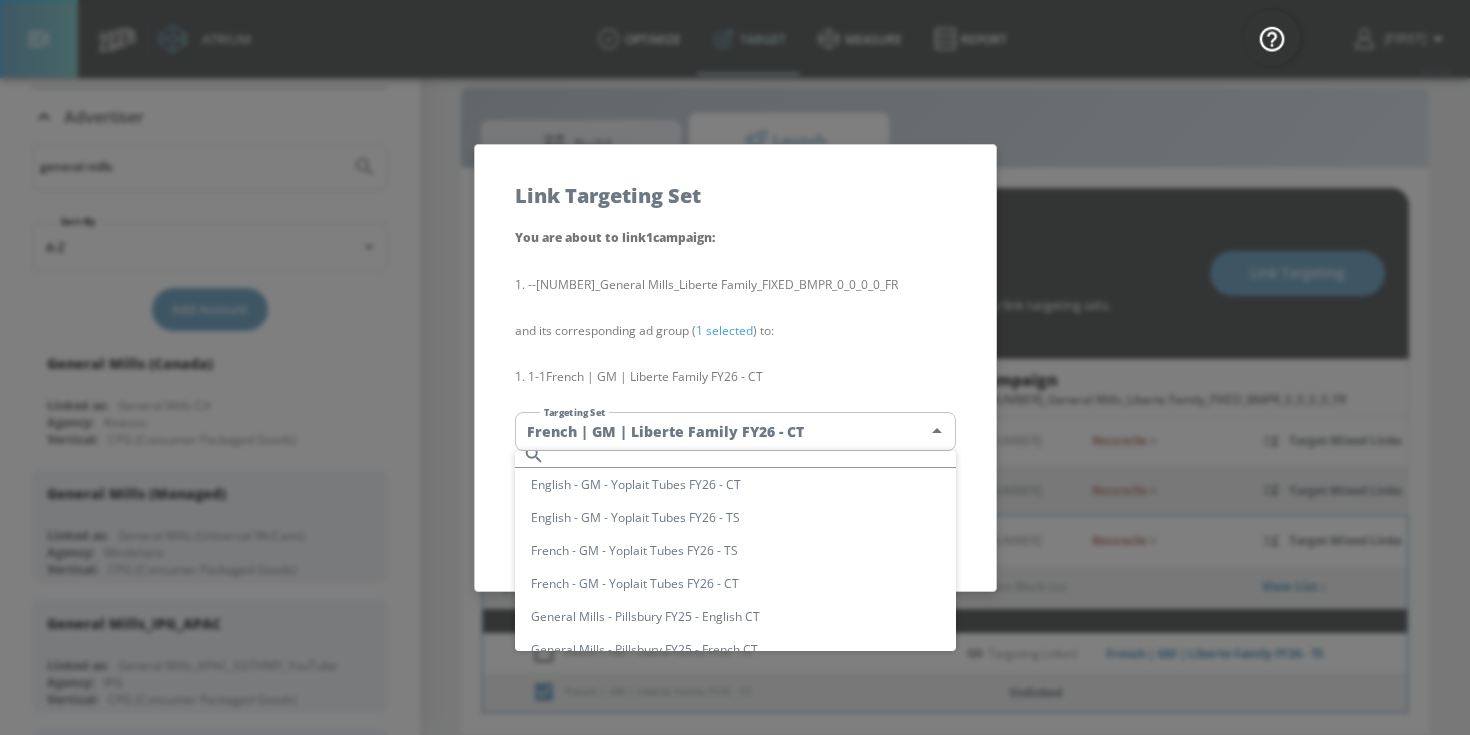 scroll, scrollTop: 3482, scrollLeft: 0, axis: vertical 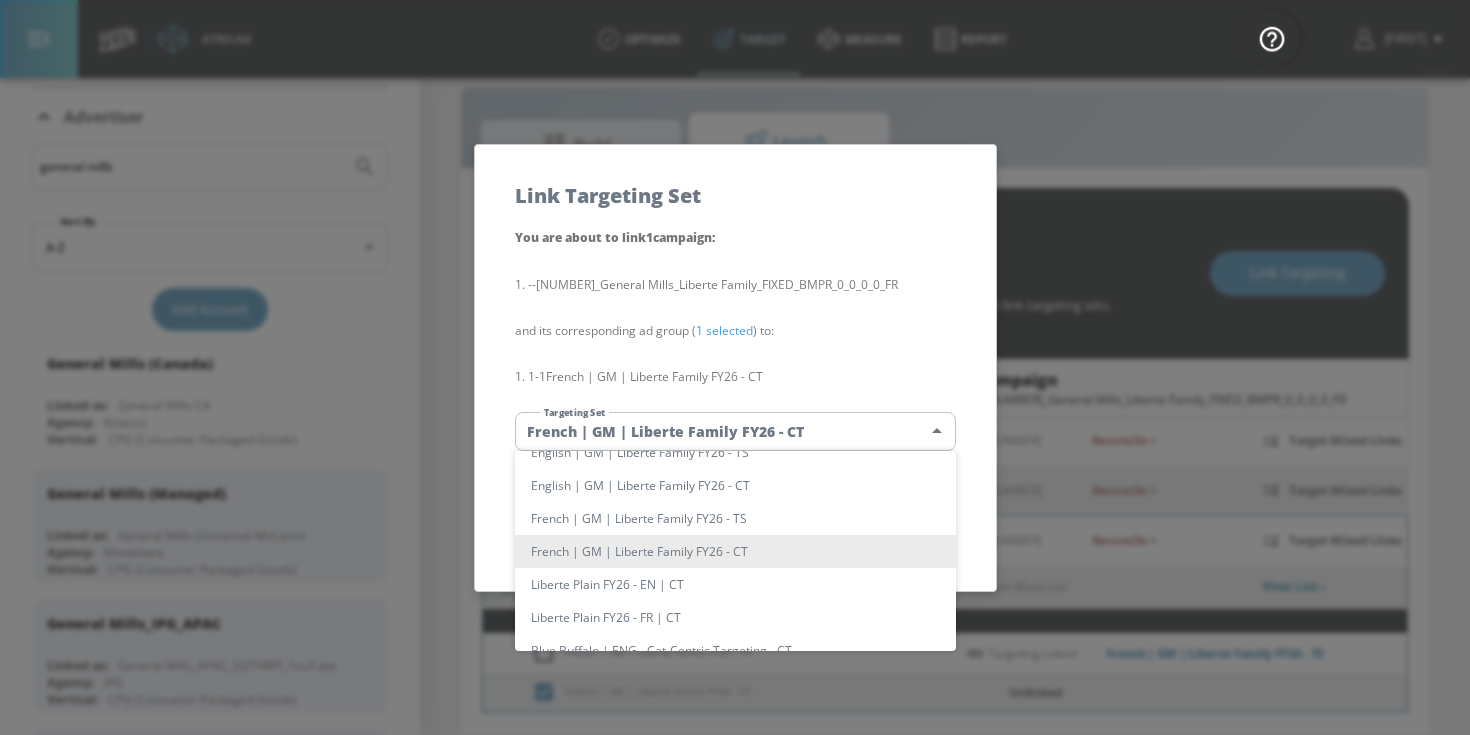 click on "French | GM | Liberte Family FY26 - CT" at bounding box center (735, 551) 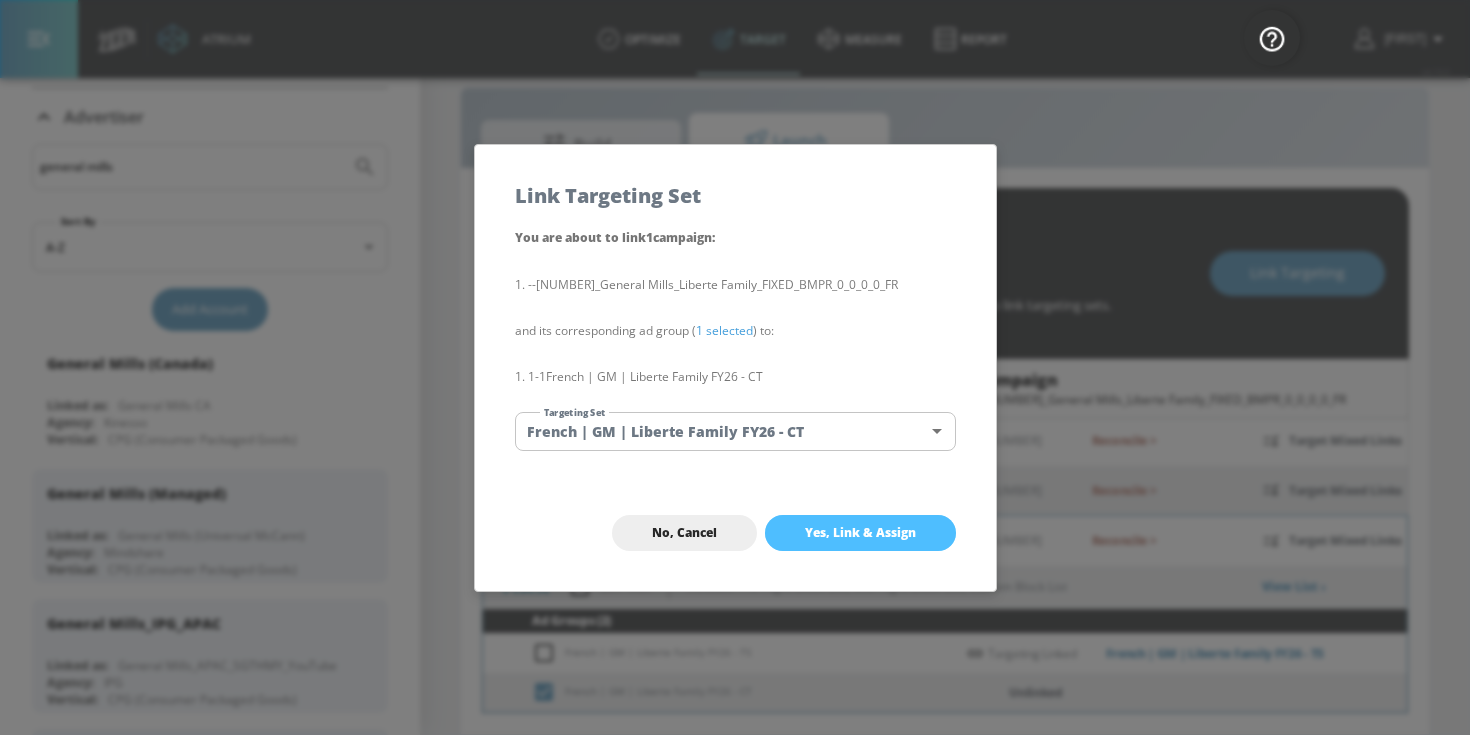 click on "Yes, Link & Assign" at bounding box center [860, 533] 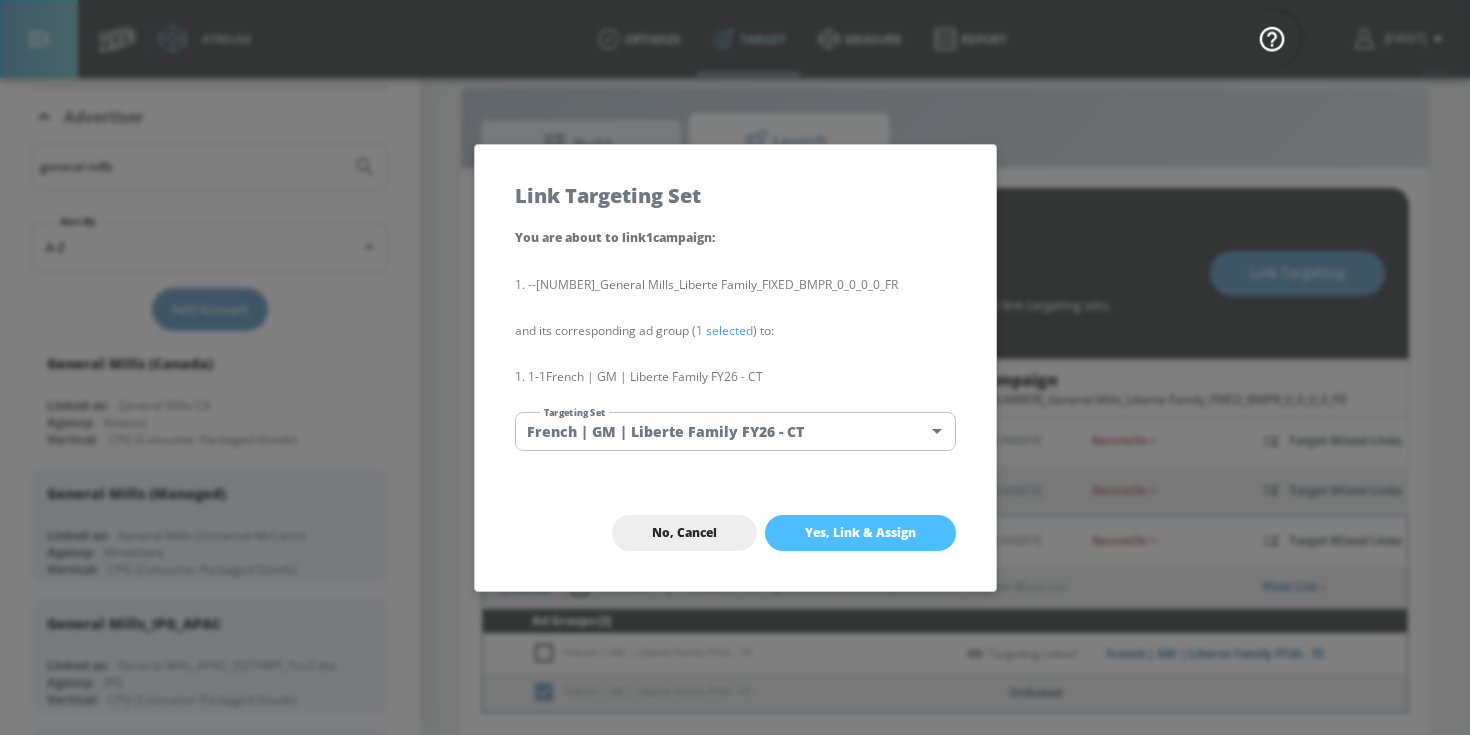 checkbox on "false" 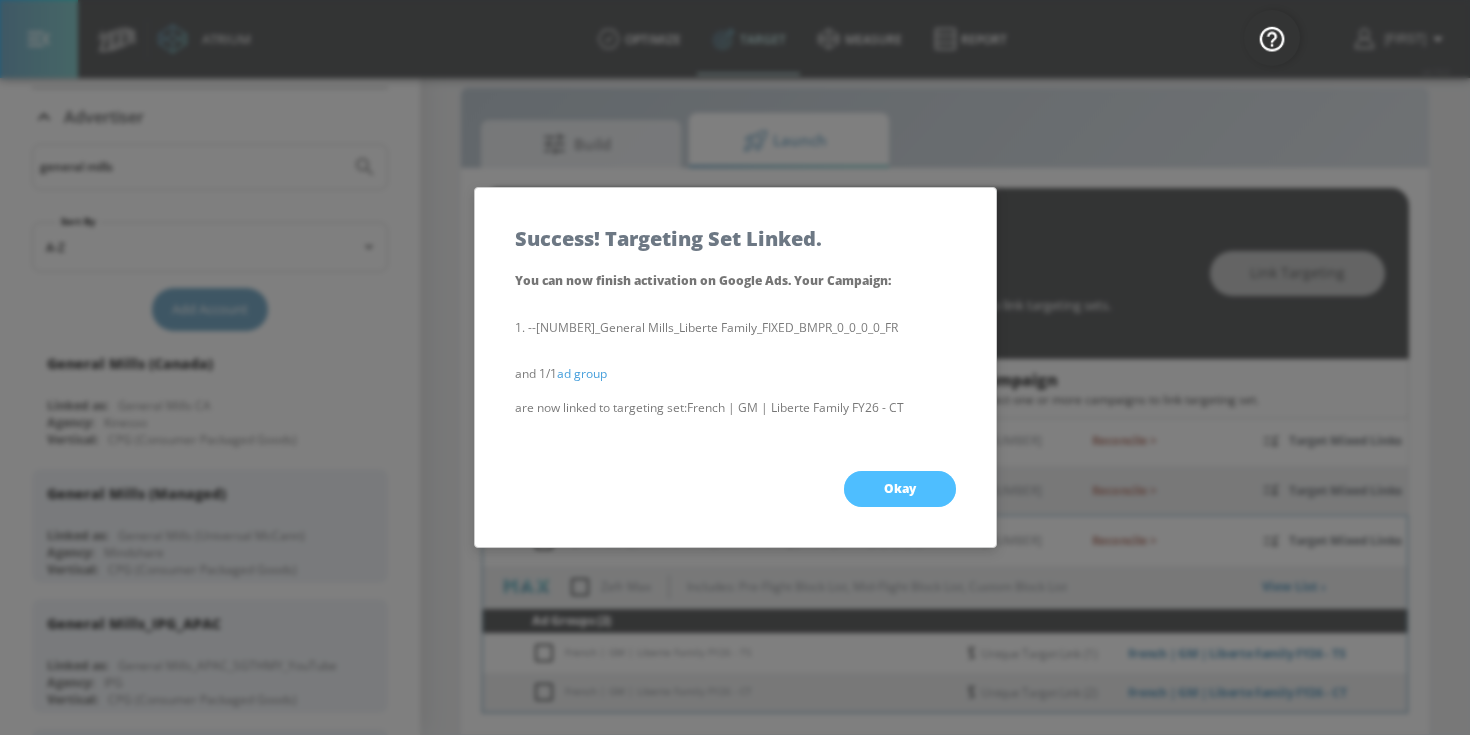 click on "Okay" at bounding box center (900, 489) 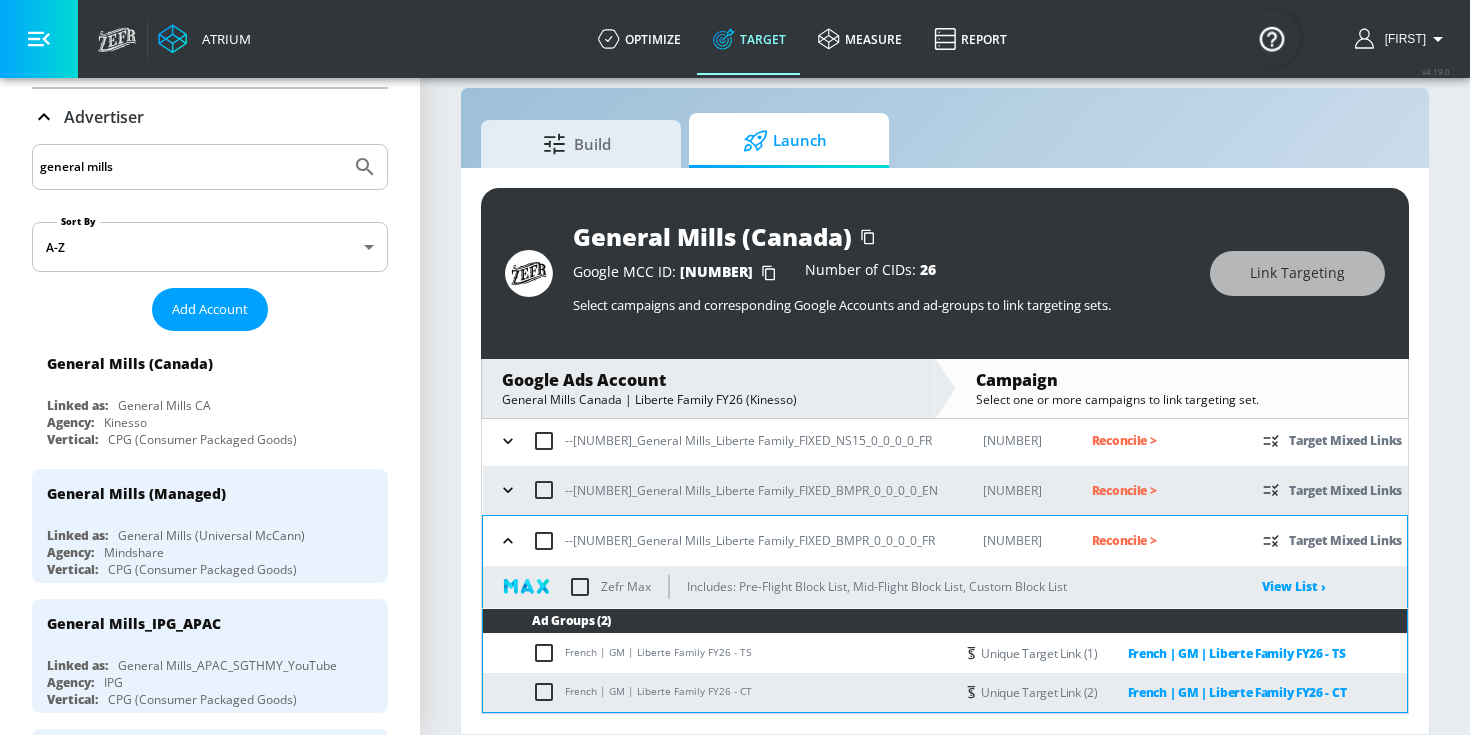 click 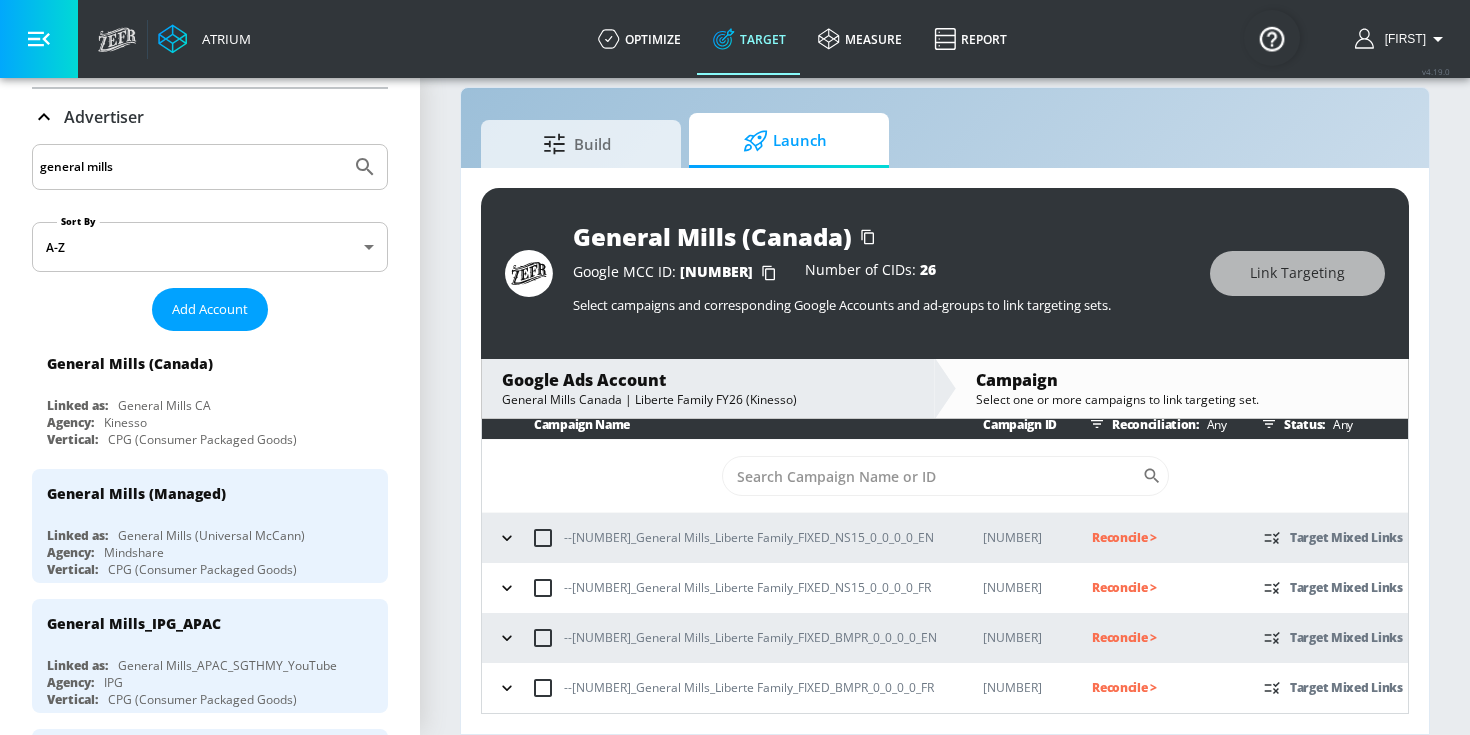 scroll, scrollTop: 9, scrollLeft: 0, axis: vertical 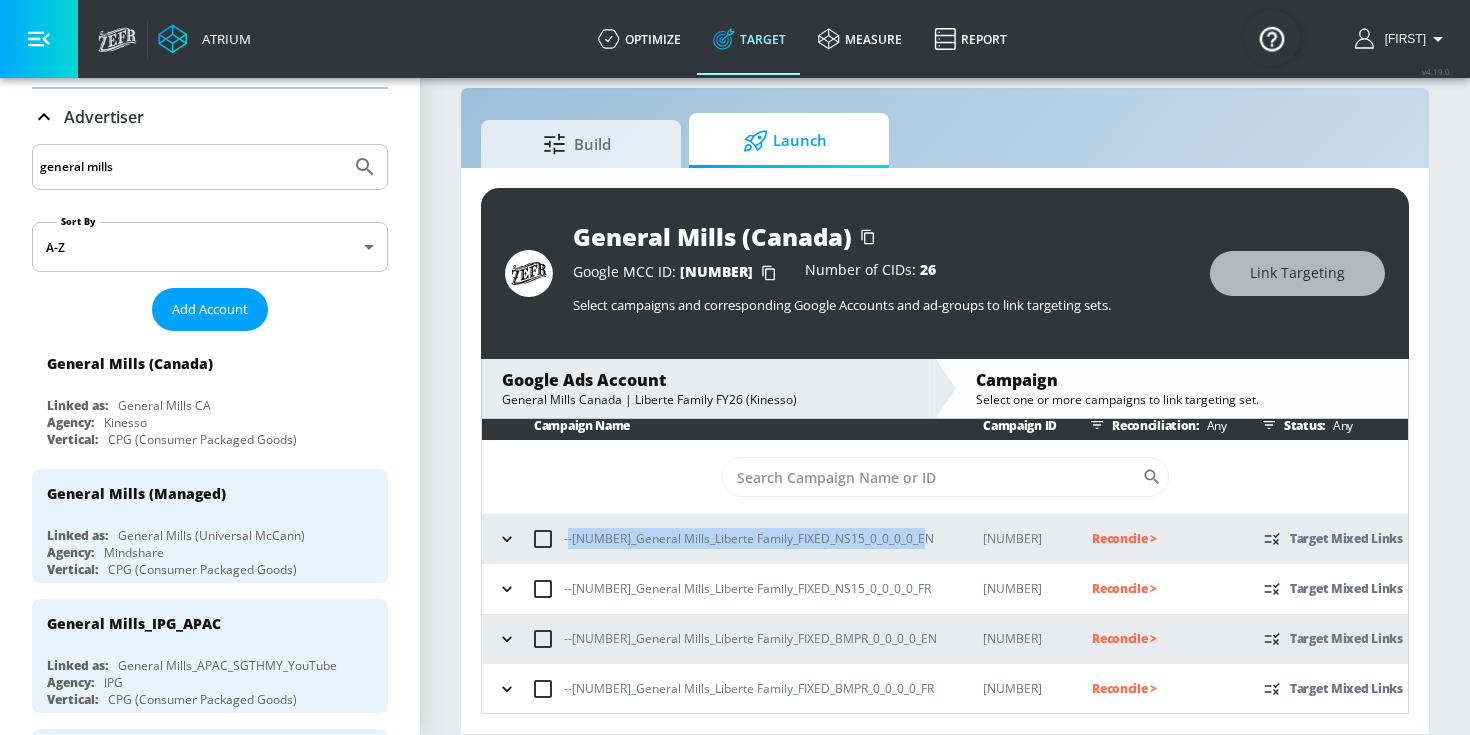 drag, startPoint x: 925, startPoint y: 547, endPoint x: 568, endPoint y: 537, distance: 357.14 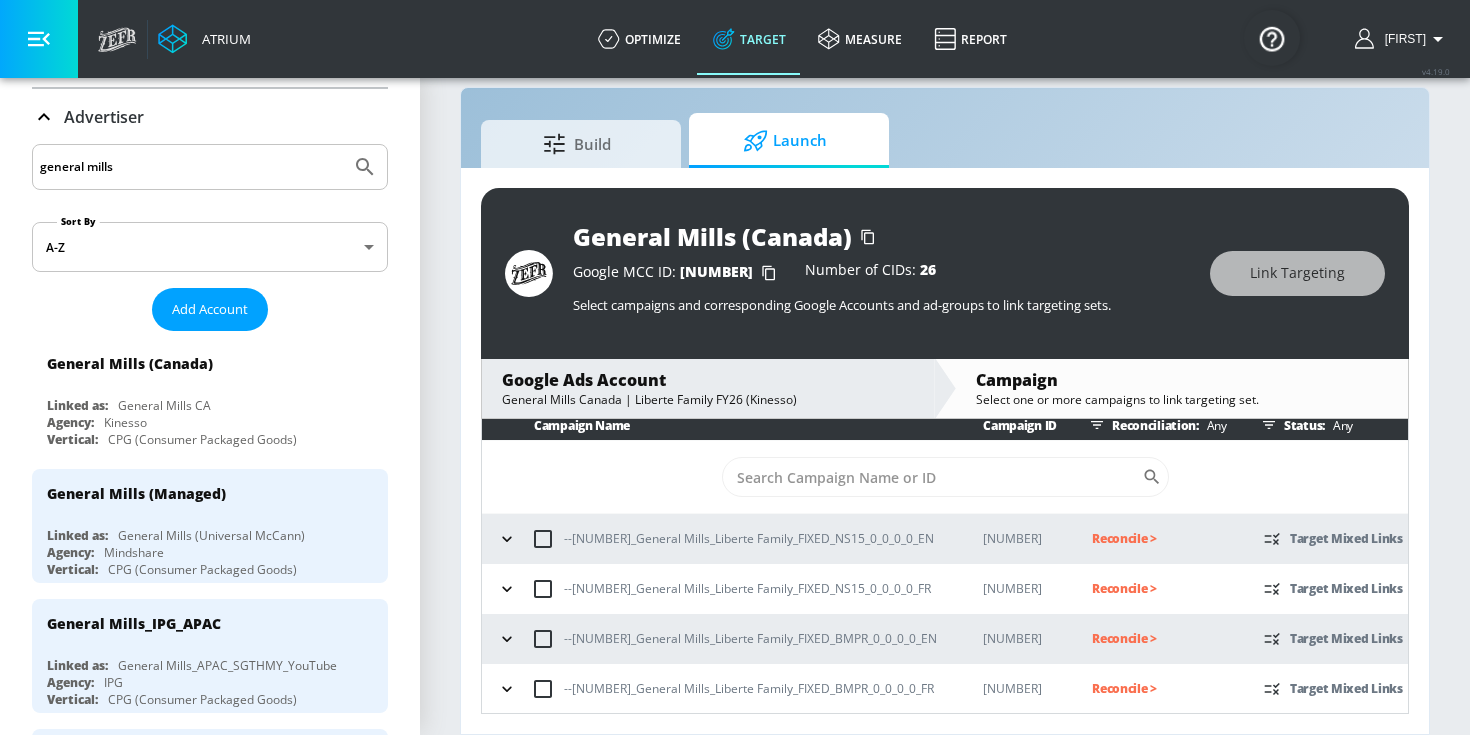 click on "Reconcile >" at bounding box center (1162, 538) 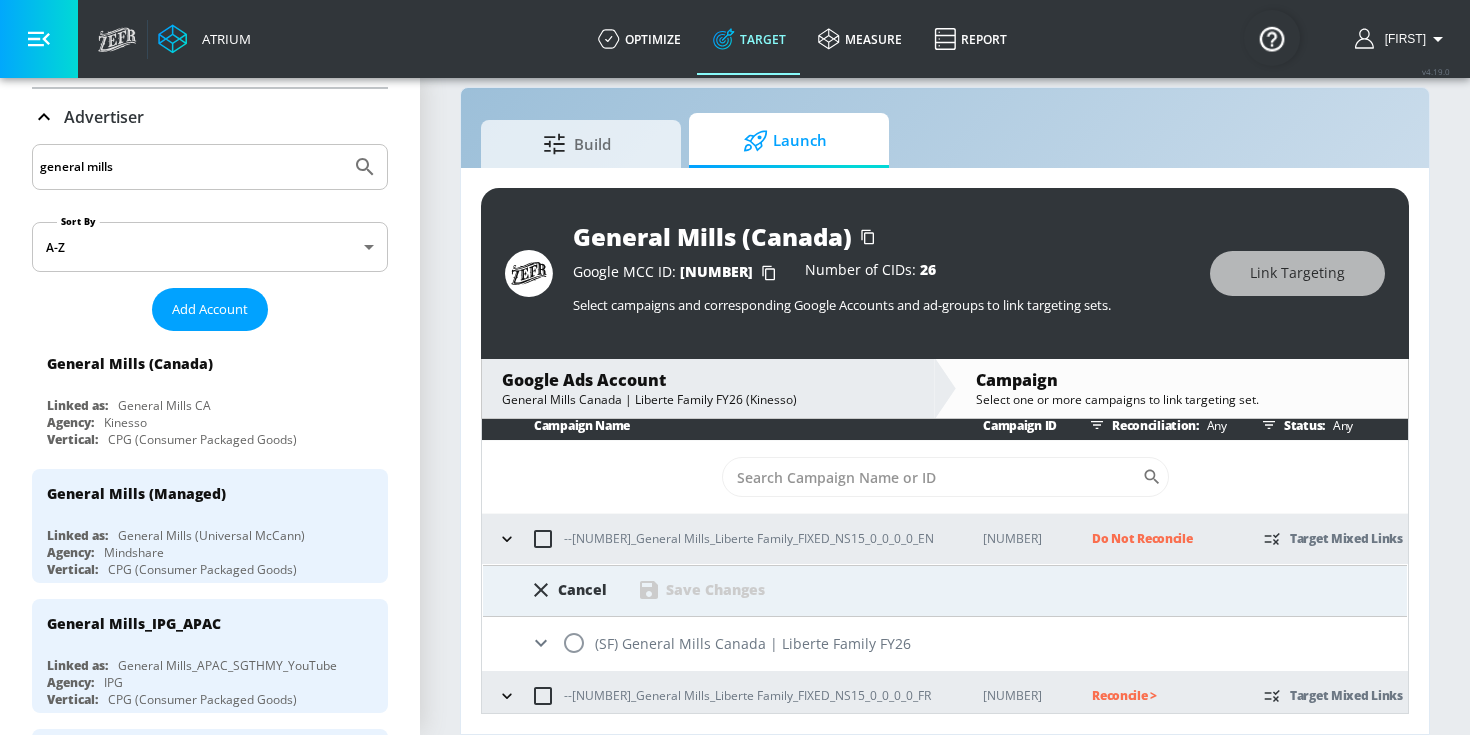 click at bounding box center [574, 643] 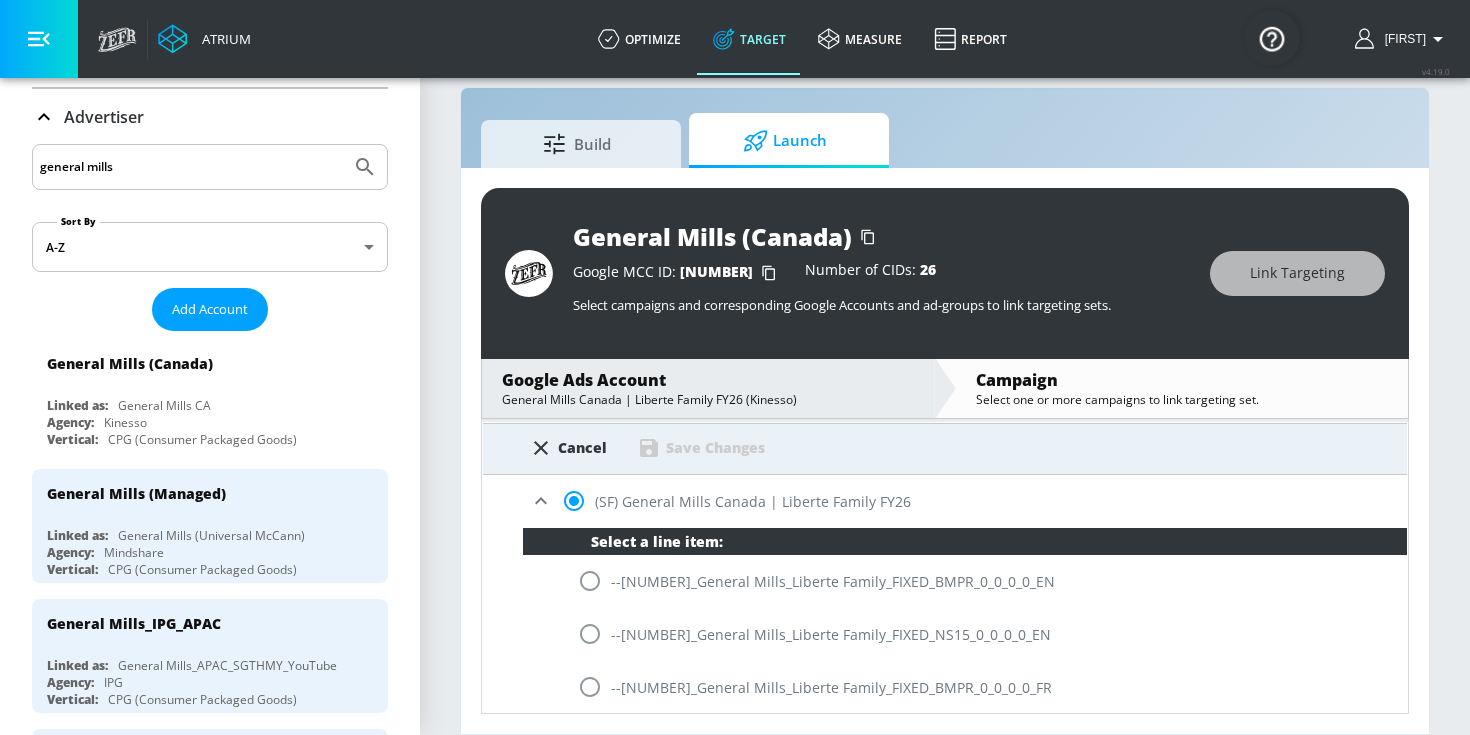 scroll, scrollTop: 168, scrollLeft: 0, axis: vertical 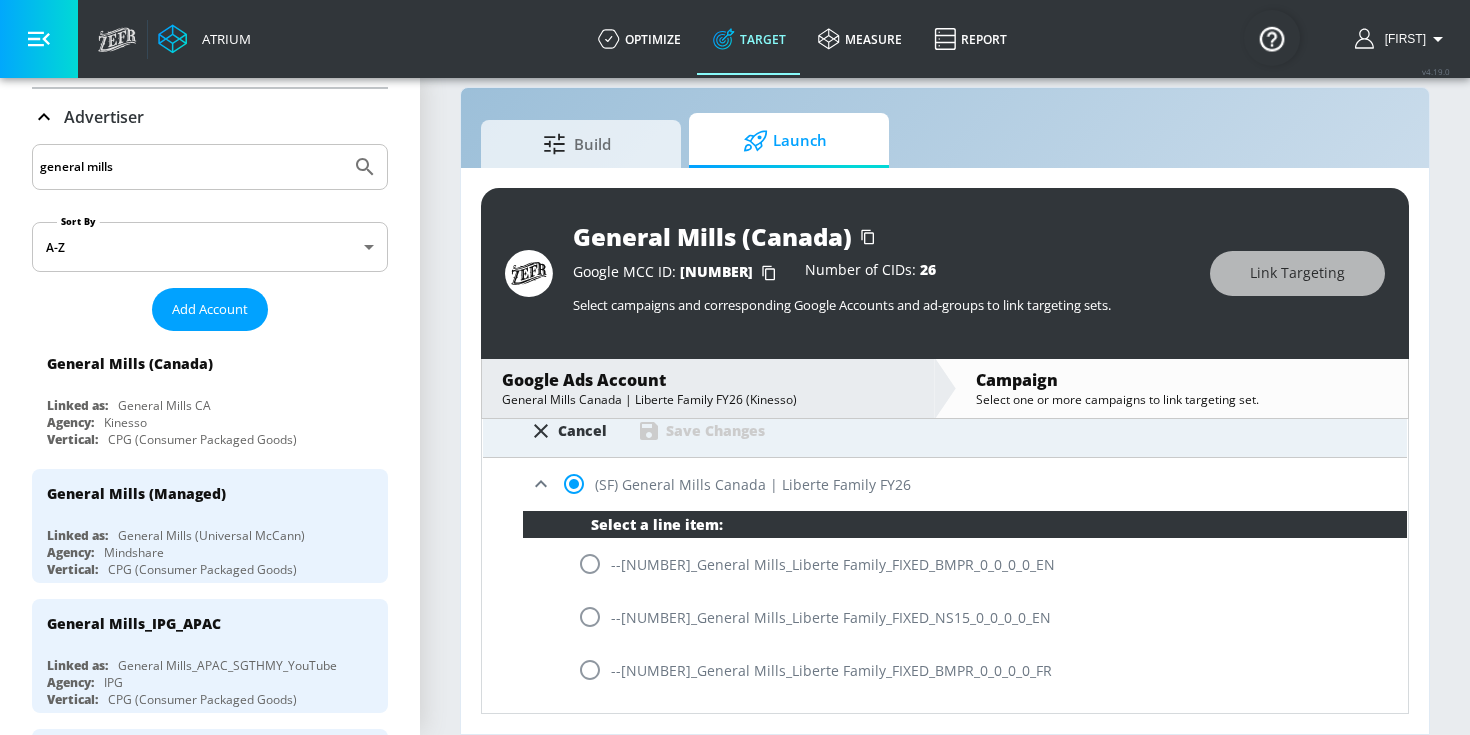 click at bounding box center (590, 617) 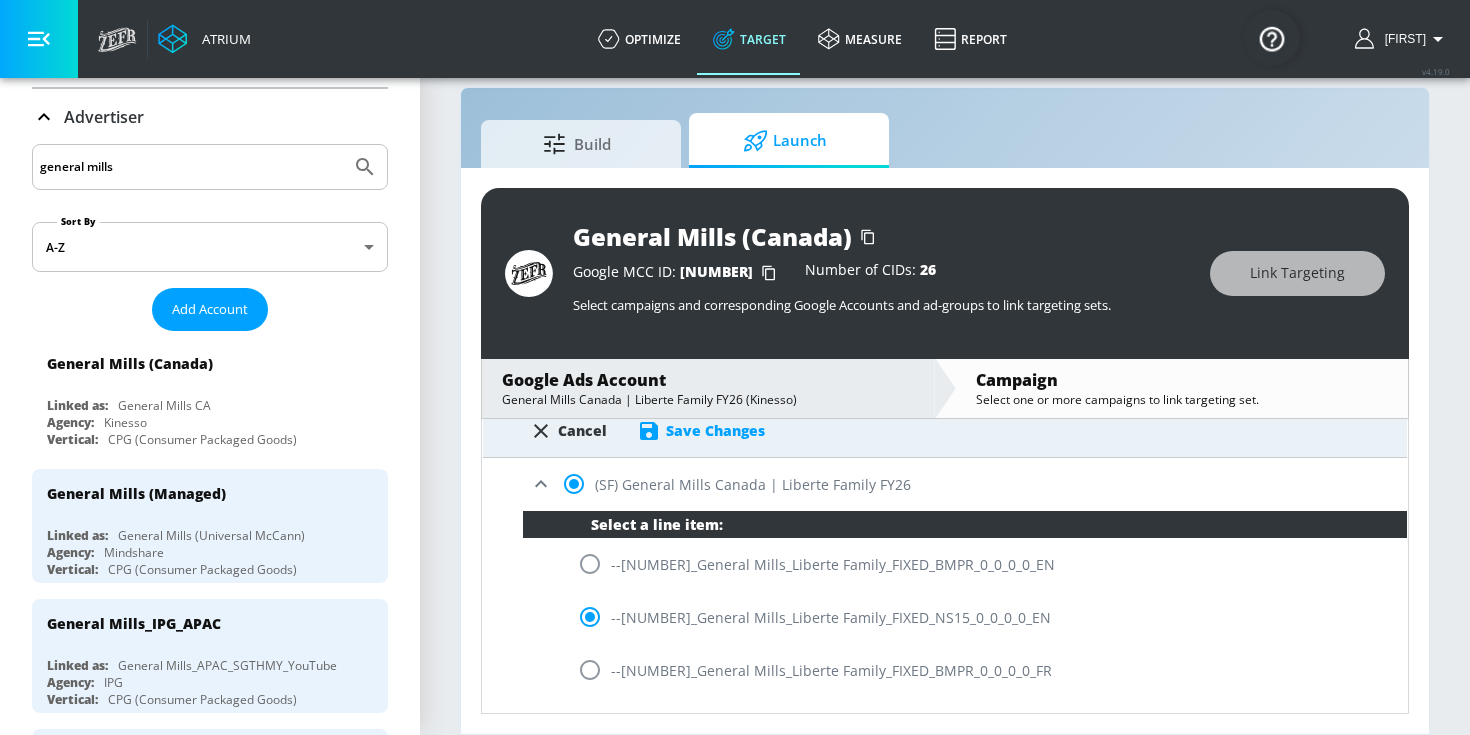 click on "Cancel Save Changes" at bounding box center [945, 432] 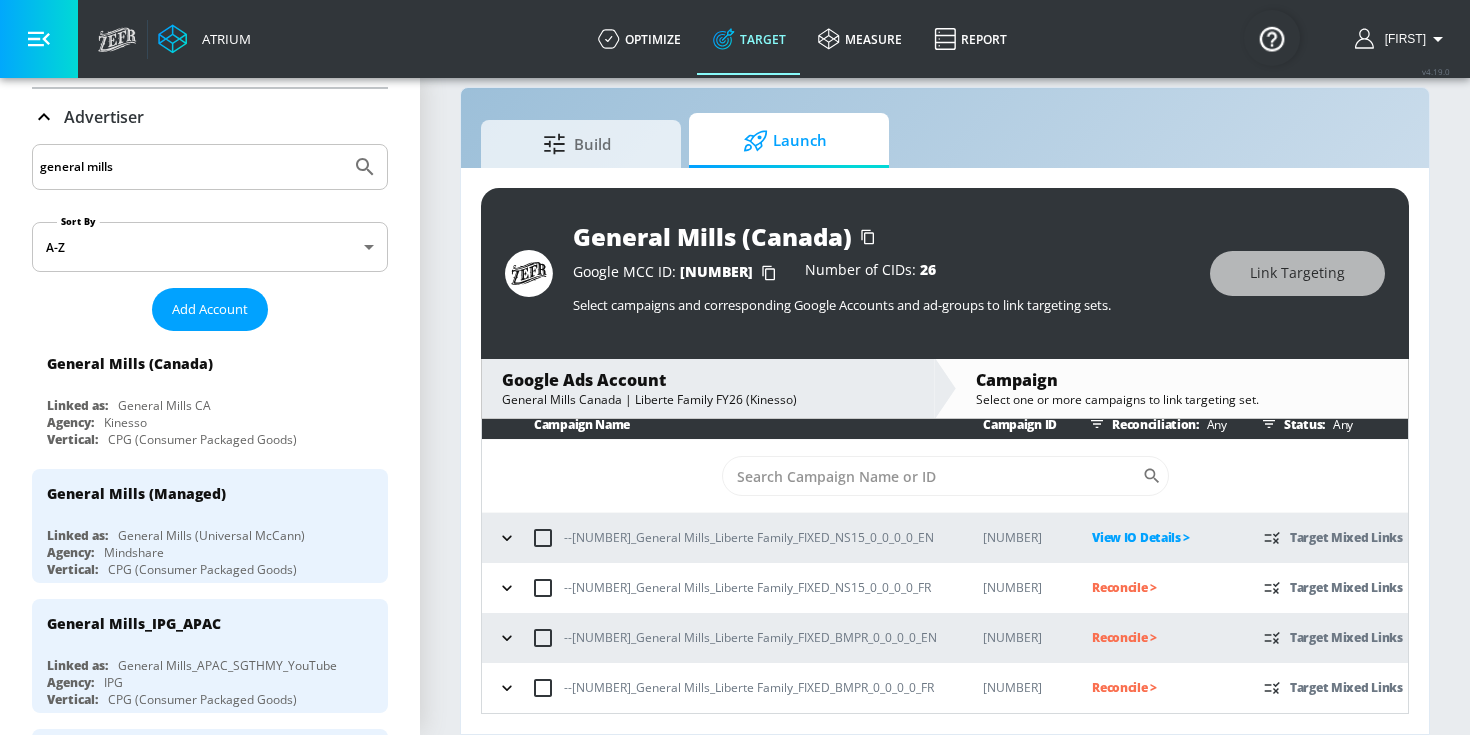 scroll, scrollTop: 9, scrollLeft: 0, axis: vertical 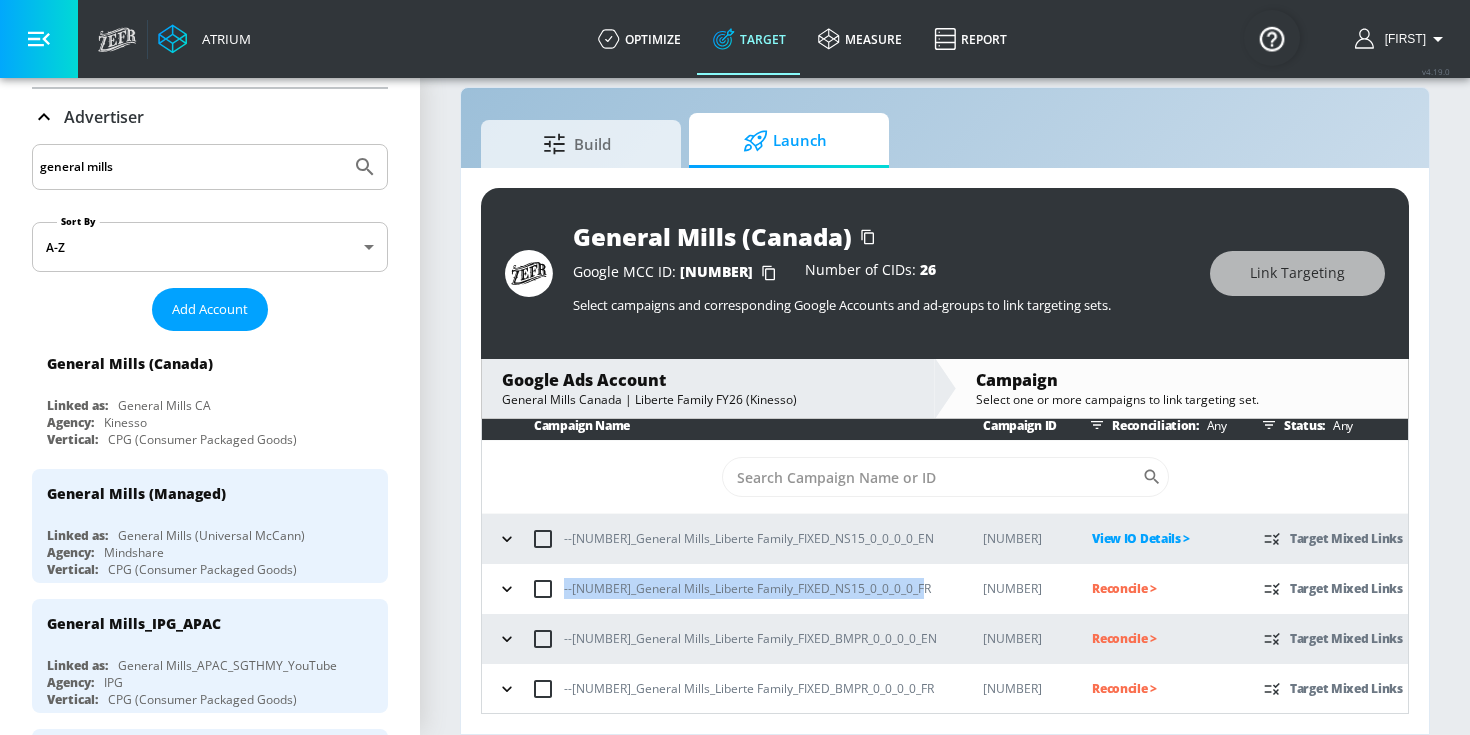 drag, startPoint x: 939, startPoint y: 585, endPoint x: 556, endPoint y: 590, distance: 383.03262 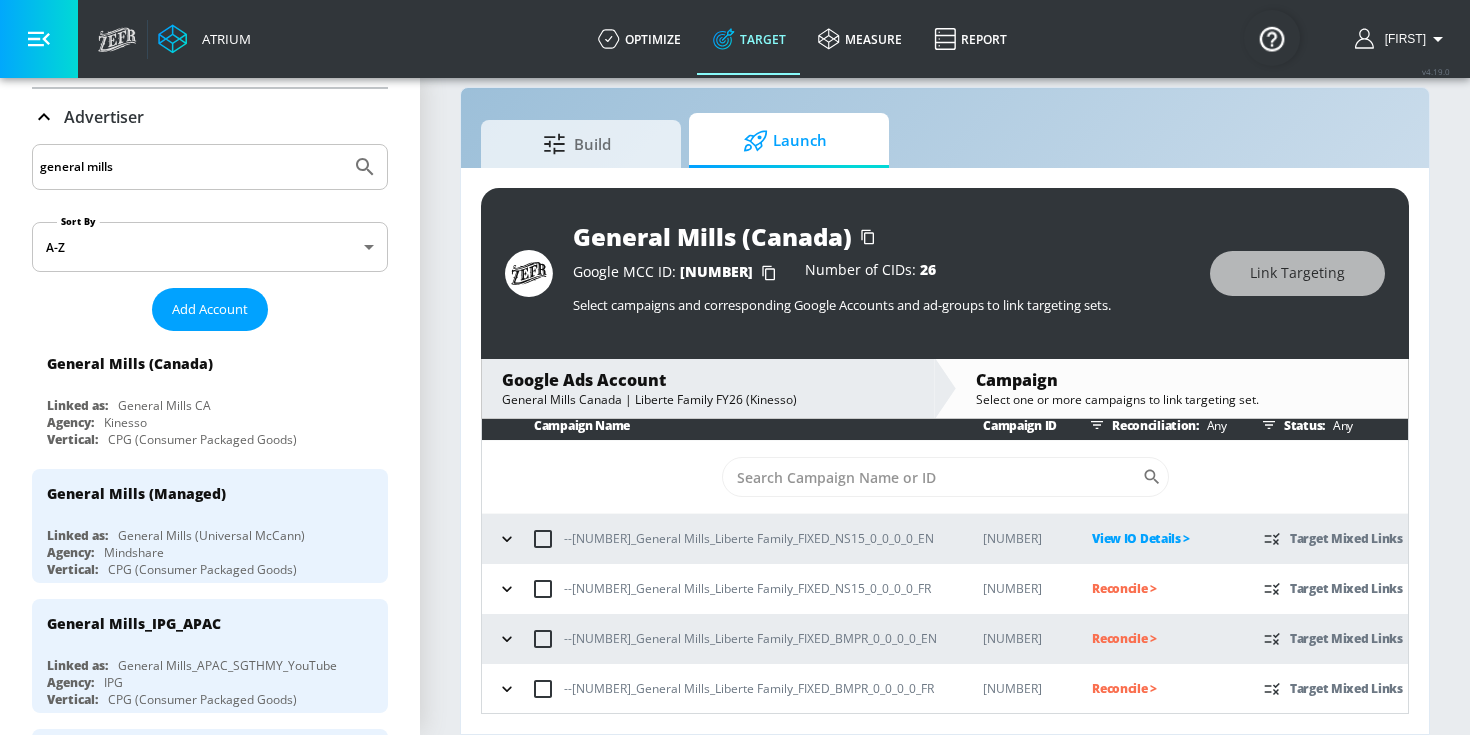click on "Reconcile >" at bounding box center [1162, 588] 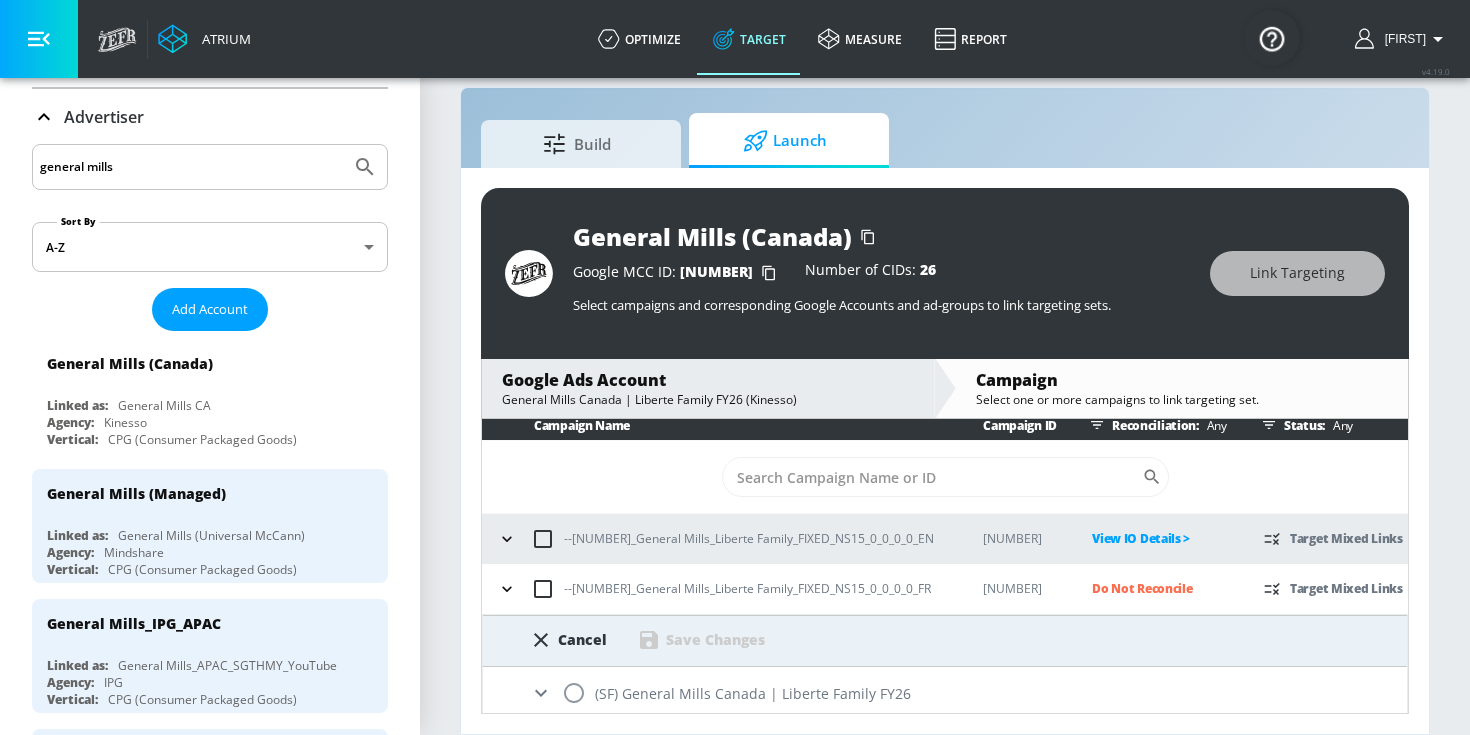 click at bounding box center (574, 693) 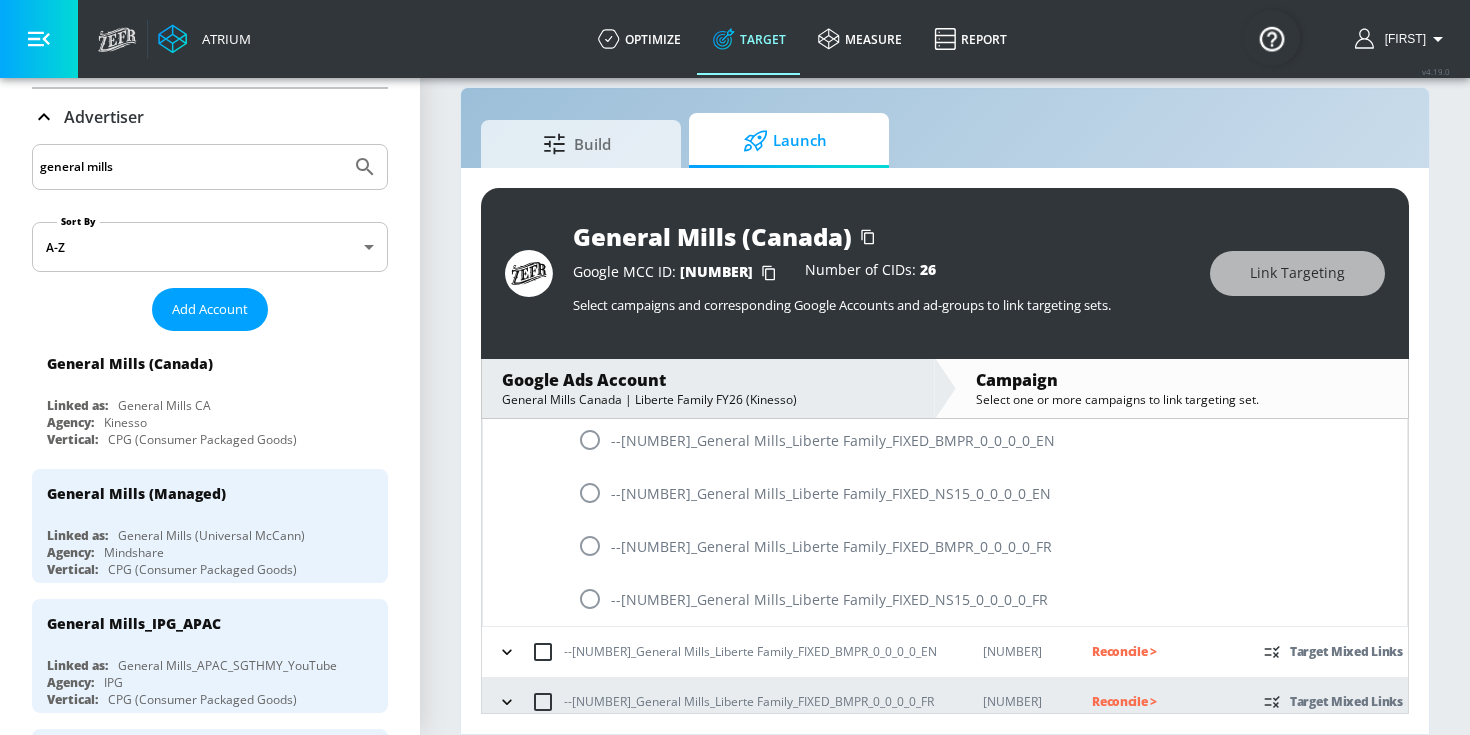 scroll, scrollTop: 355, scrollLeft: 0, axis: vertical 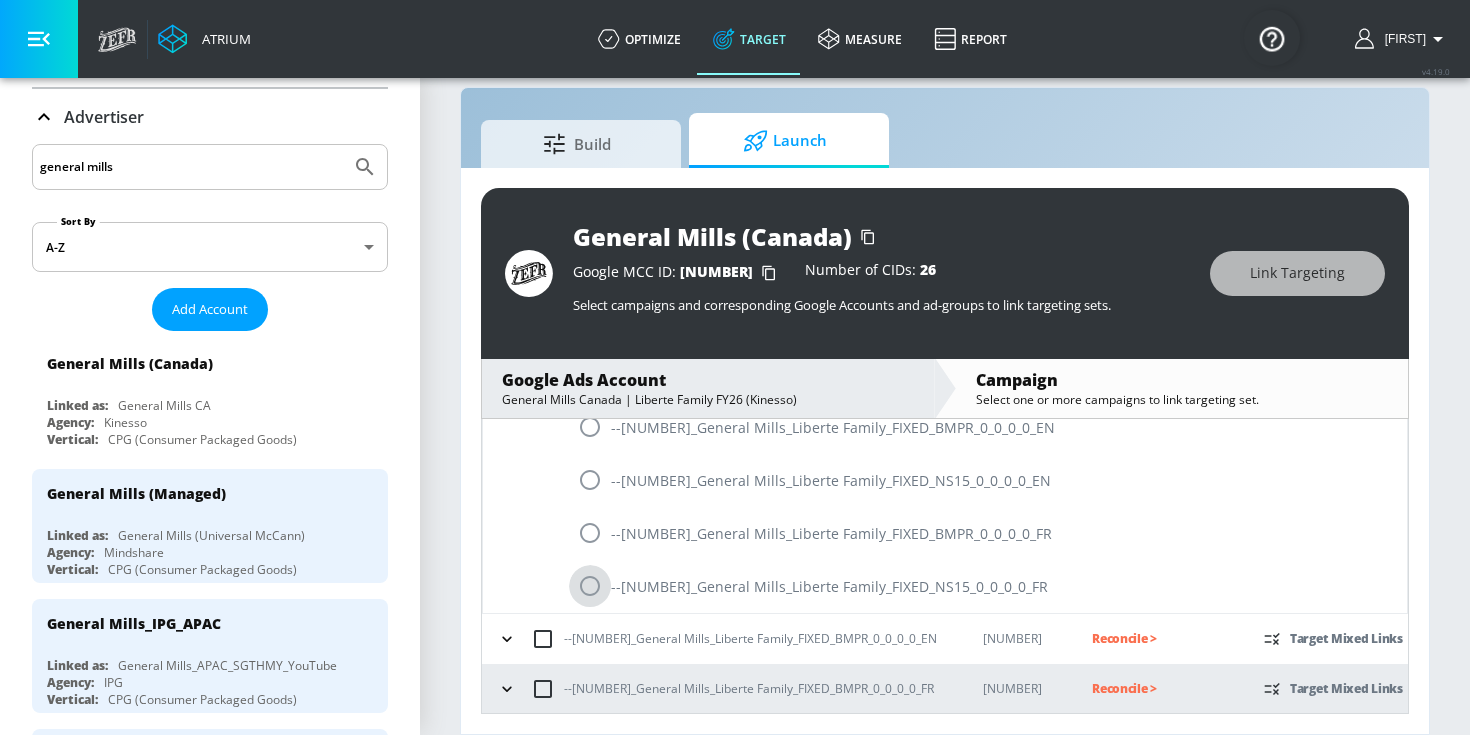 click at bounding box center [590, 586] 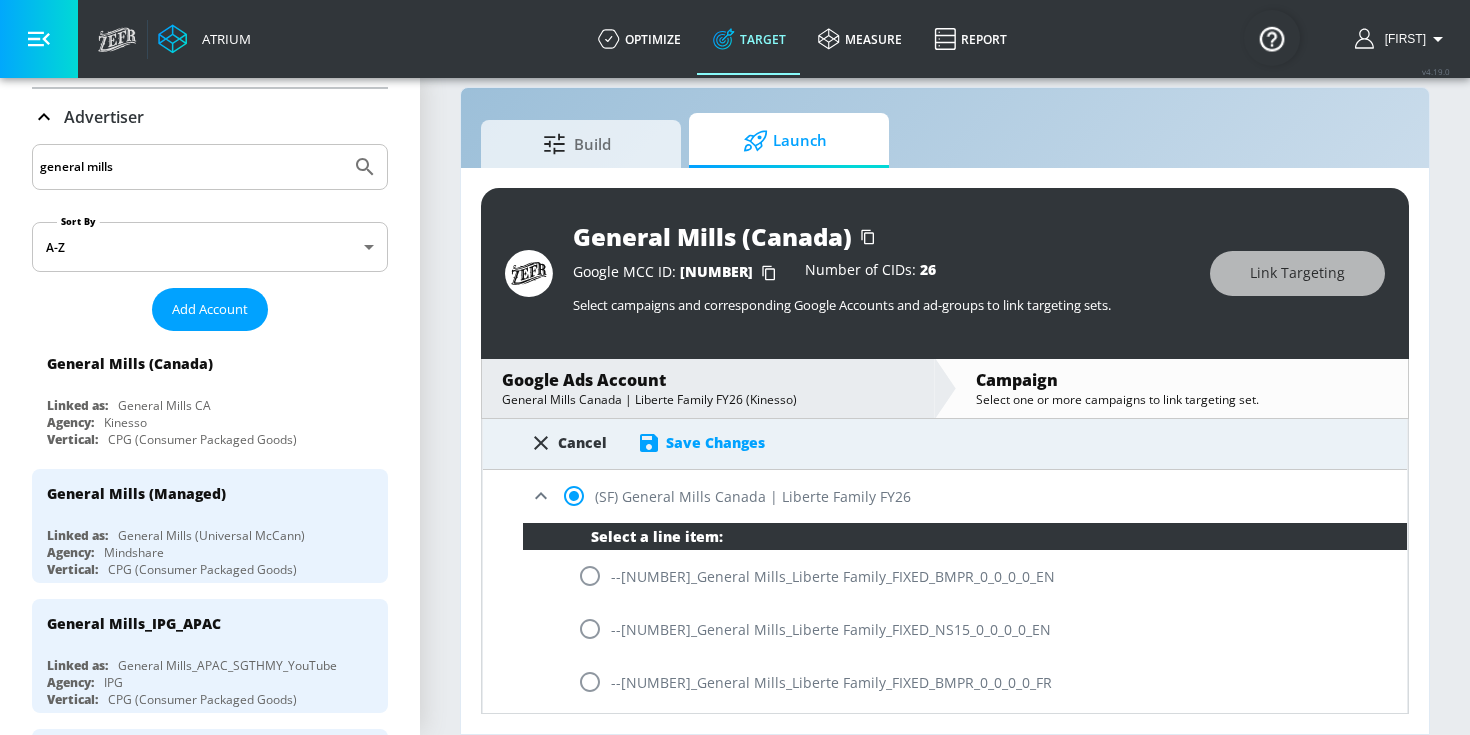 scroll, scrollTop: 193, scrollLeft: 0, axis: vertical 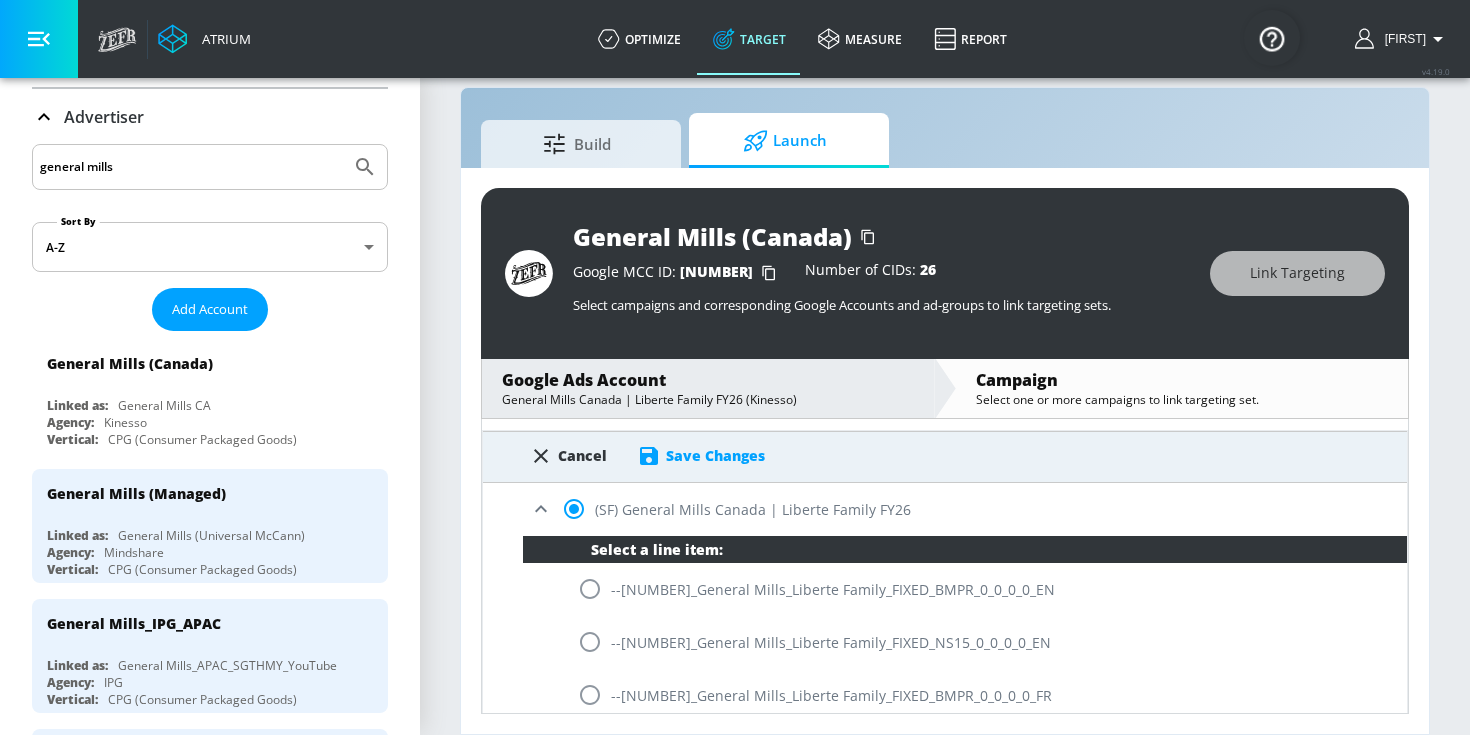 click on "Save Changes" at bounding box center [715, 455] 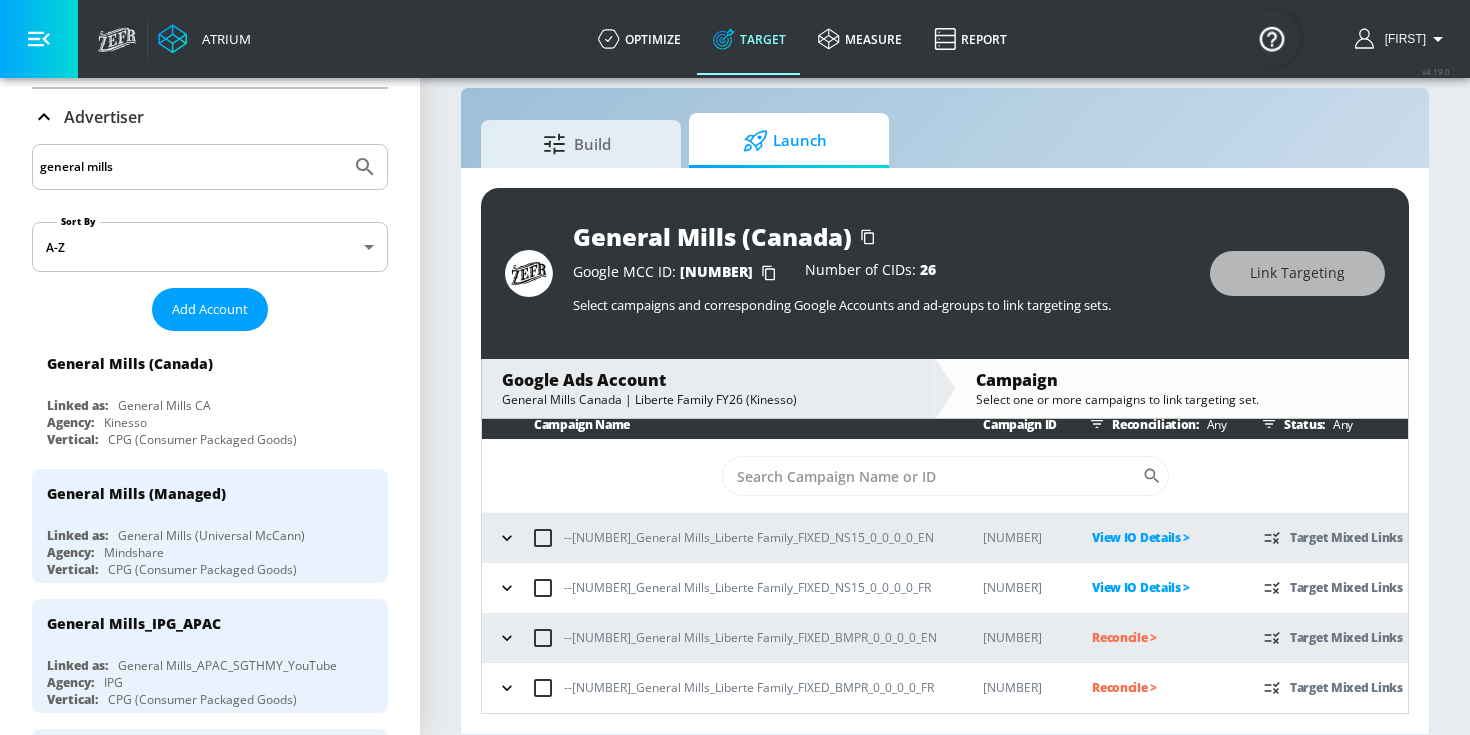 scroll, scrollTop: 9, scrollLeft: 0, axis: vertical 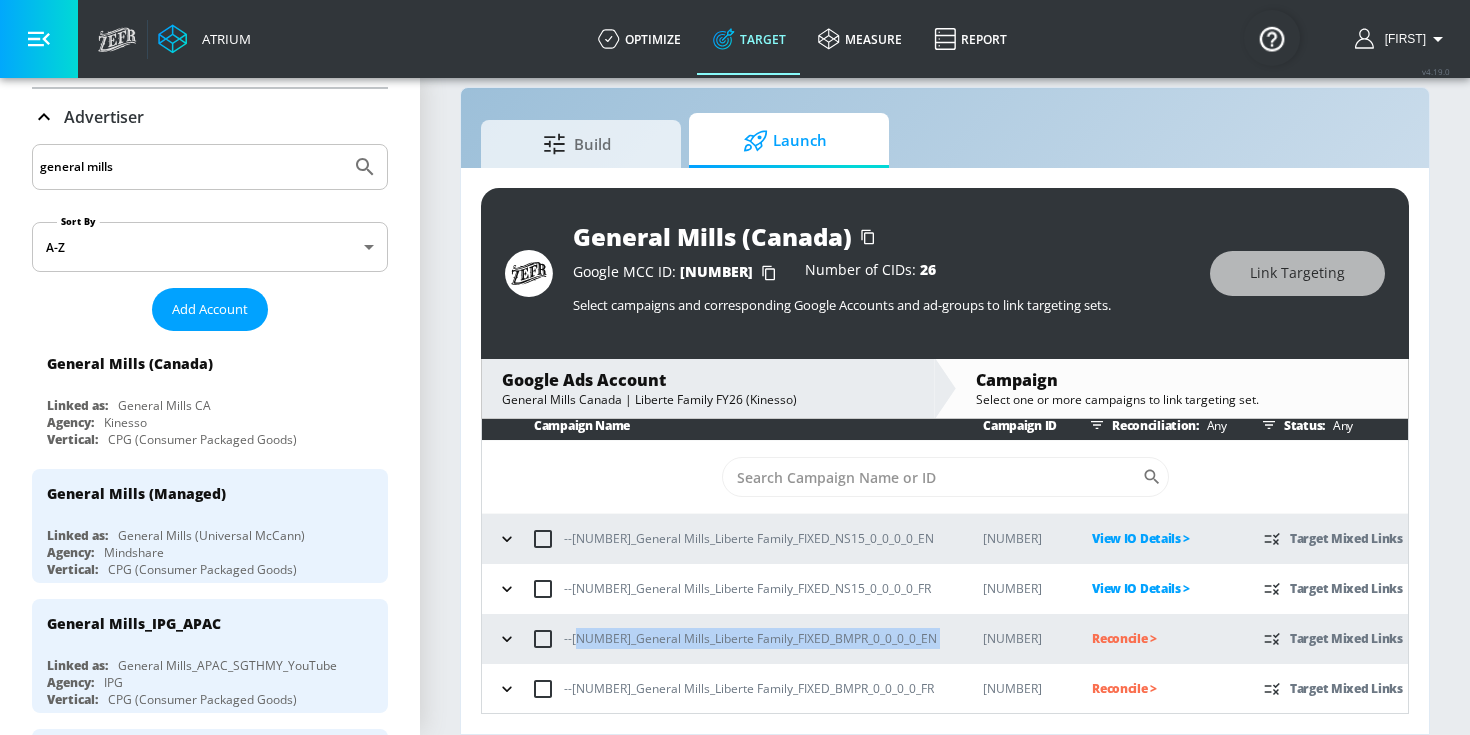 drag, startPoint x: 946, startPoint y: 641, endPoint x: 575, endPoint y: 641, distance: 371 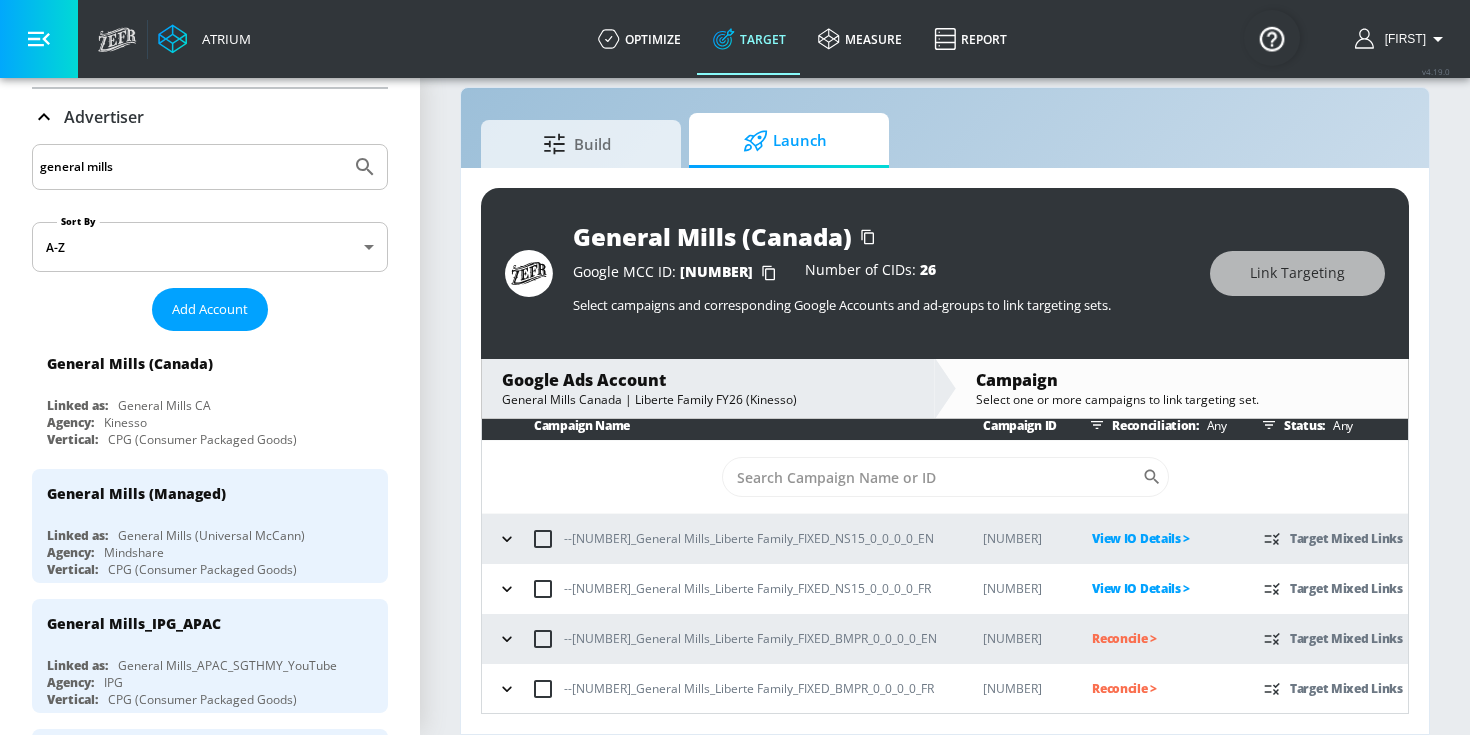 click on "Reconcile >" at bounding box center (1162, 638) 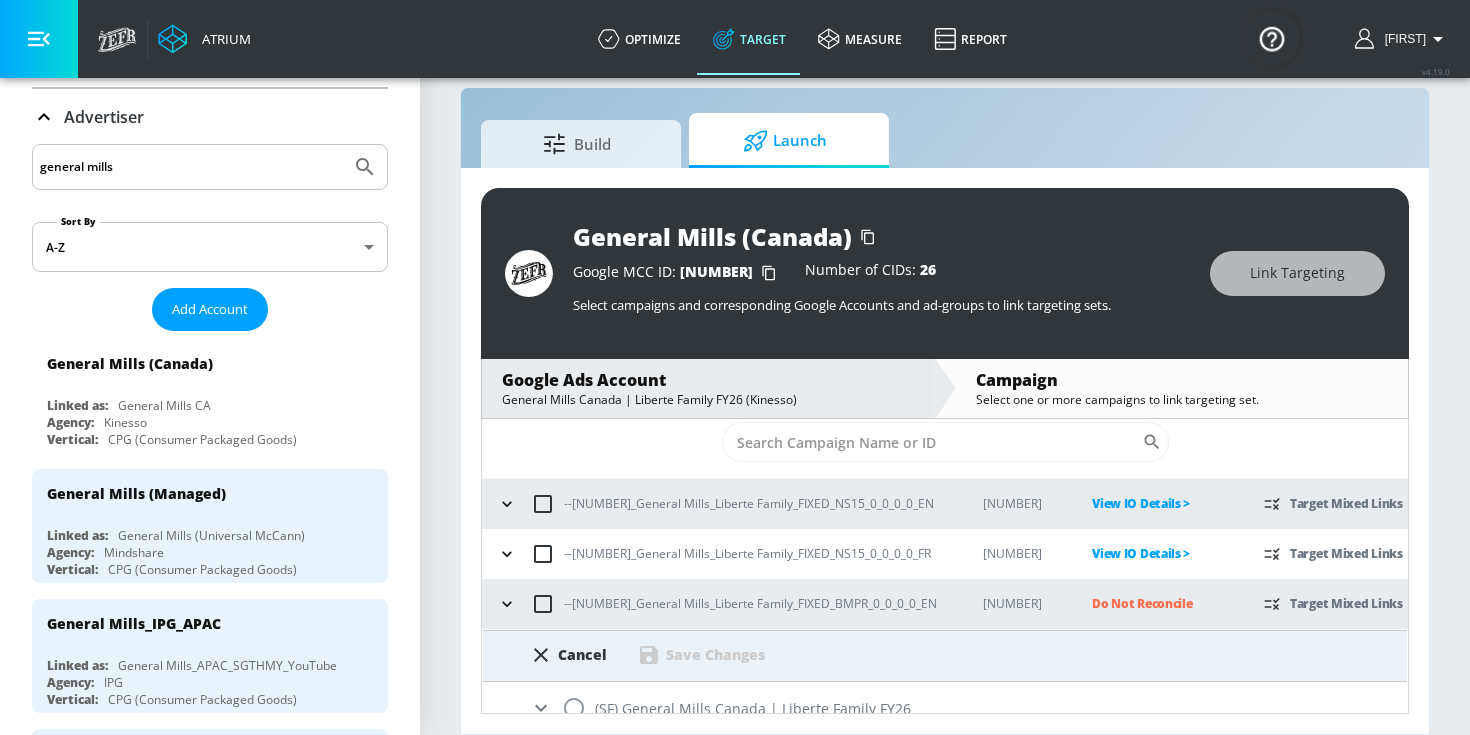 scroll, scrollTop: 116, scrollLeft: 0, axis: vertical 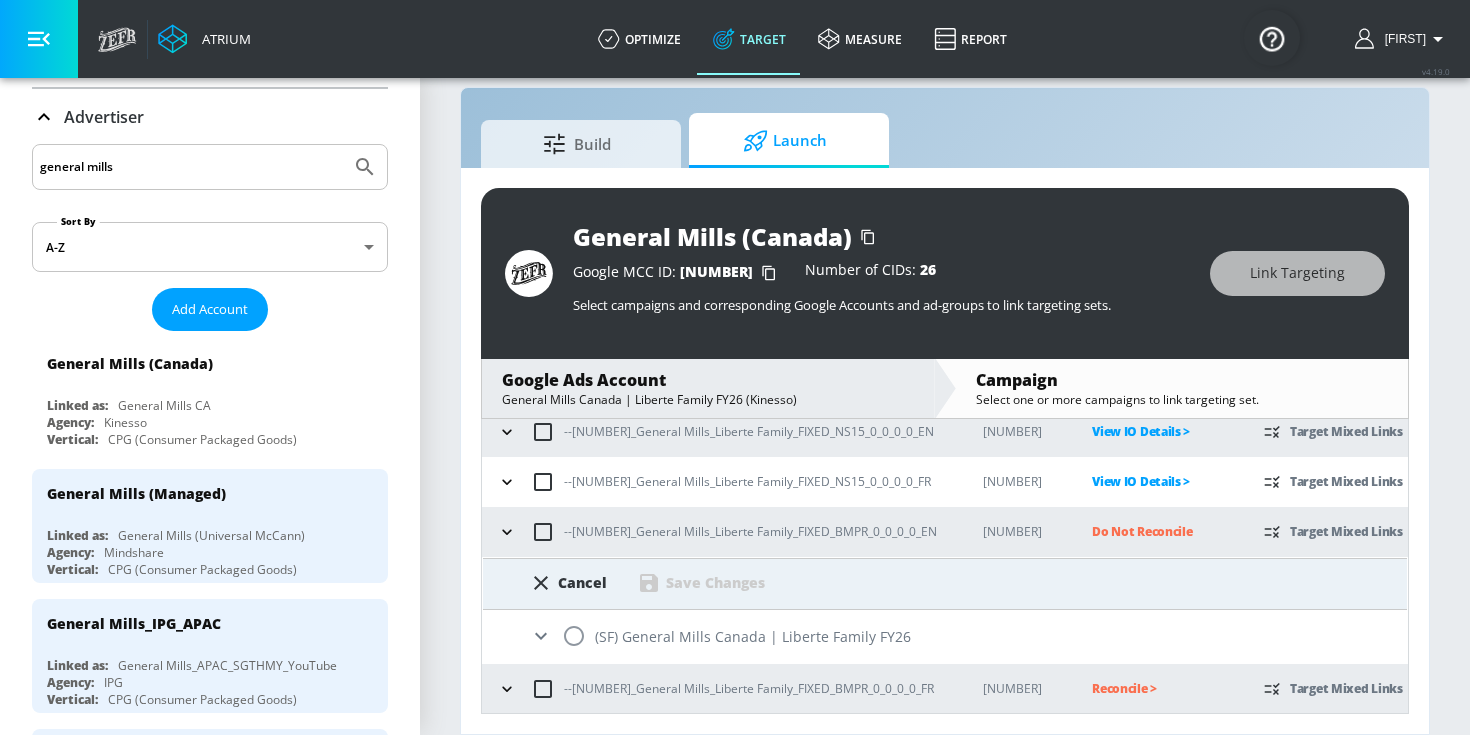 click at bounding box center [574, 636] 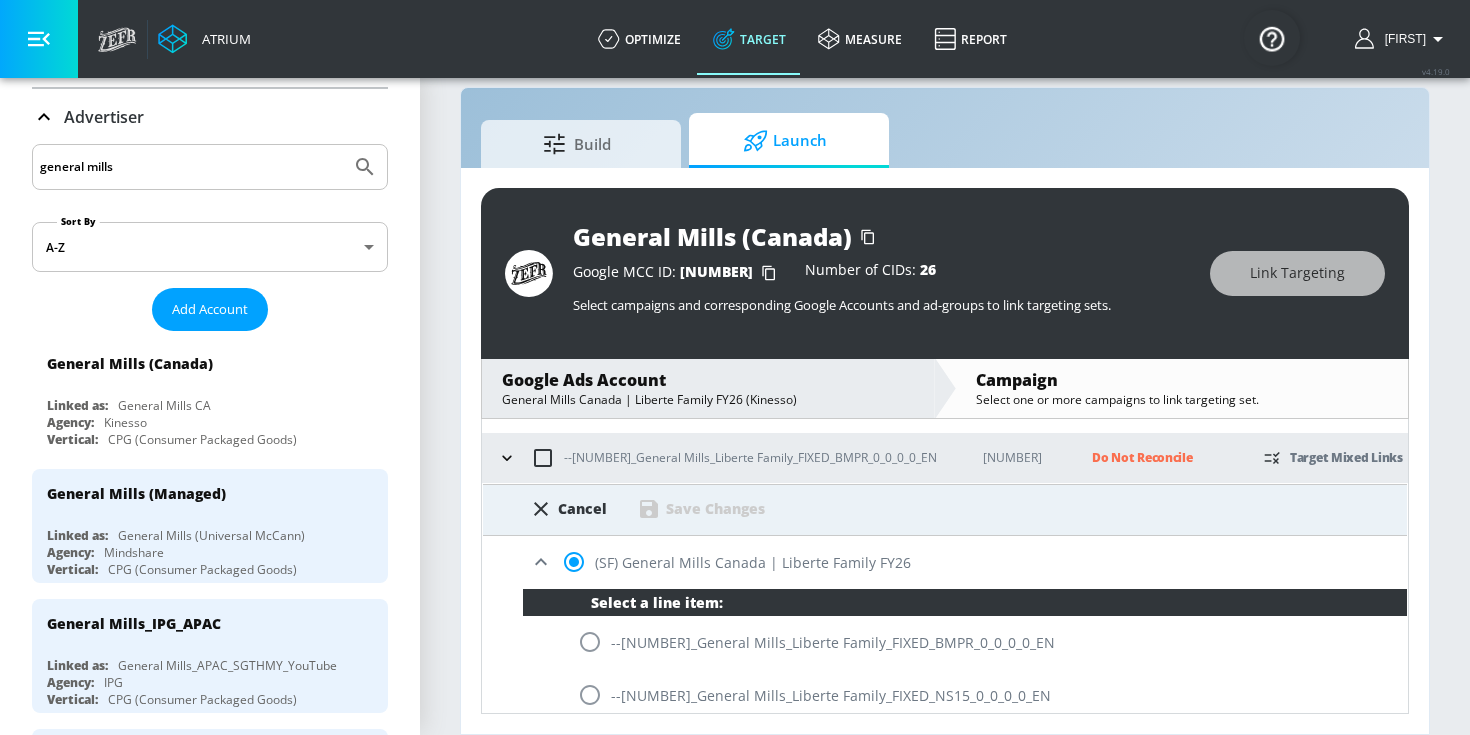 scroll, scrollTop: 213, scrollLeft: 0, axis: vertical 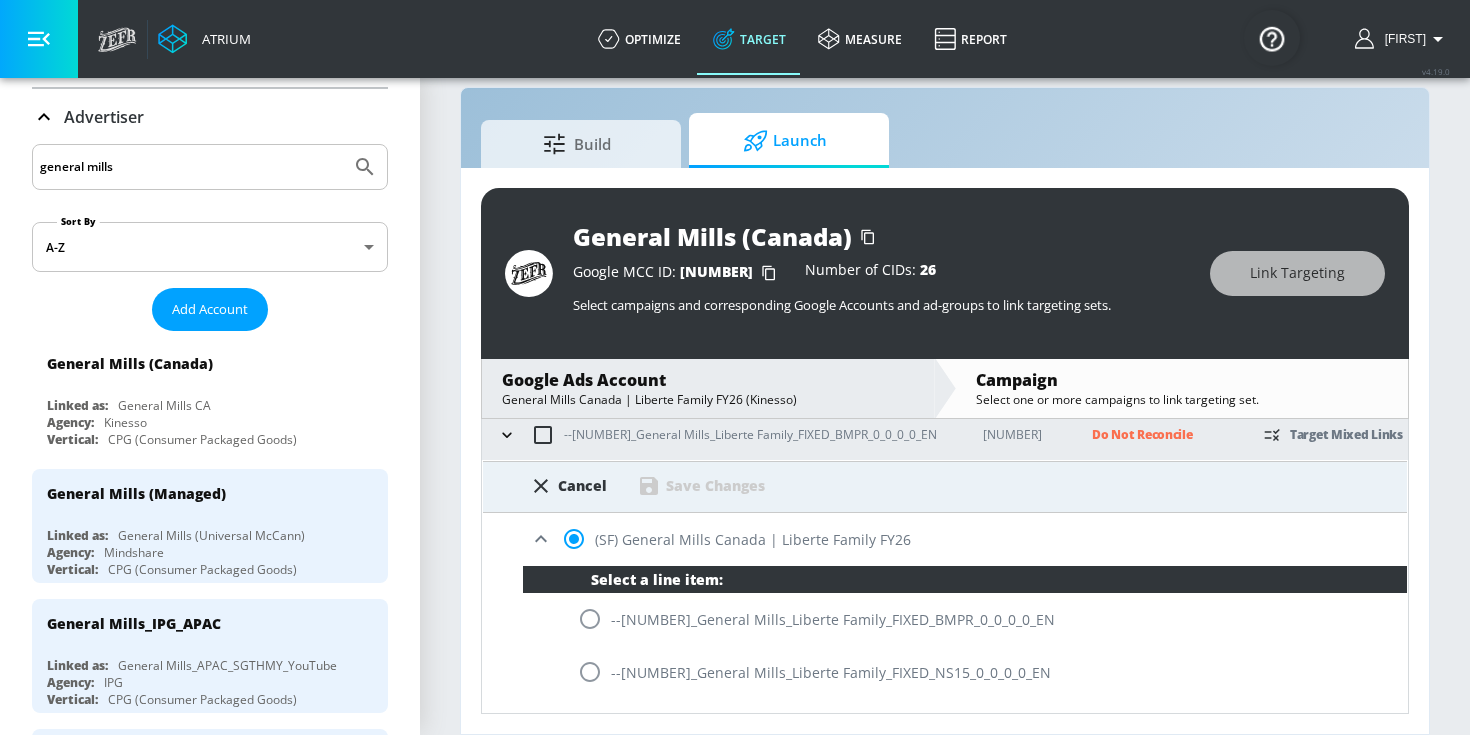 click at bounding box center (590, 619) 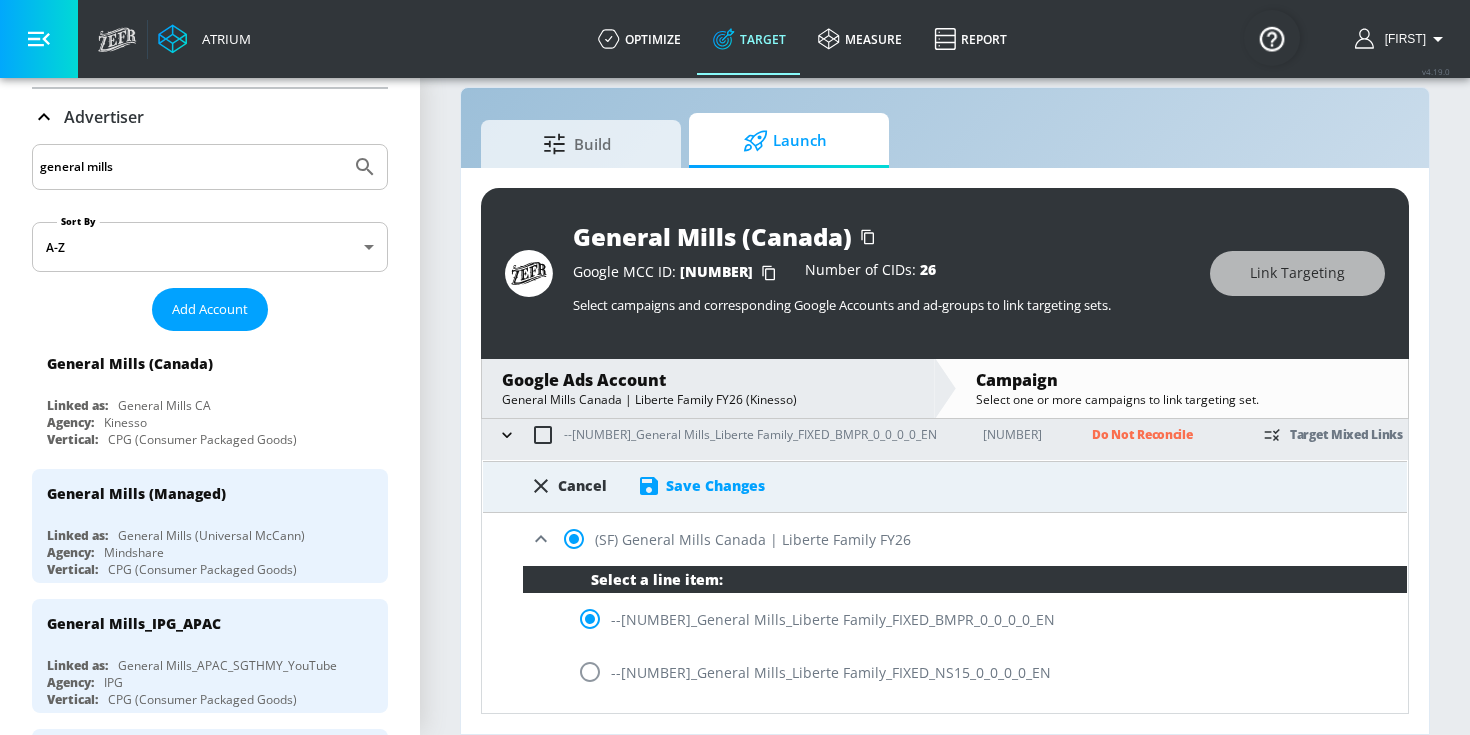 click on "Save Changes" at bounding box center (715, 485) 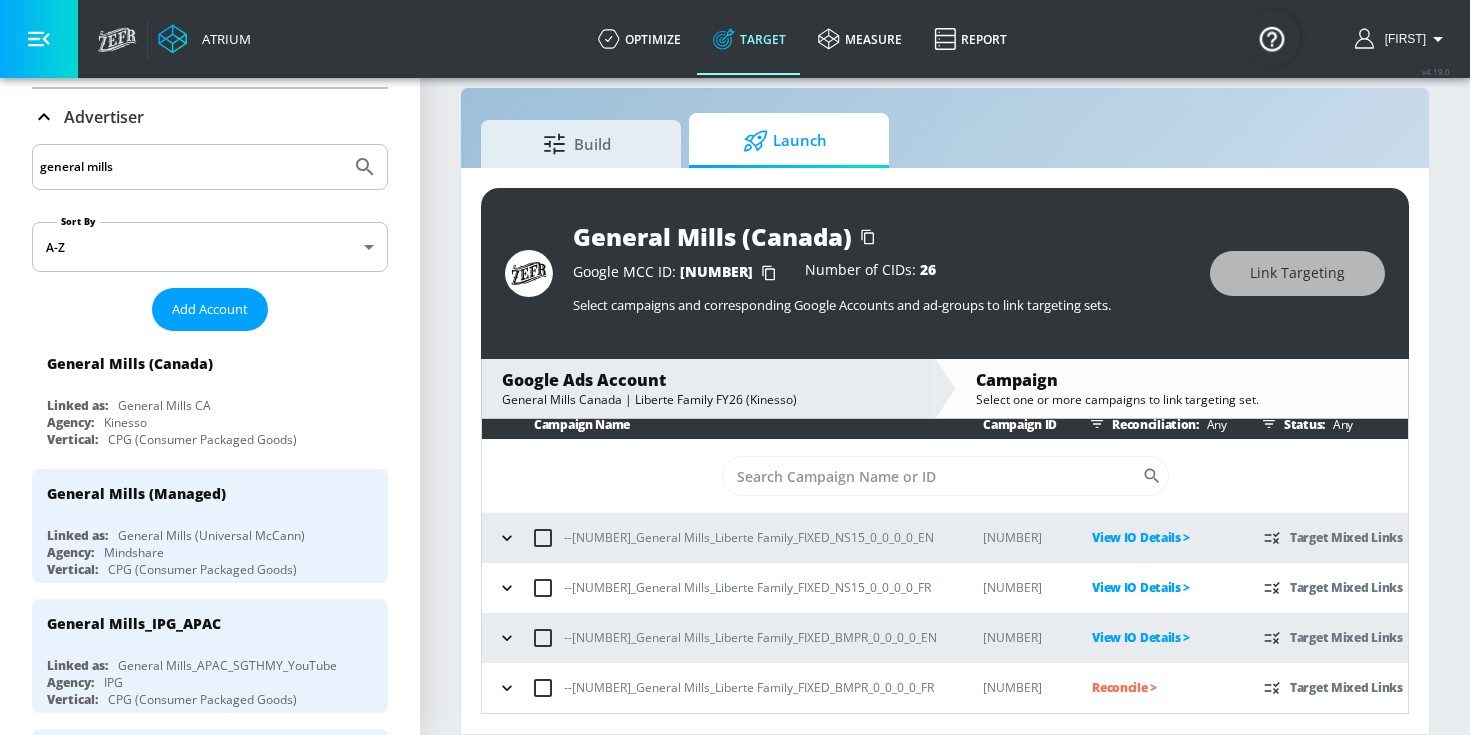 scroll, scrollTop: 9, scrollLeft: 0, axis: vertical 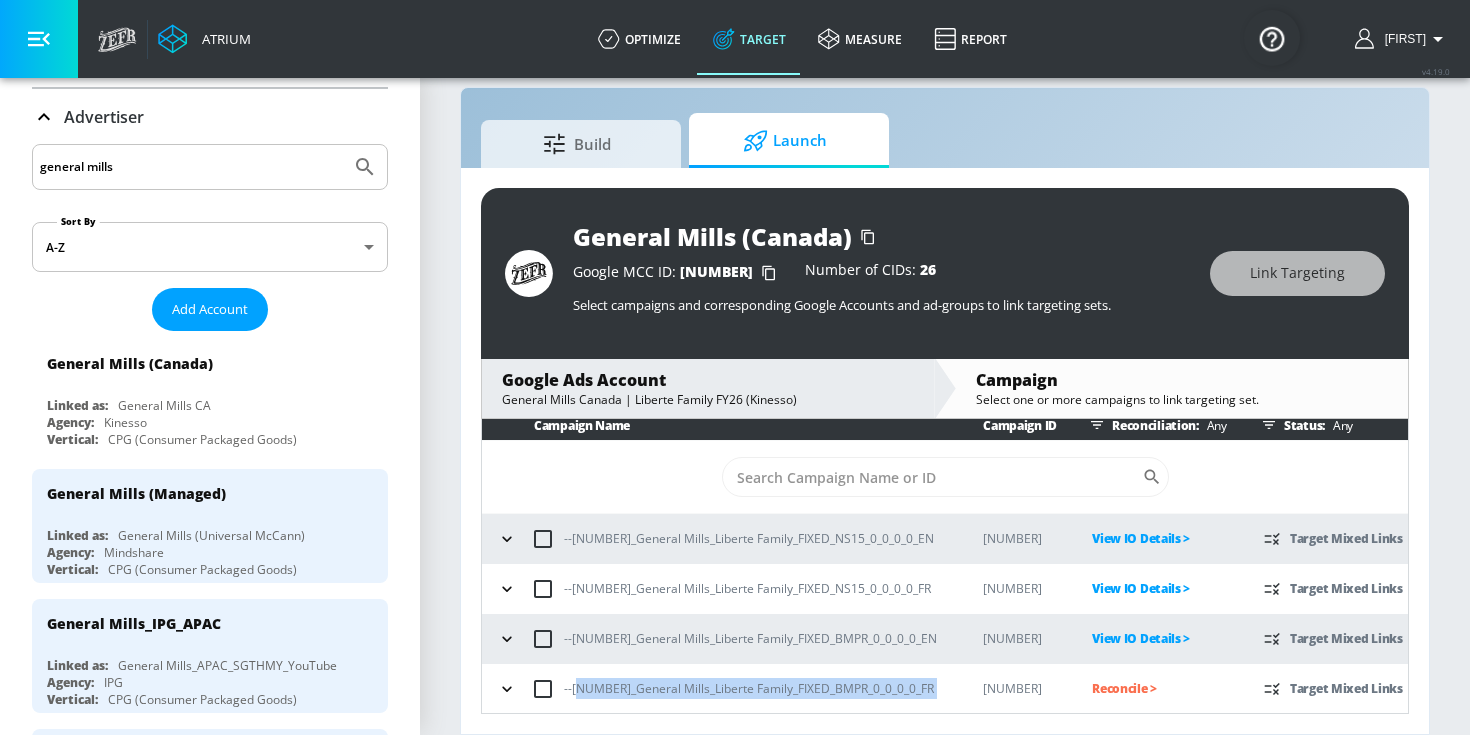 drag, startPoint x: 952, startPoint y: 690, endPoint x: 576, endPoint y: 685, distance: 376.03323 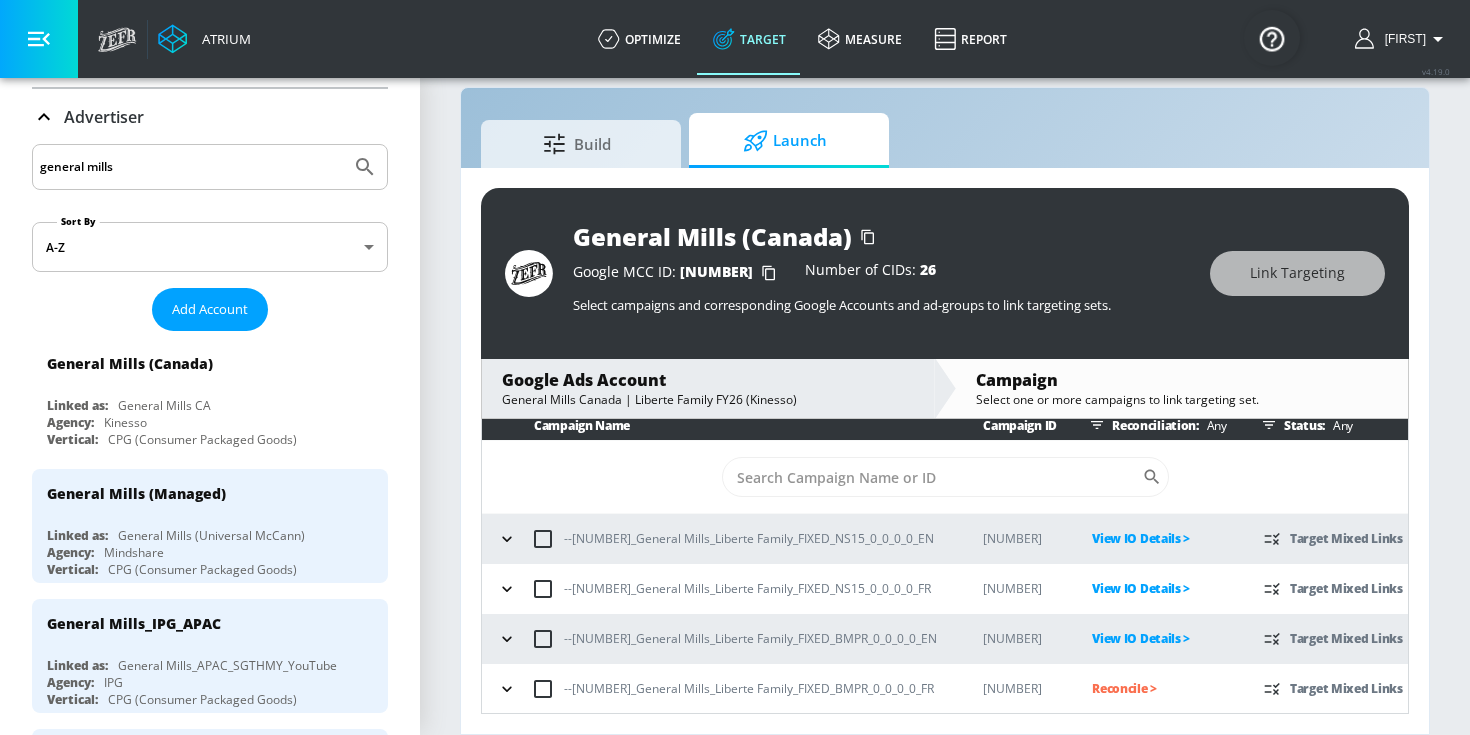 click on "Reconcile >" at bounding box center [1162, 688] 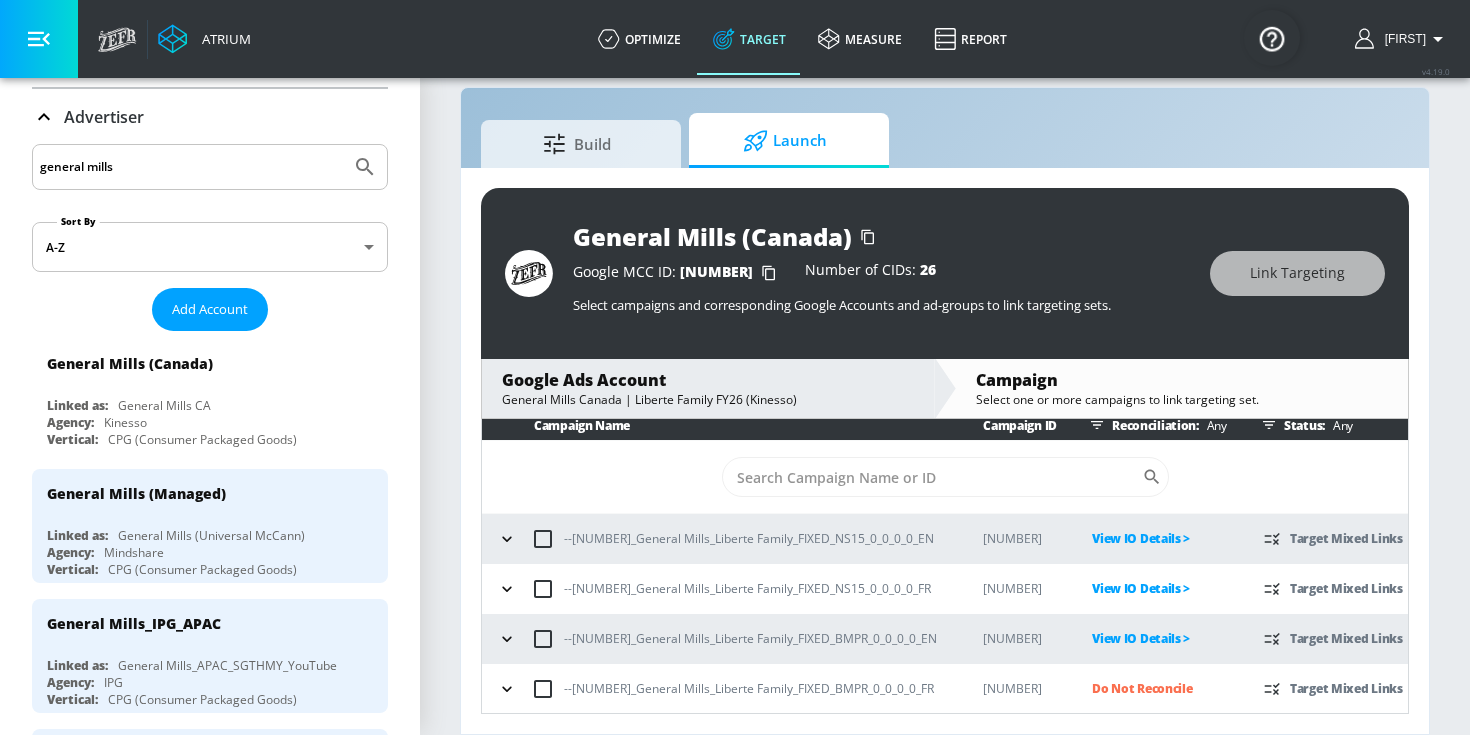 scroll, scrollTop: 116, scrollLeft: 0, axis: vertical 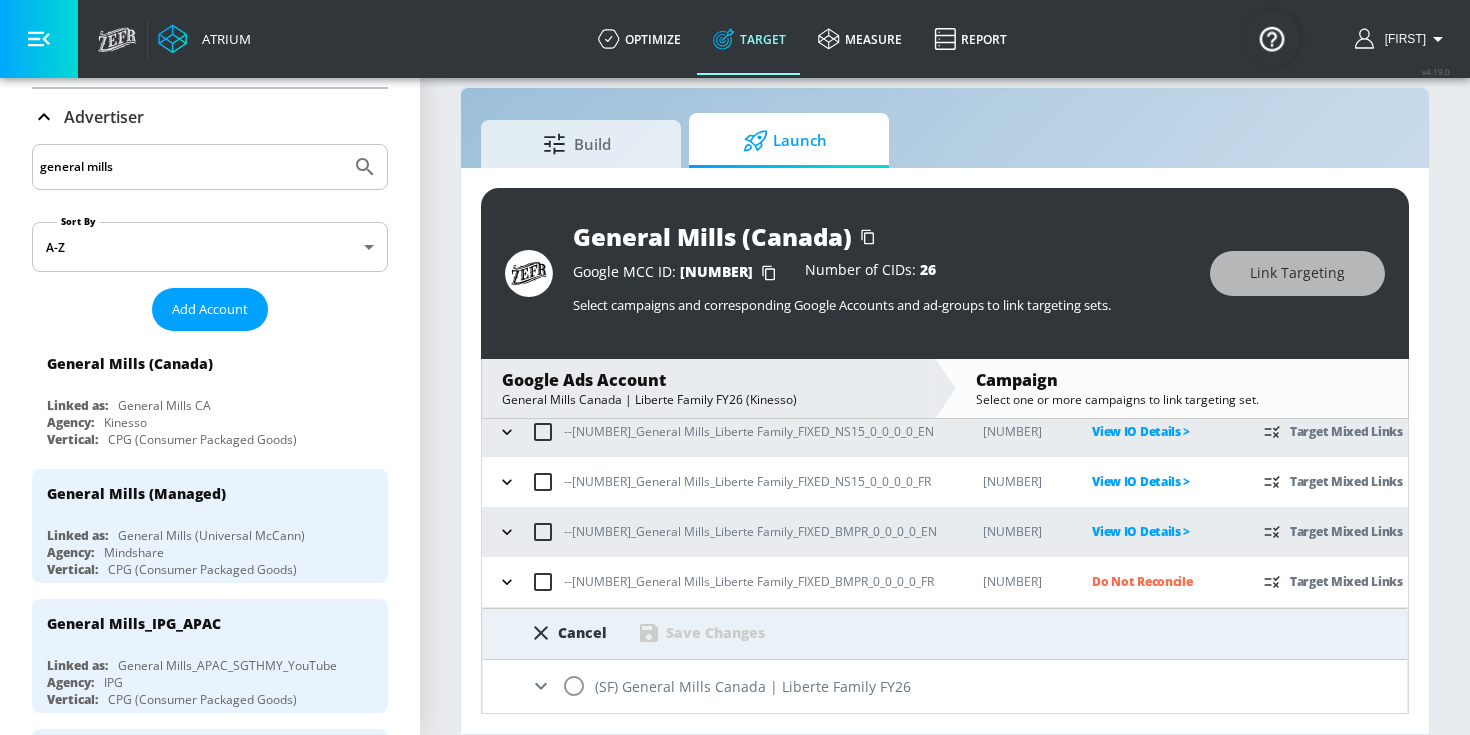 click at bounding box center [574, 686] 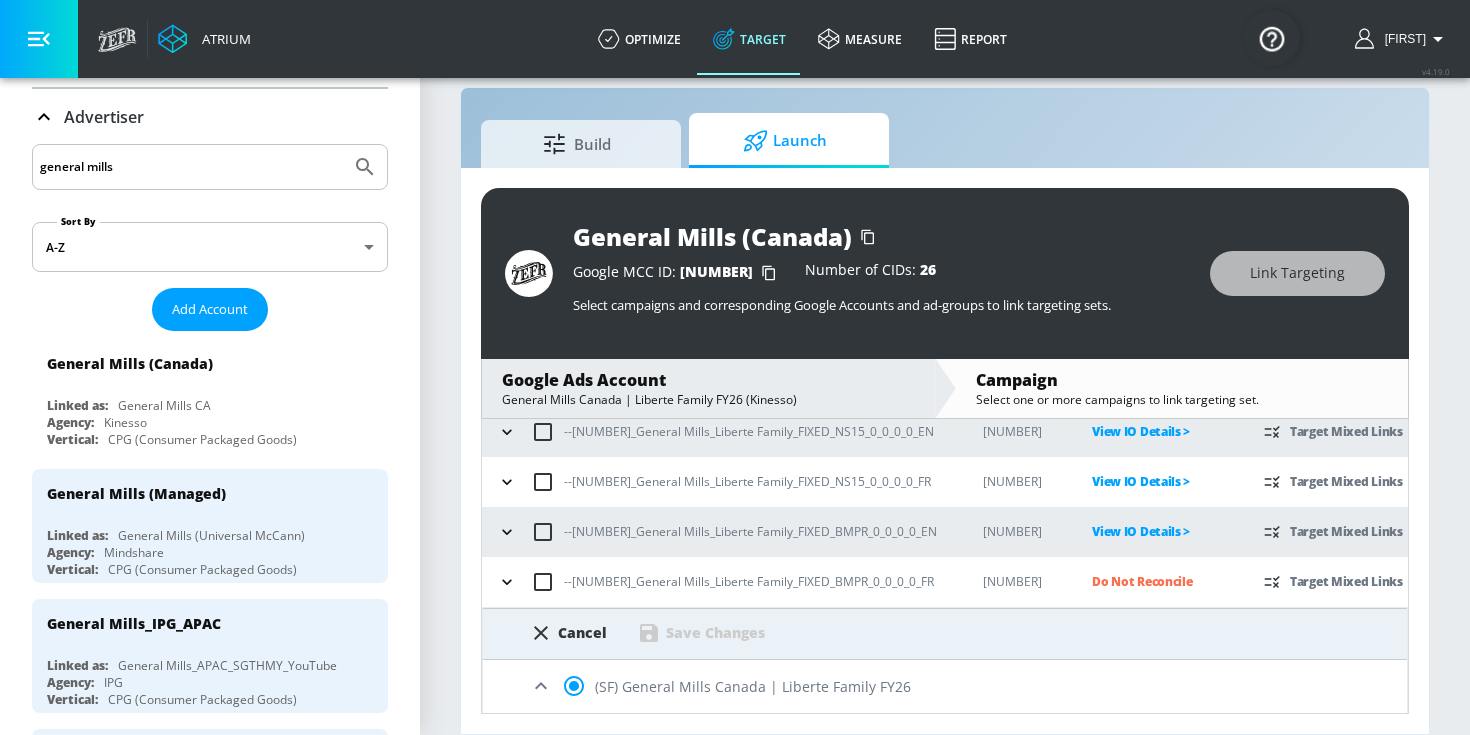 scroll, scrollTop: 355, scrollLeft: 0, axis: vertical 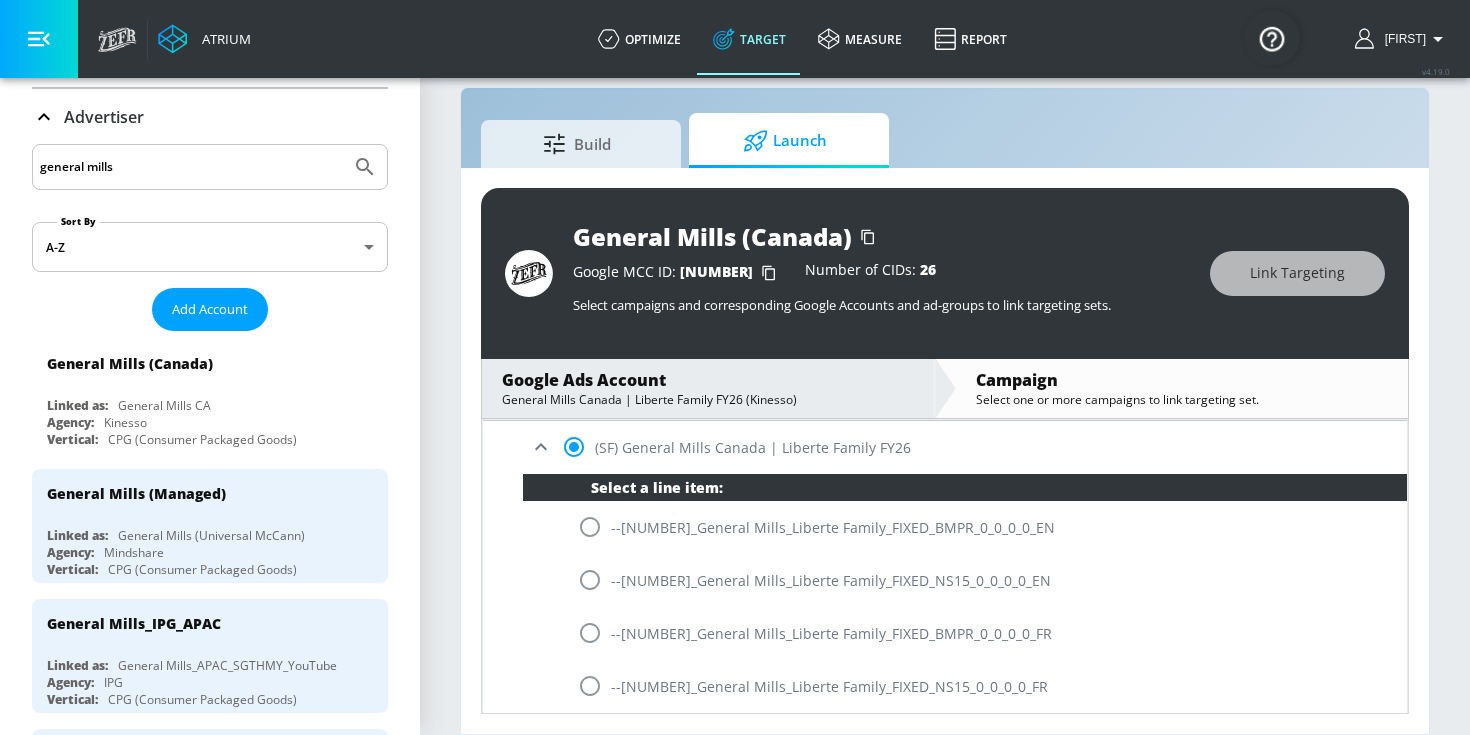 click at bounding box center [590, 633] 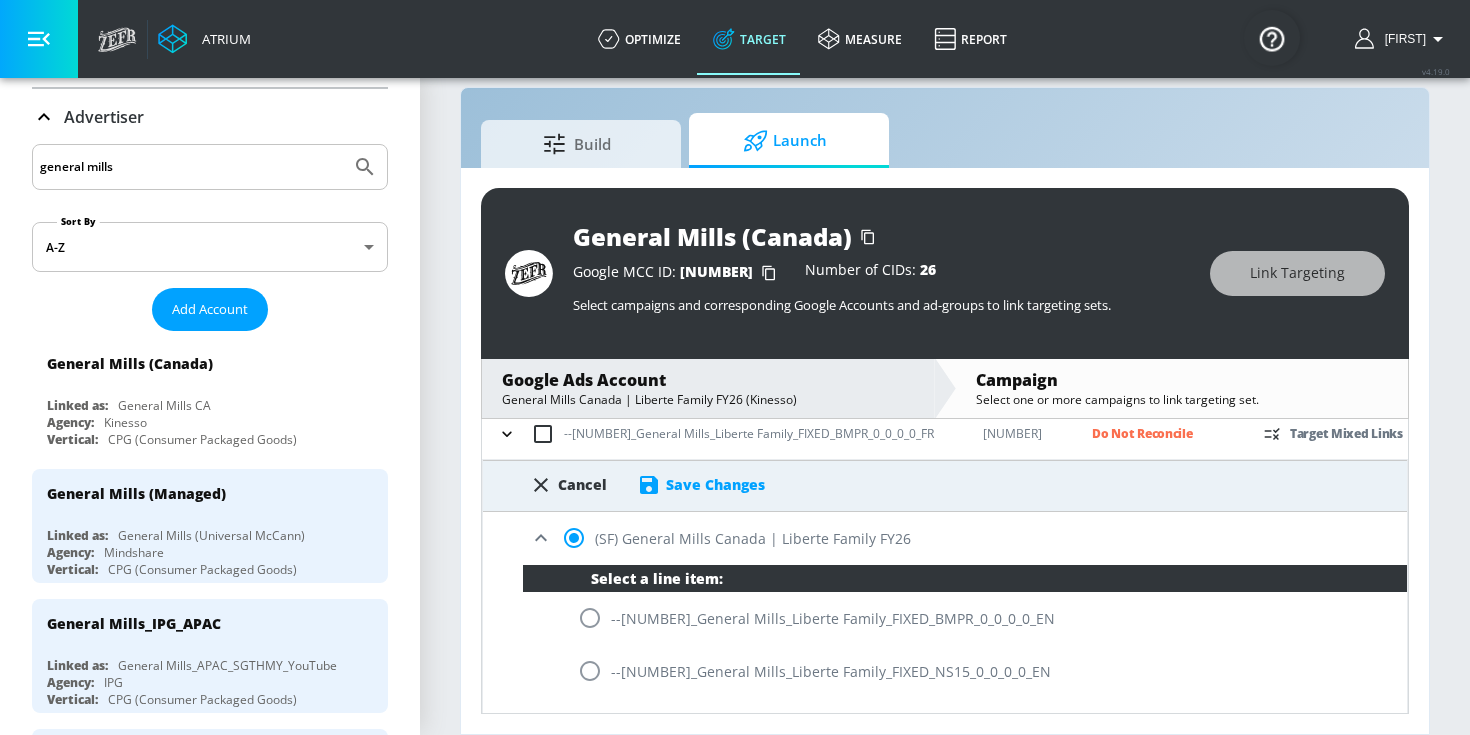 scroll, scrollTop: 249, scrollLeft: 0, axis: vertical 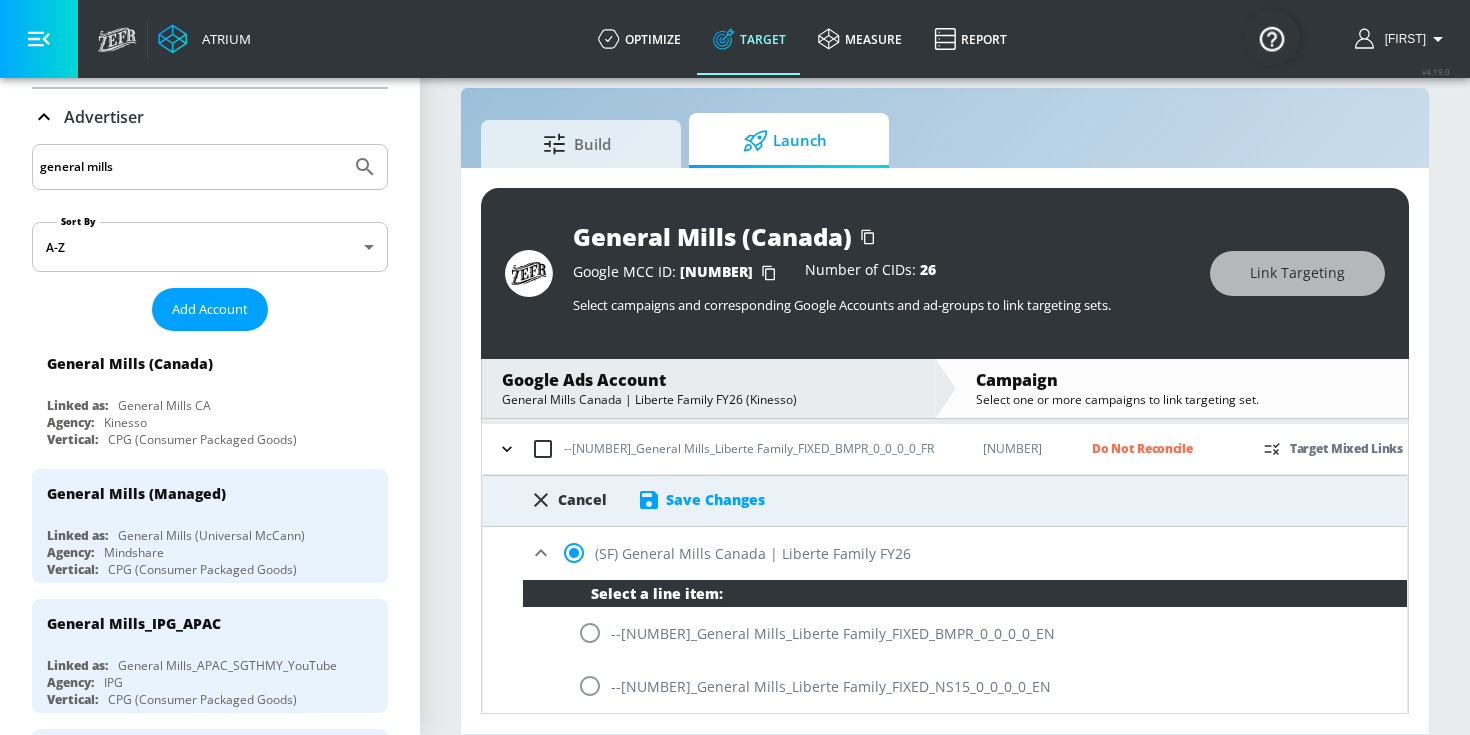 click 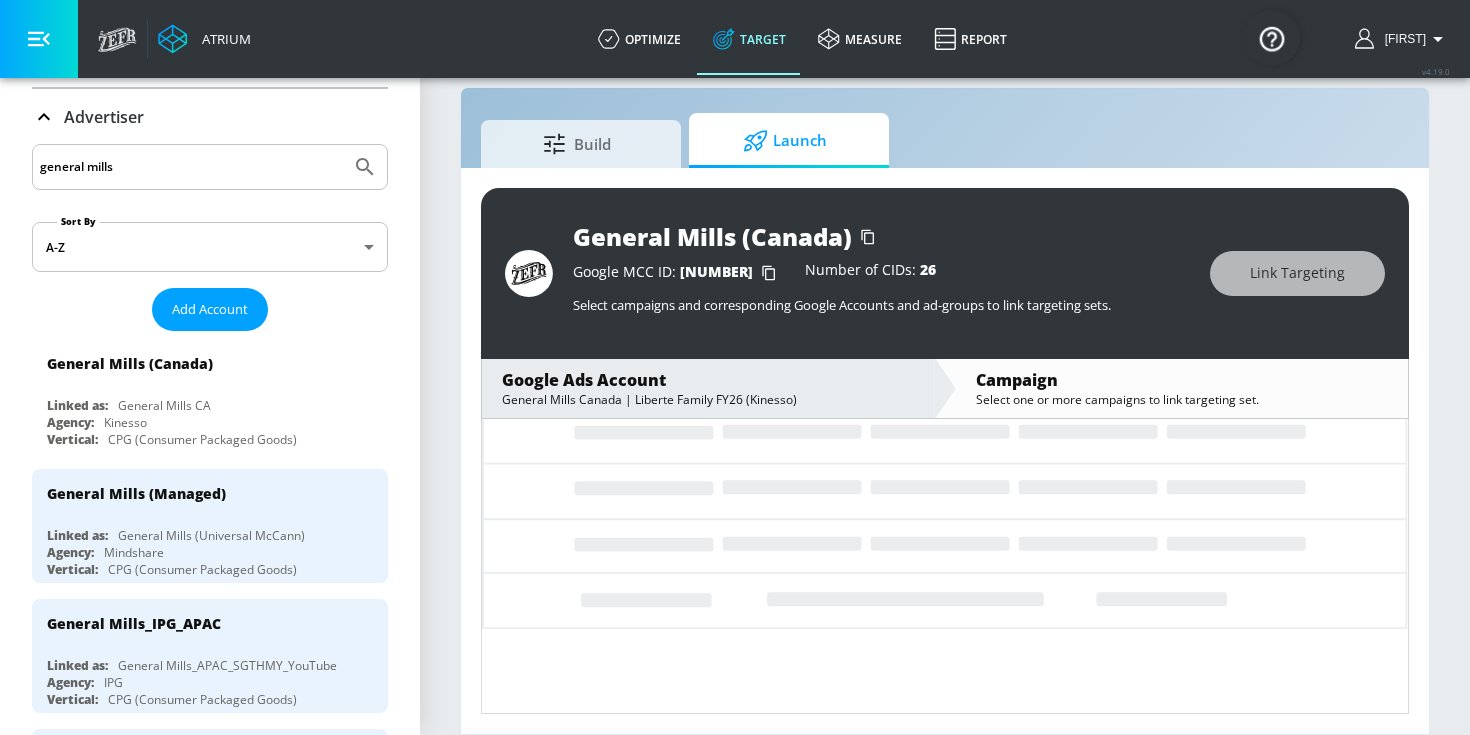 scroll, scrollTop: 9, scrollLeft: 0, axis: vertical 